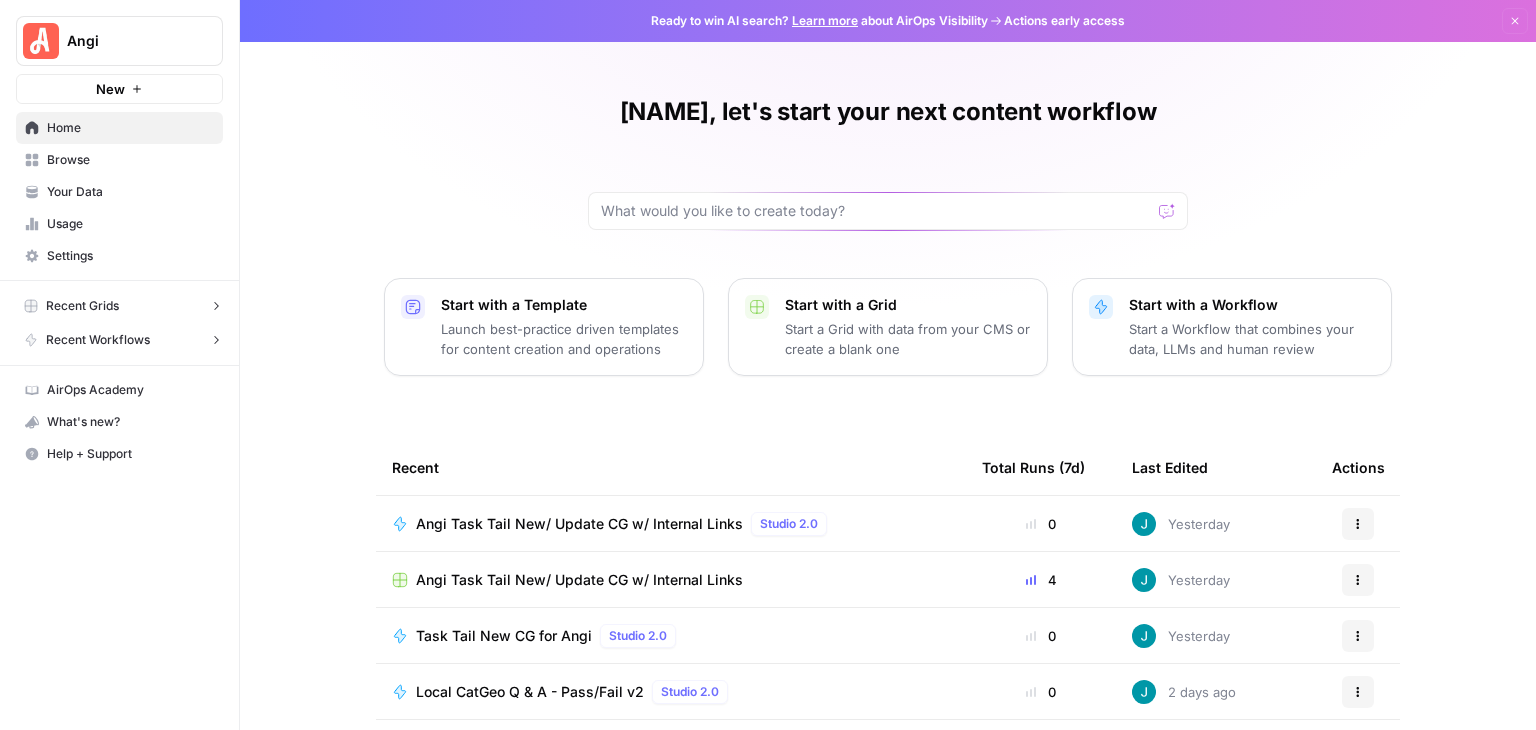 scroll, scrollTop: 0, scrollLeft: 0, axis: both 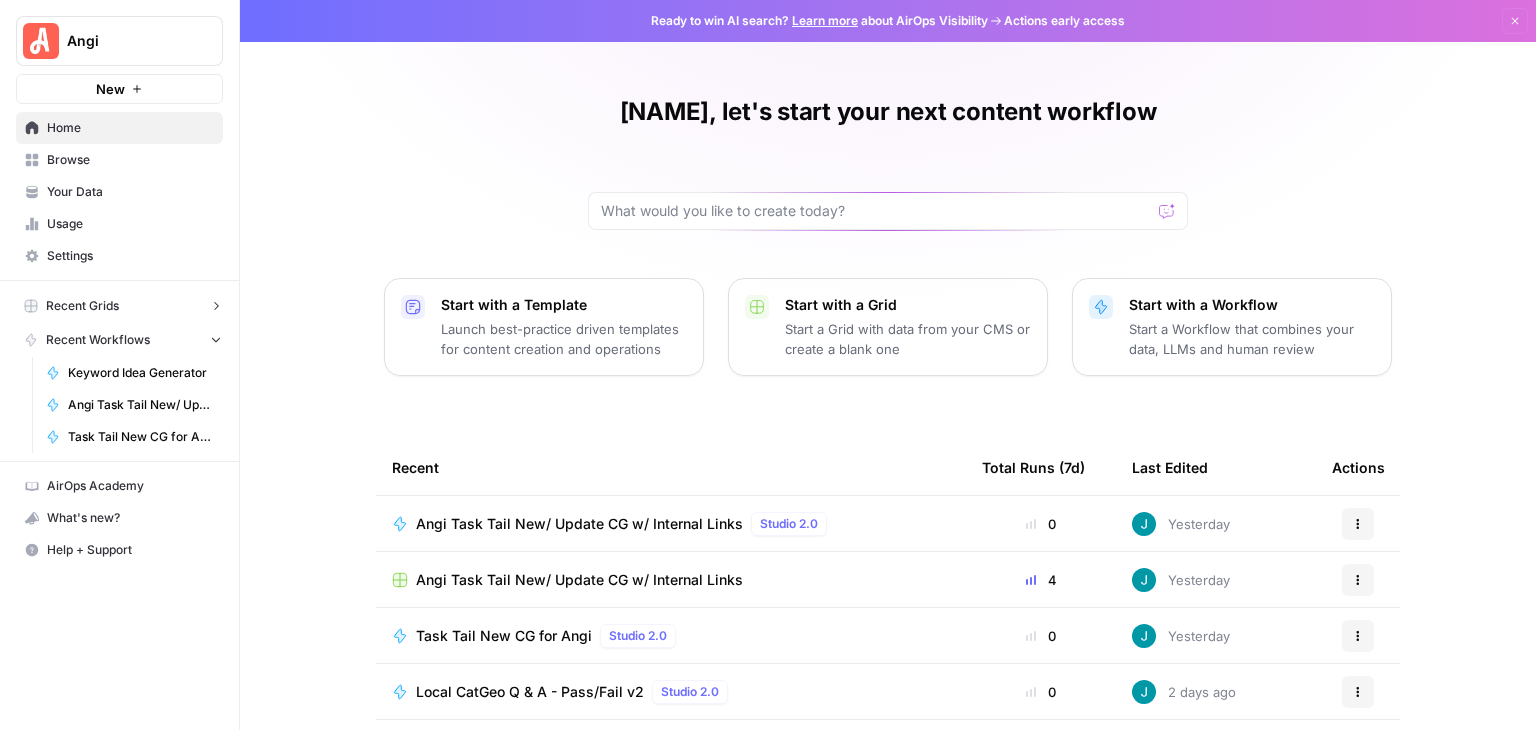 click on "Recent Grids" at bounding box center [82, 306] 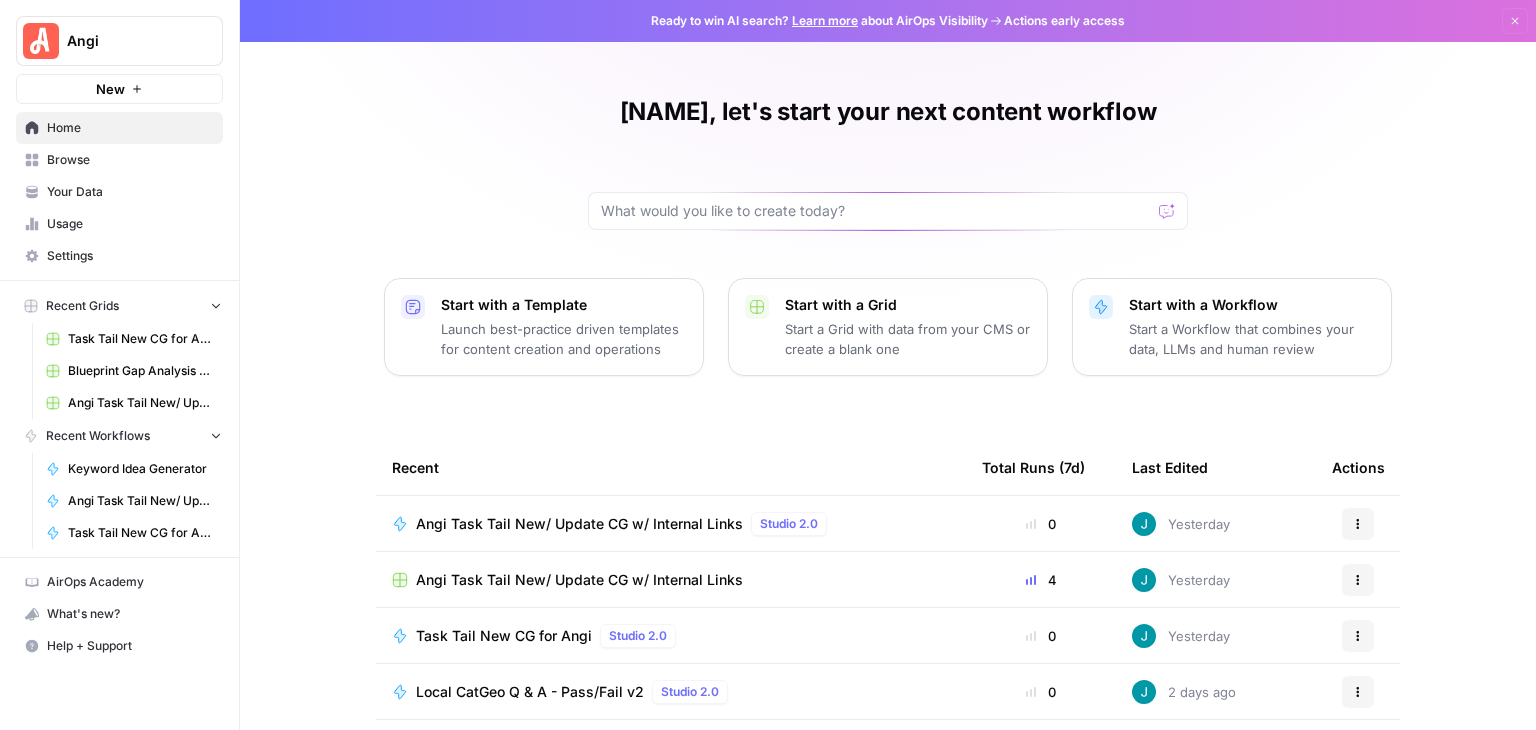 click on "Browse" at bounding box center (130, 160) 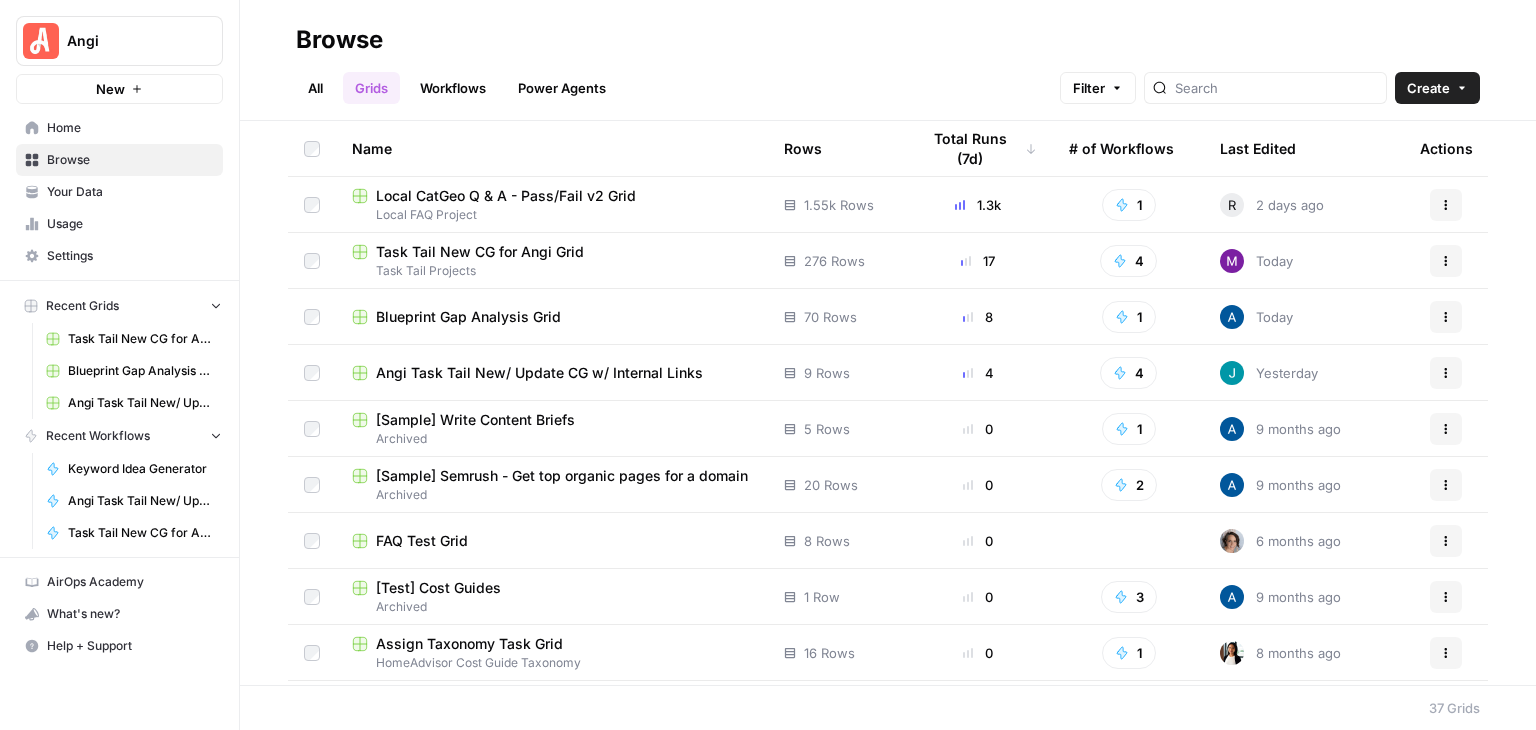 click on "Task Tail New CG for Angi Grid" at bounding box center [480, 252] 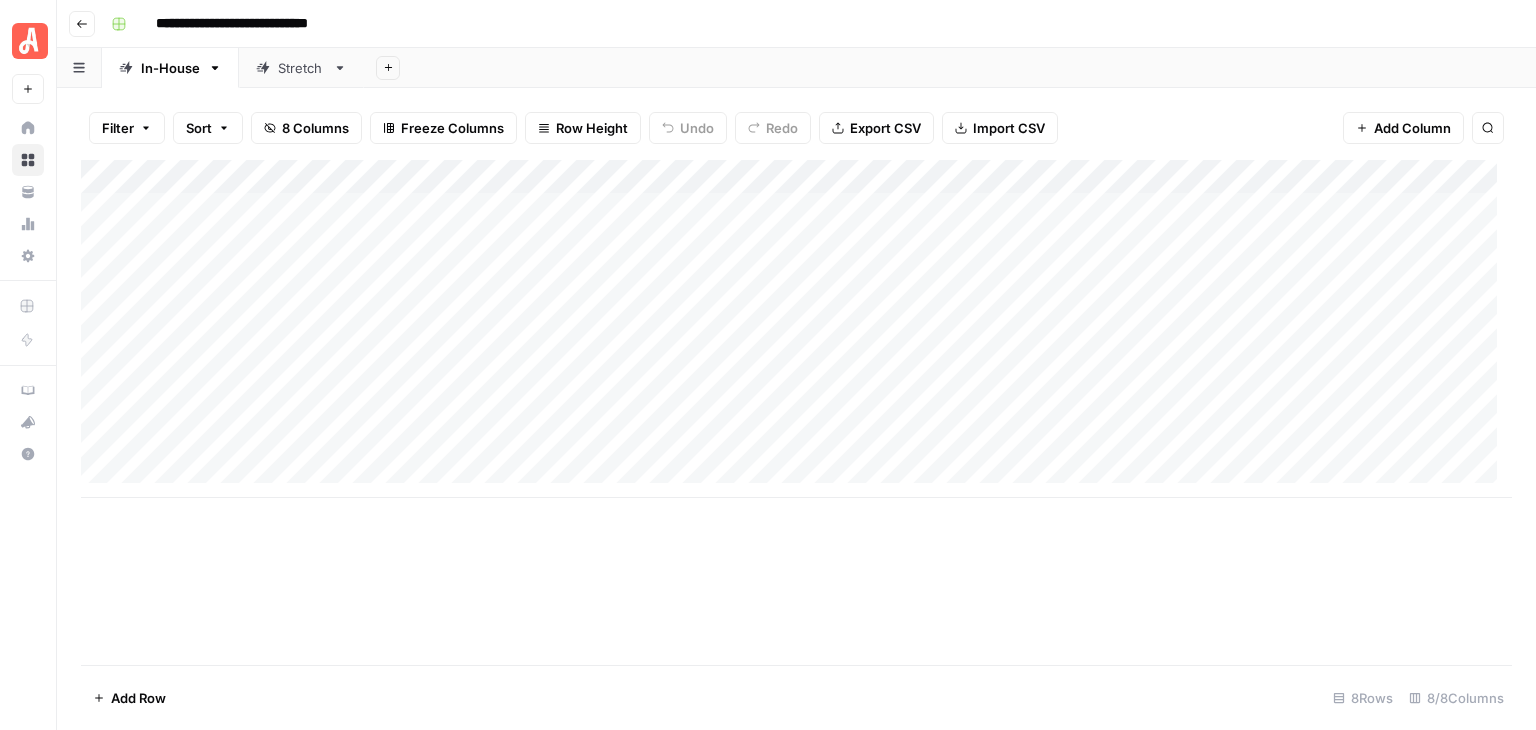 click on "Add Row 8  Rows 8/8  Columns" at bounding box center [796, 697] 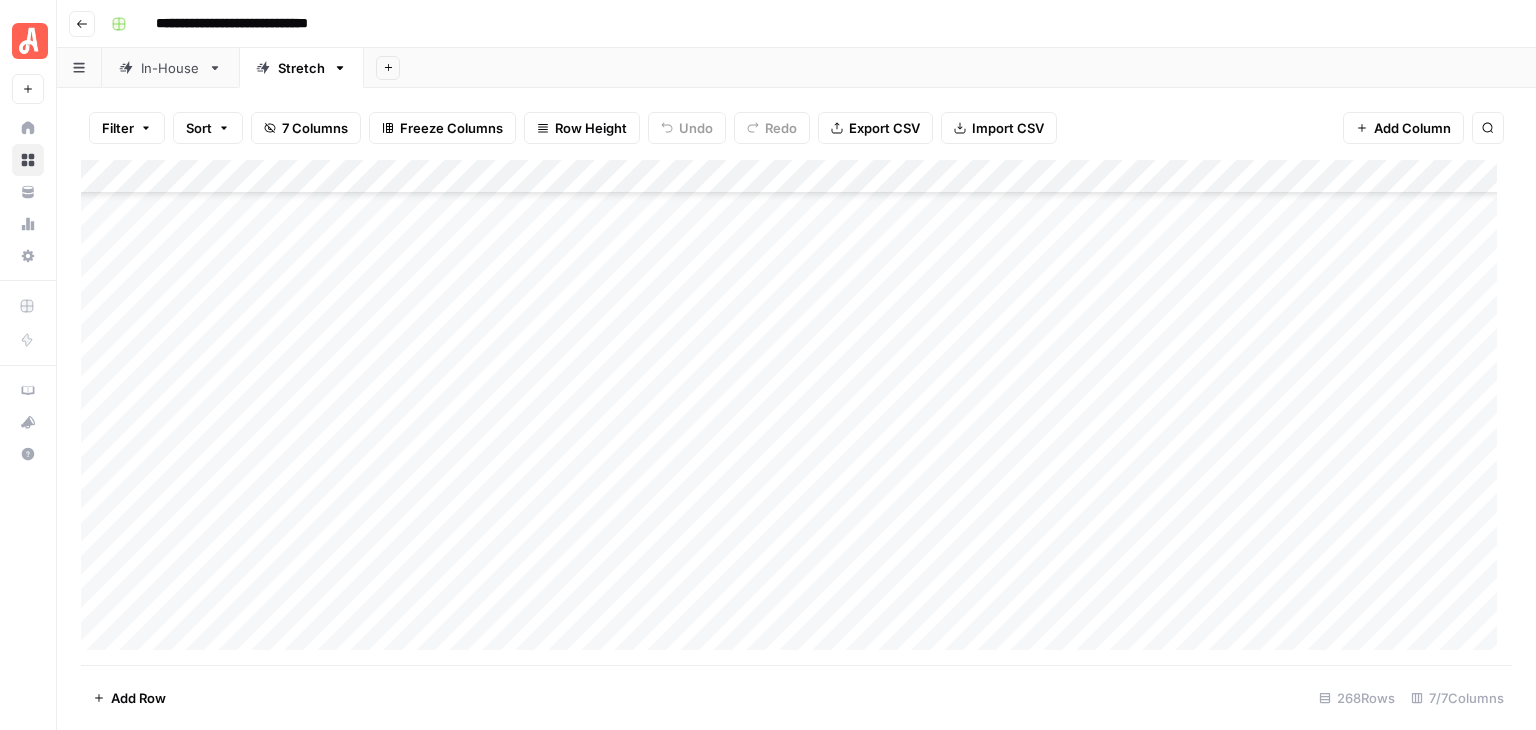 scroll, scrollTop: 1300, scrollLeft: 0, axis: vertical 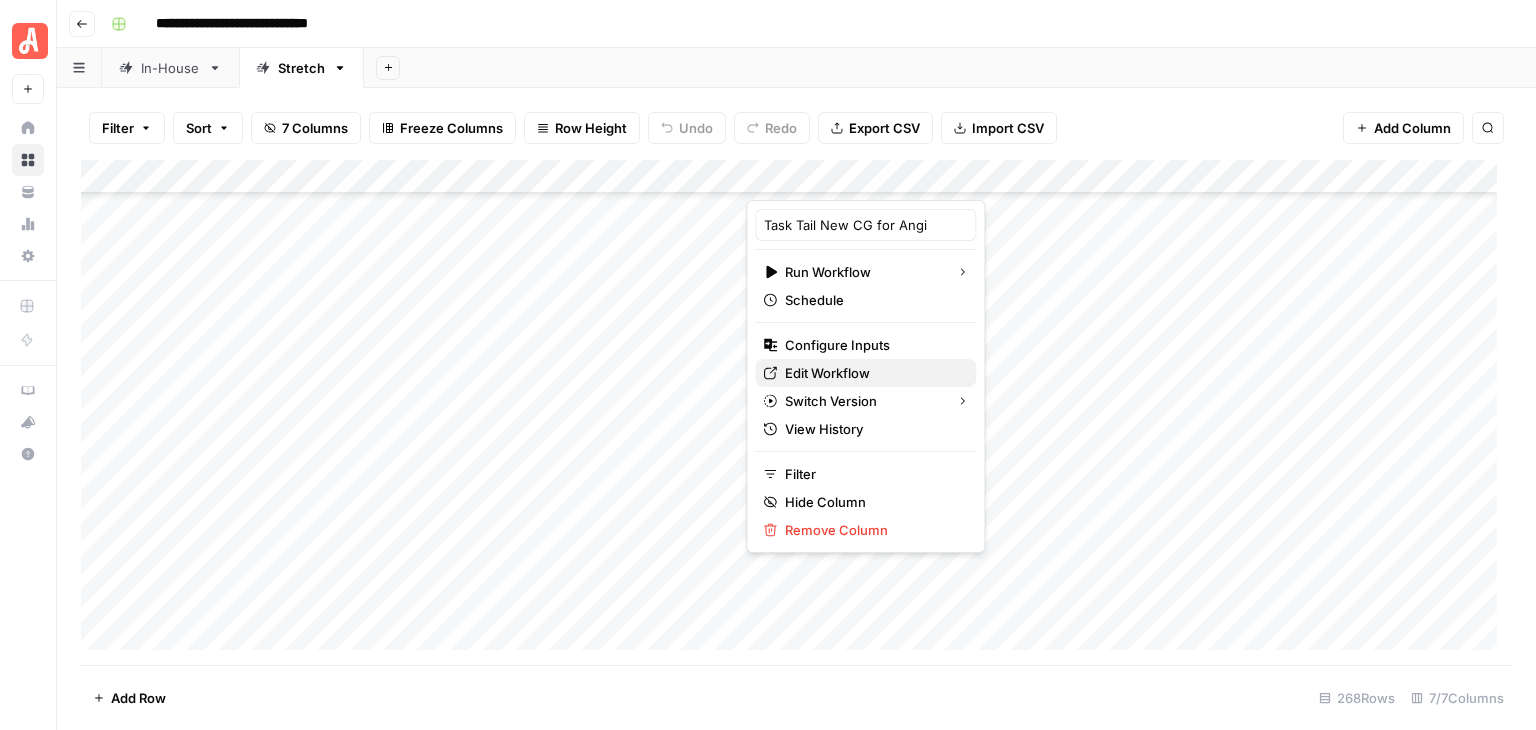 click on "Edit Workflow" at bounding box center (872, 373) 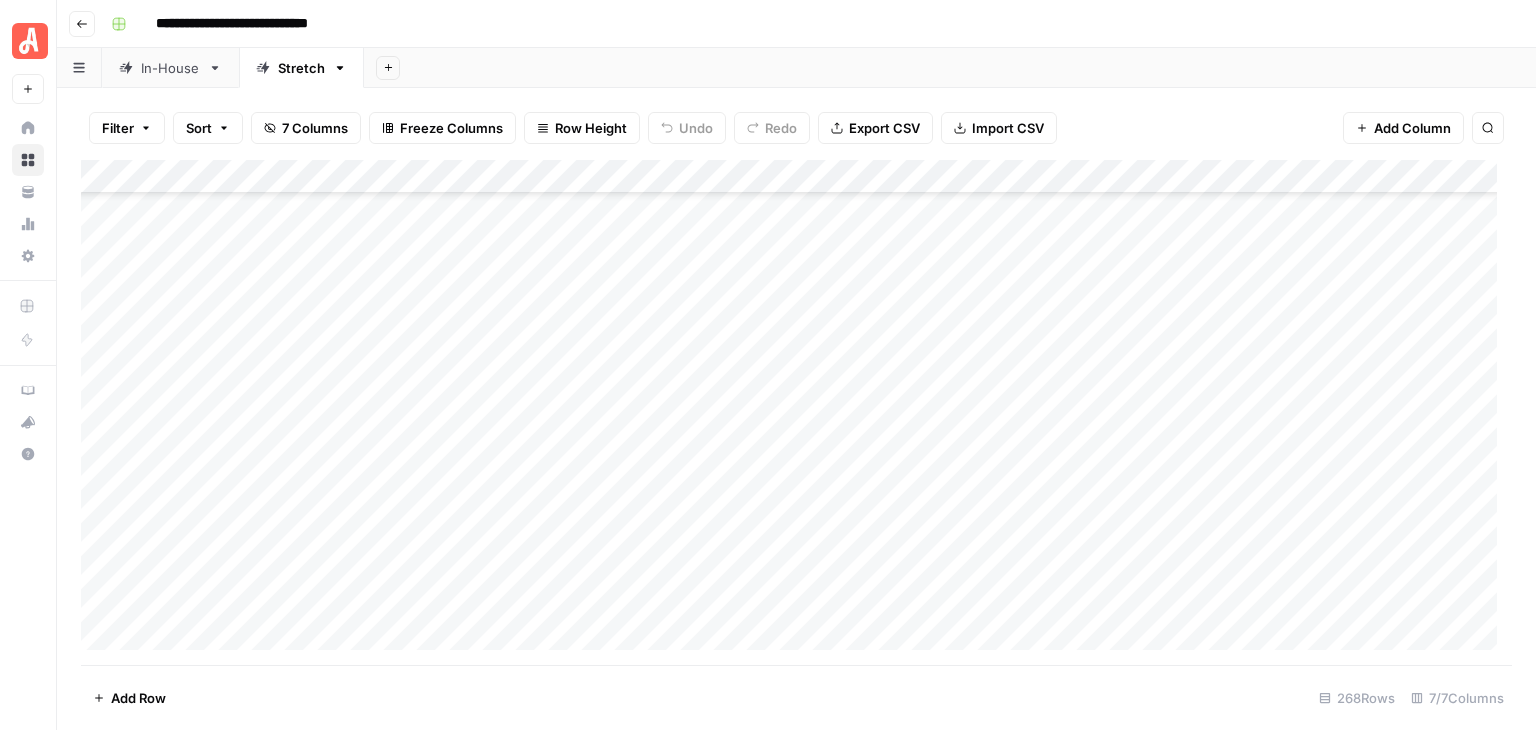click on "Go back" at bounding box center [82, 24] 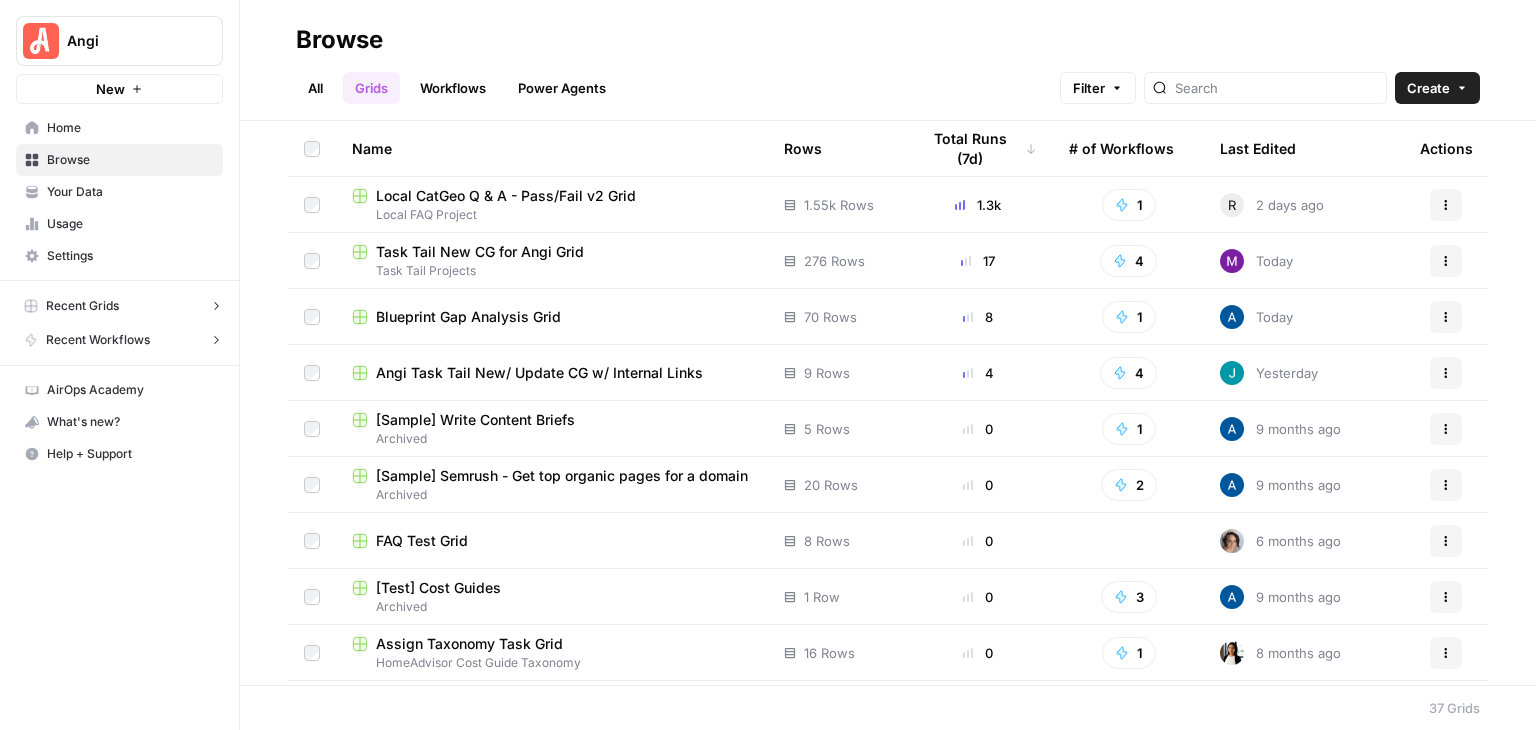 click on "Angi Task Tail New/ Update CG w/ Internal Links" at bounding box center (539, 373) 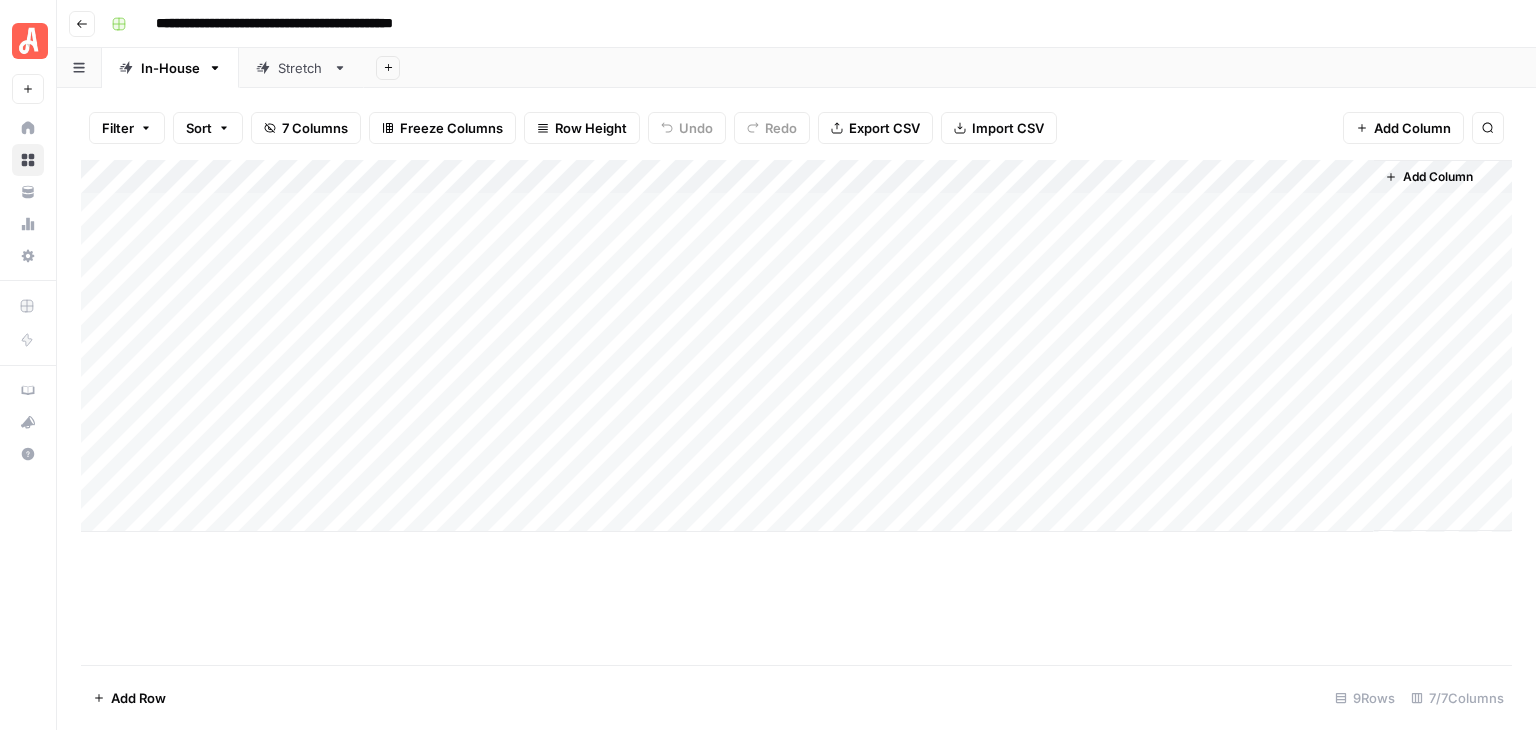 click on "Add Column" at bounding box center (796, 346) 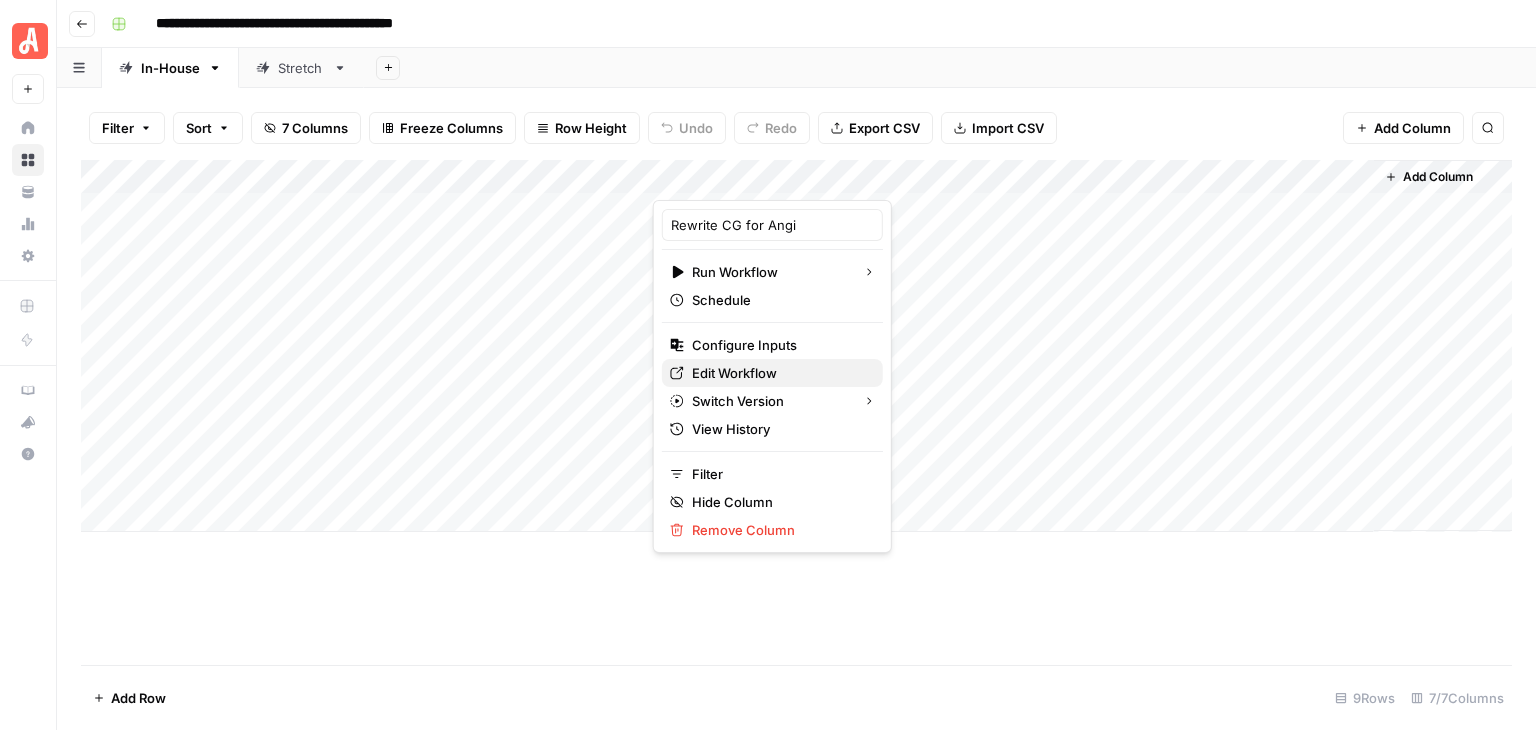 click on "Edit Workflow" at bounding box center [779, 373] 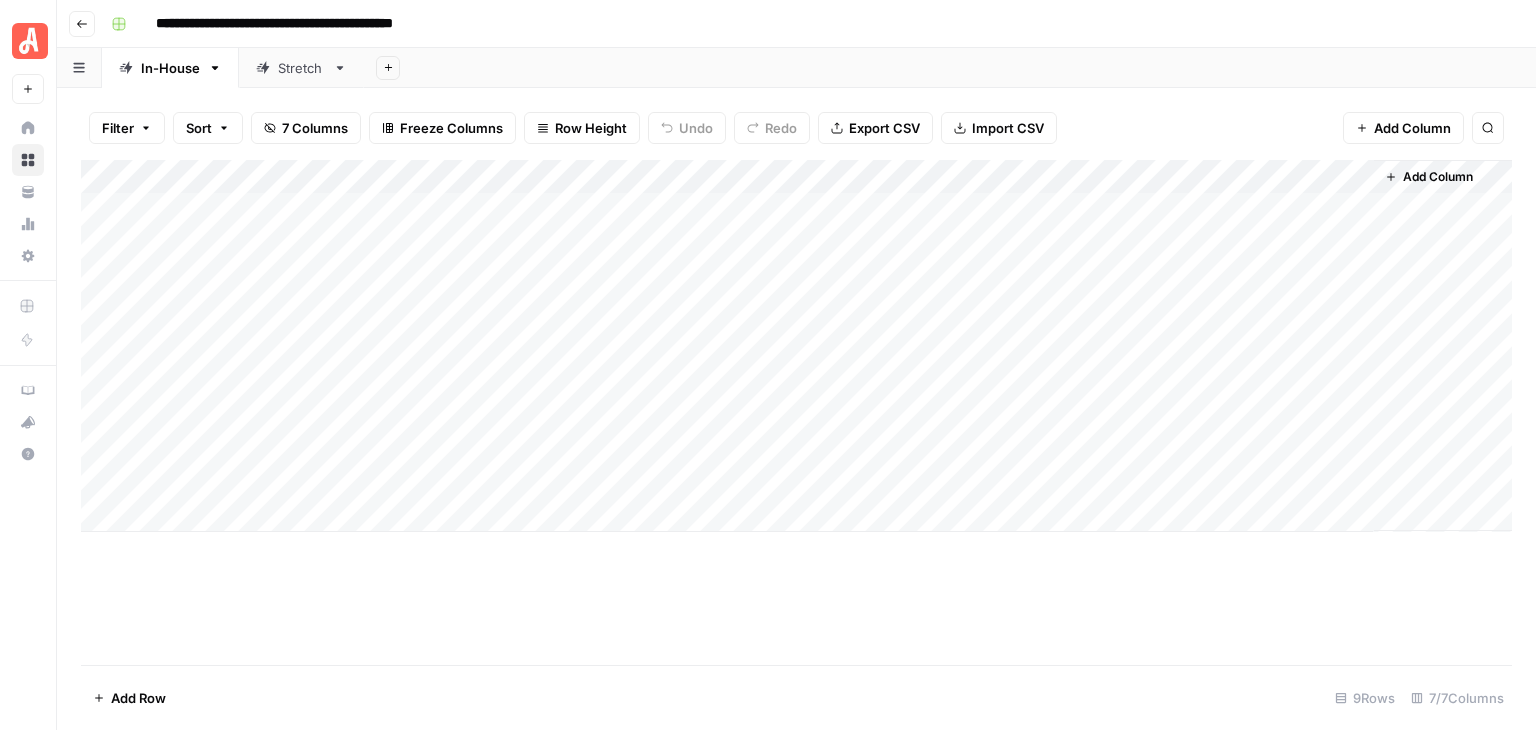 click on "**********" at bounding box center (809, 24) 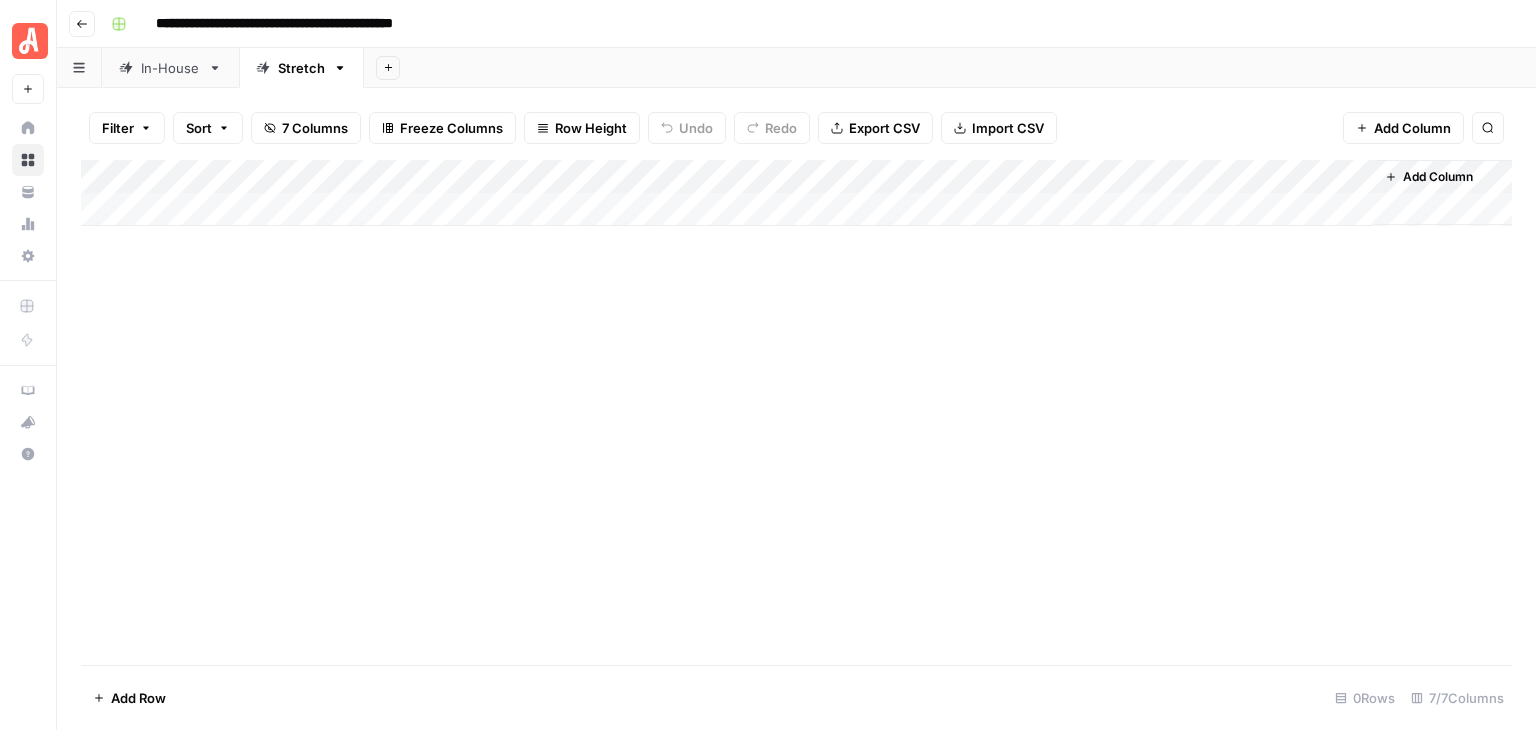click on "Add Row" at bounding box center [129, 698] 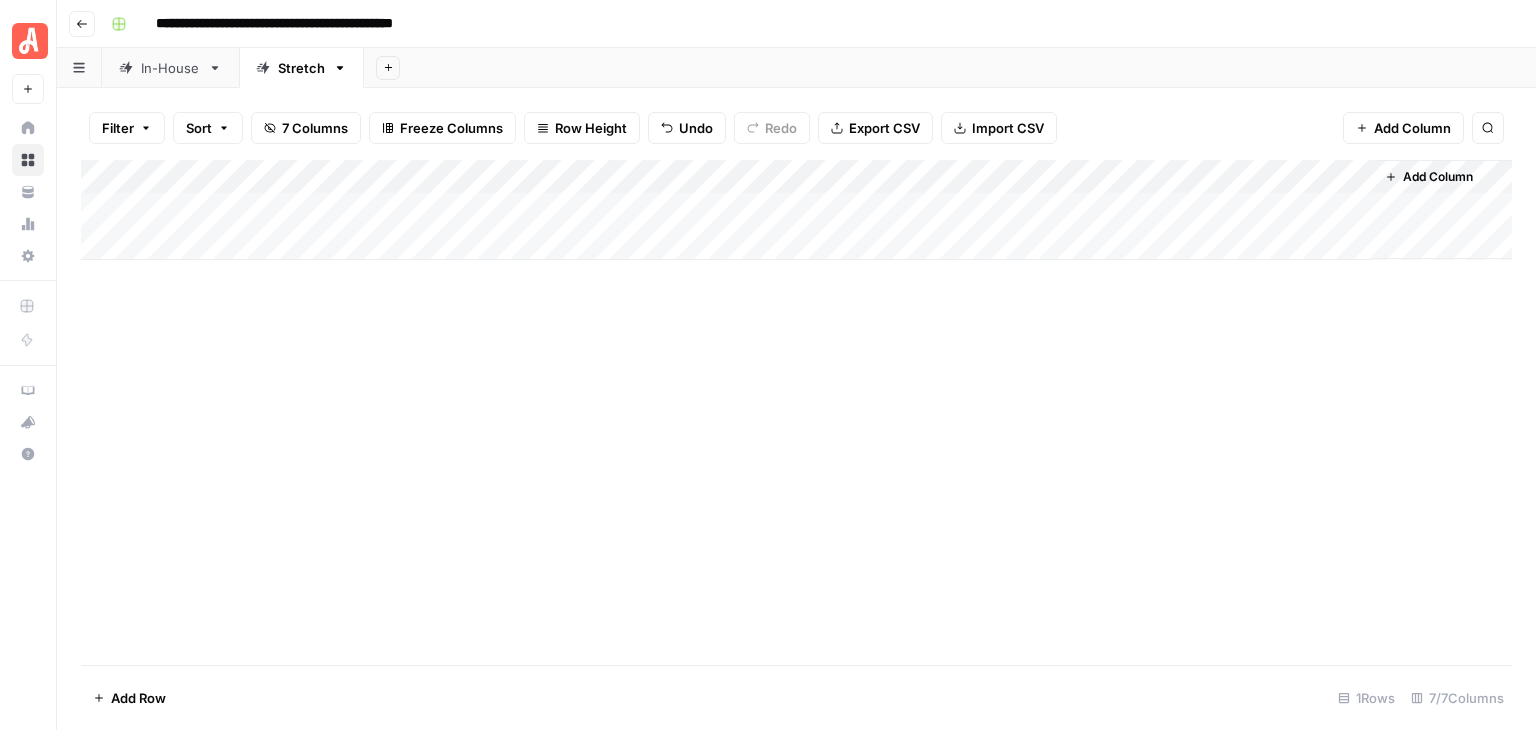 click on "Add Row" at bounding box center (129, 698) 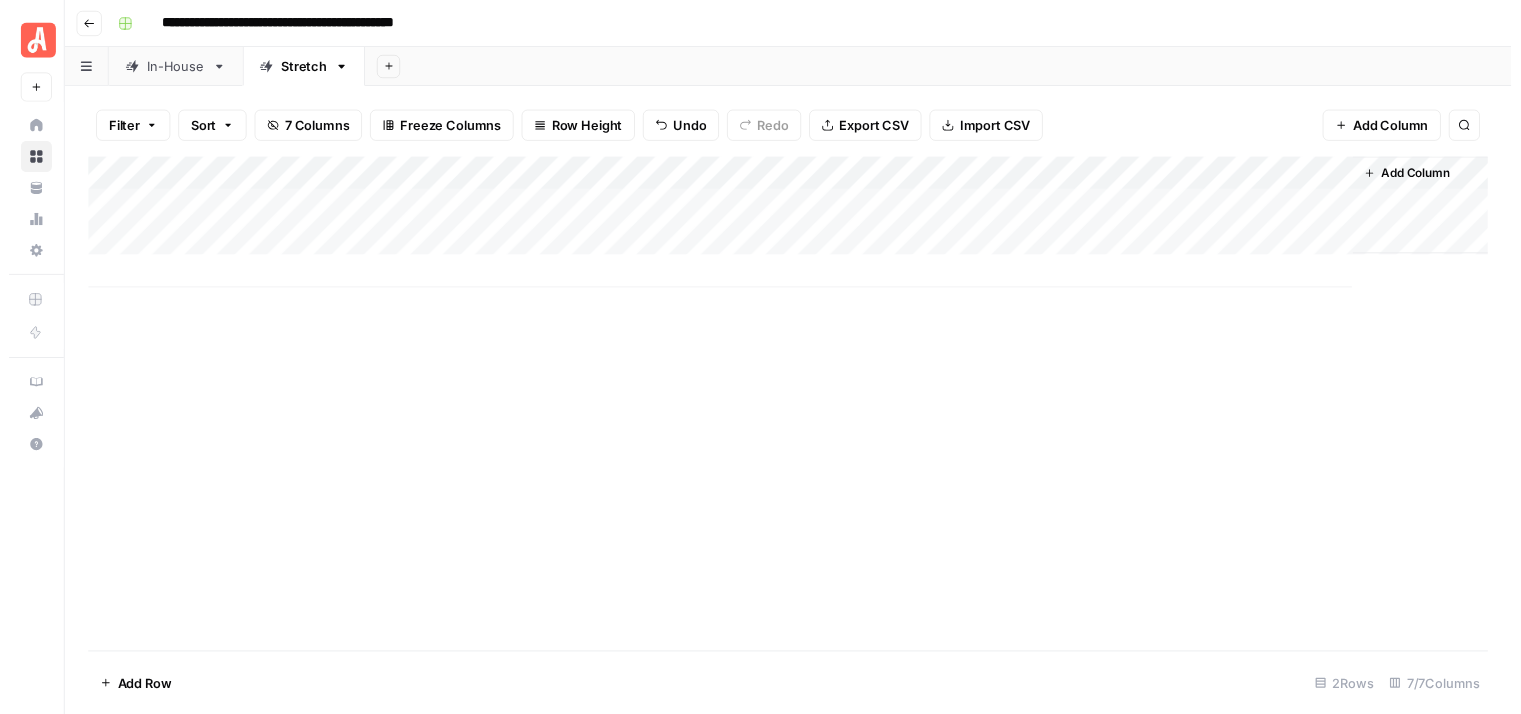 scroll, scrollTop: 0, scrollLeft: 0, axis: both 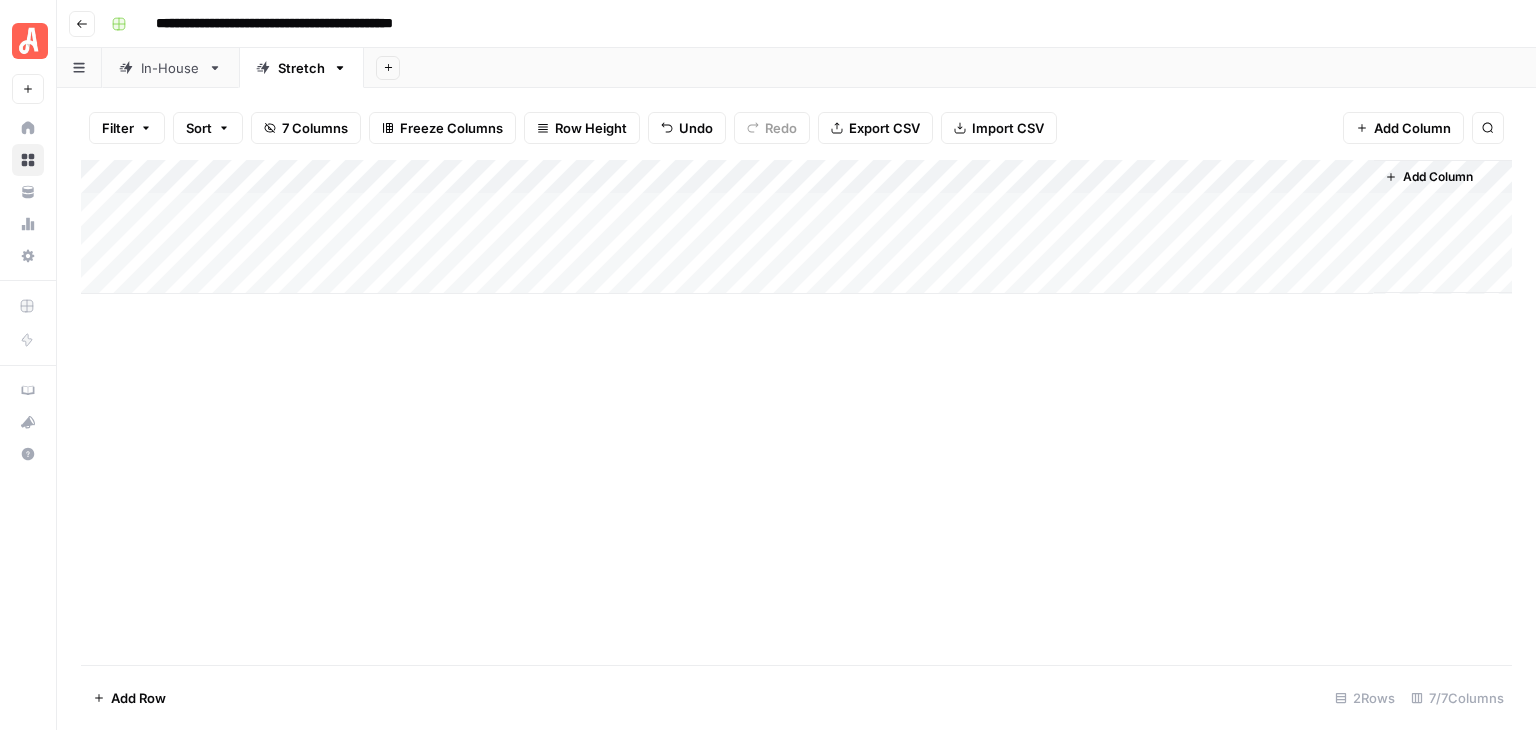 click on "Add Row" at bounding box center (129, 698) 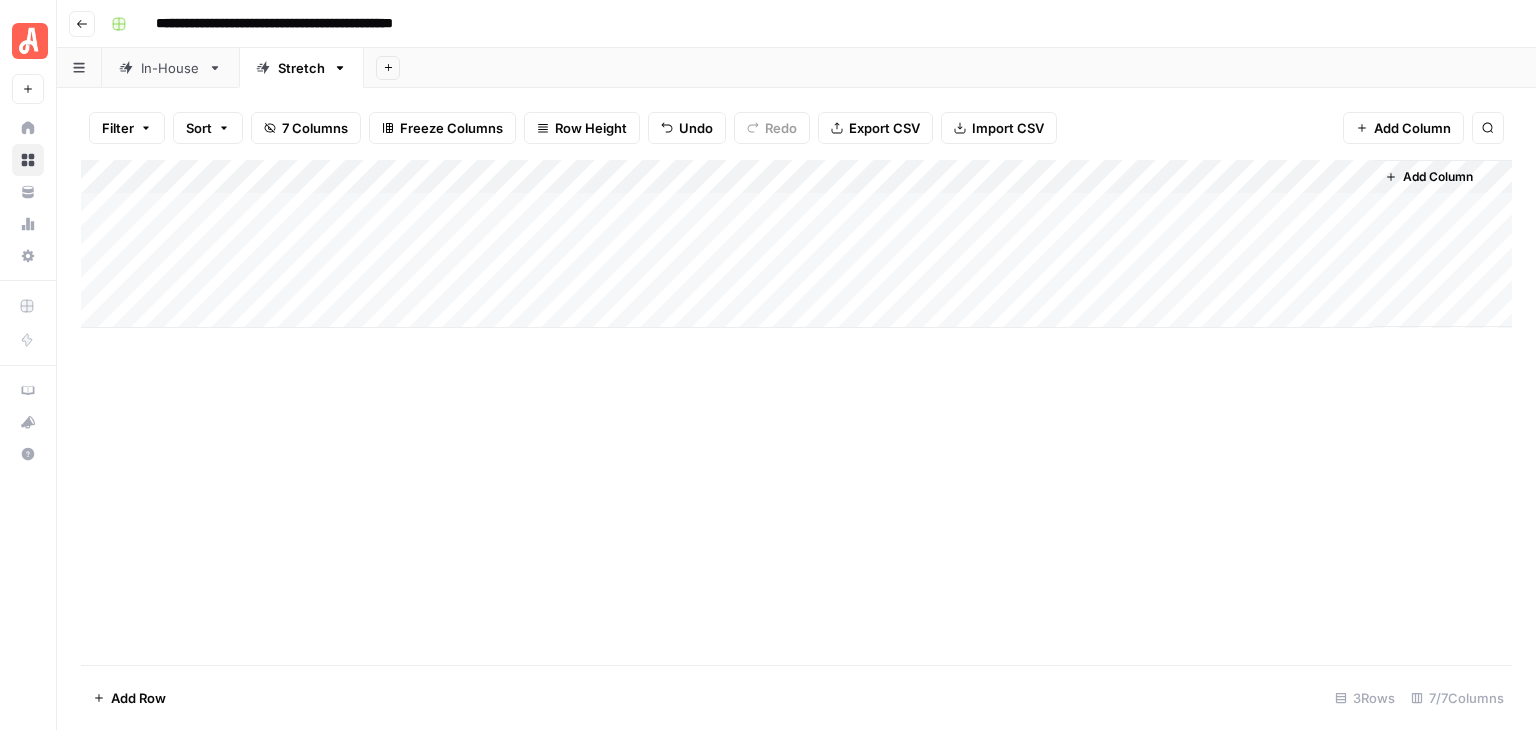 click on "Add Column" at bounding box center (796, 412) 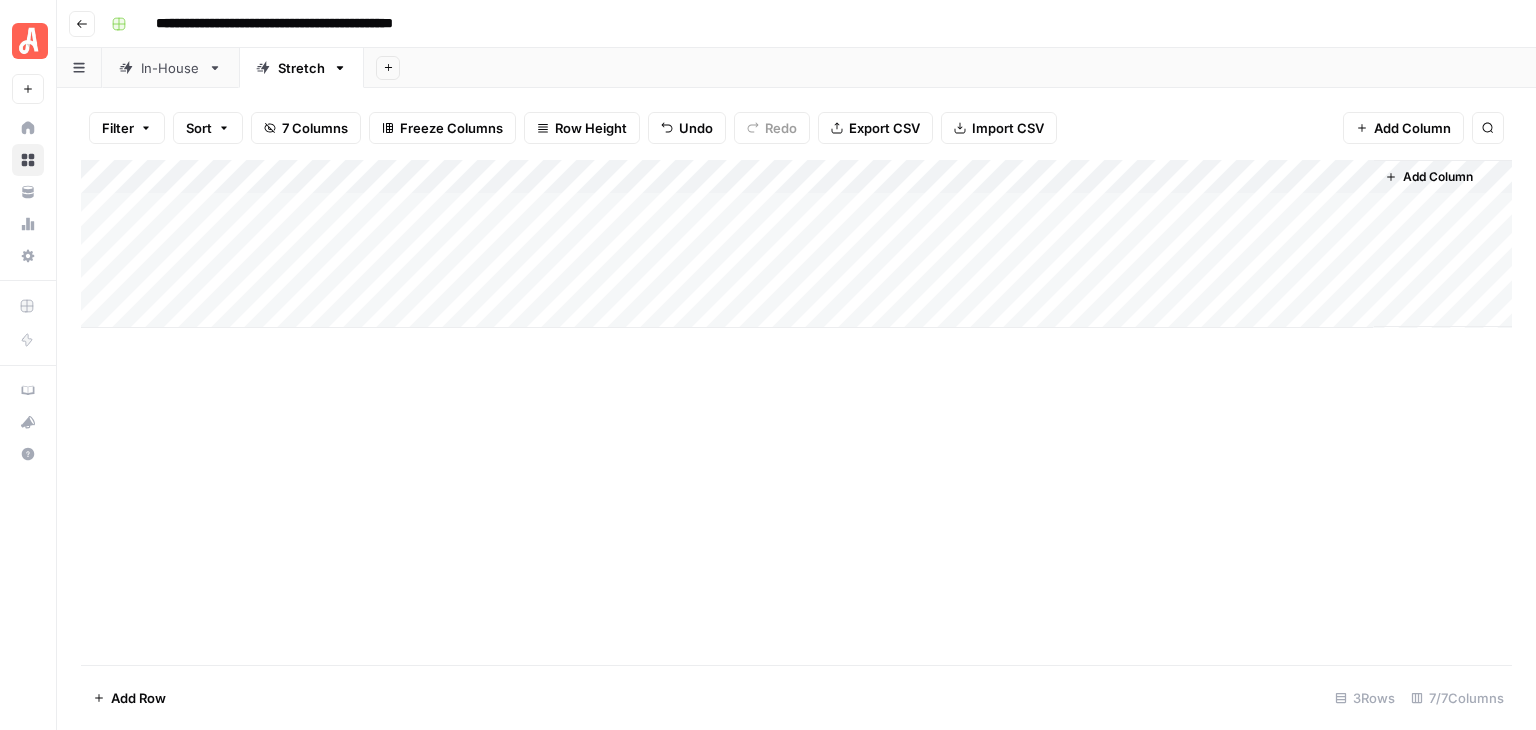 click on "Add Column" at bounding box center [796, 412] 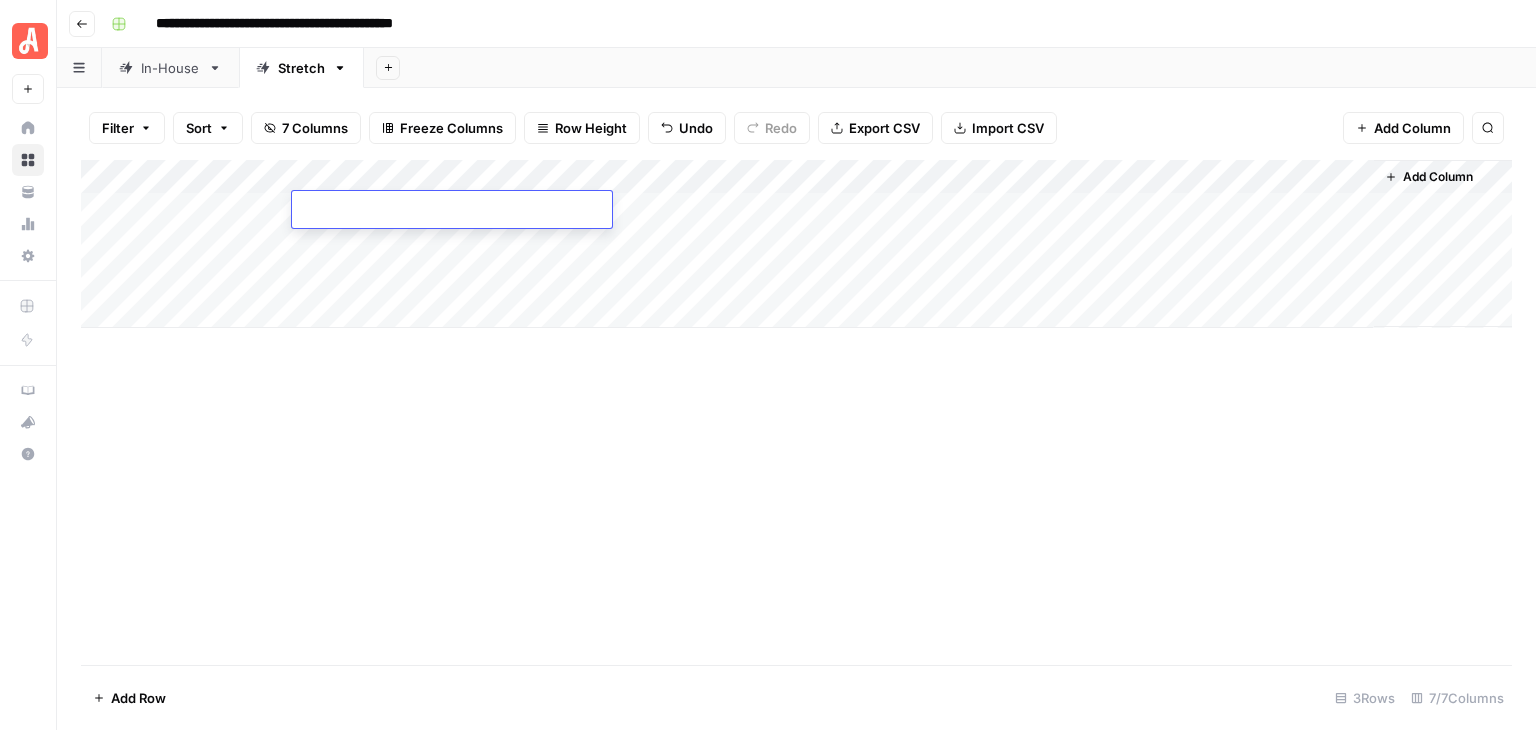 type on "**********" 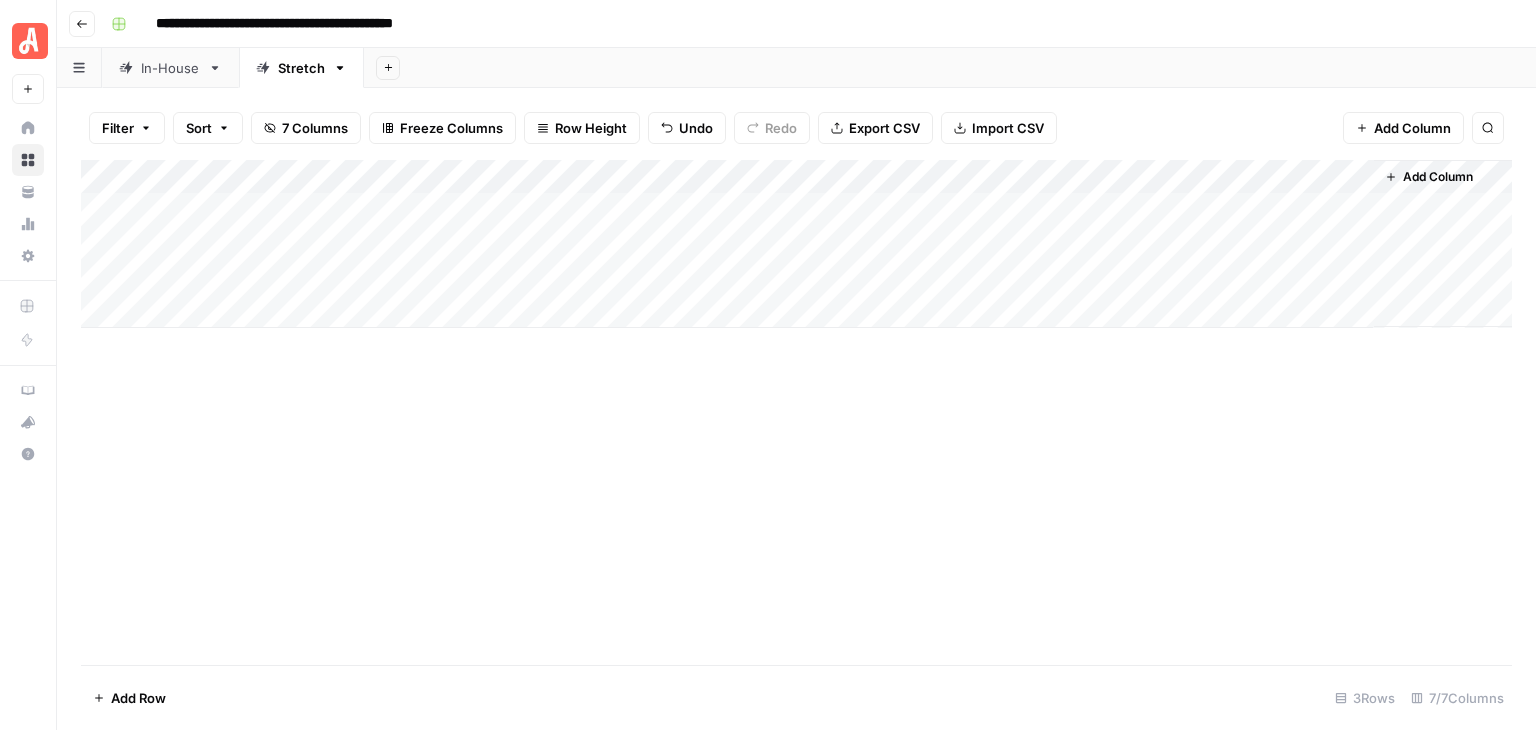 click on "Add Column" at bounding box center (796, 412) 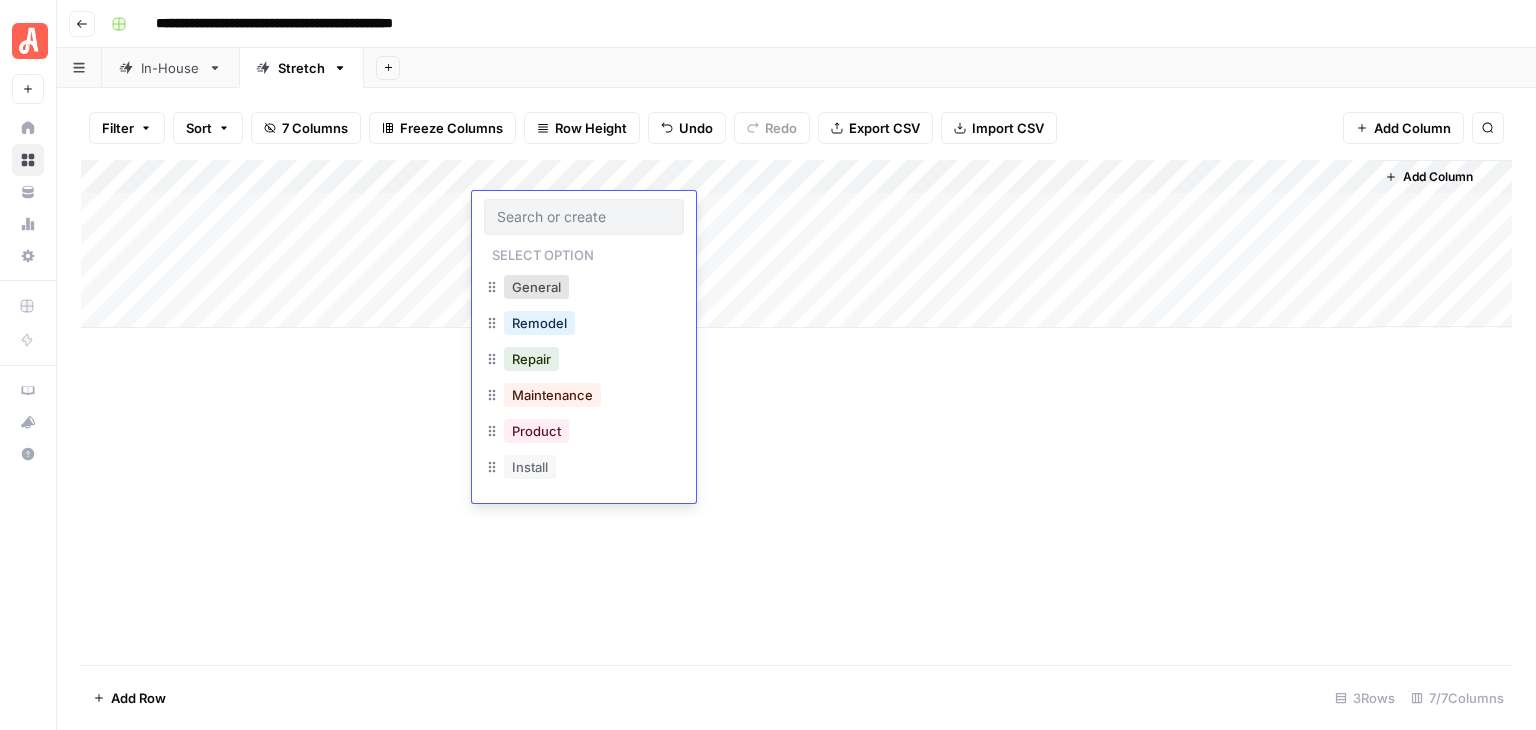 click on "General" at bounding box center [584, 289] 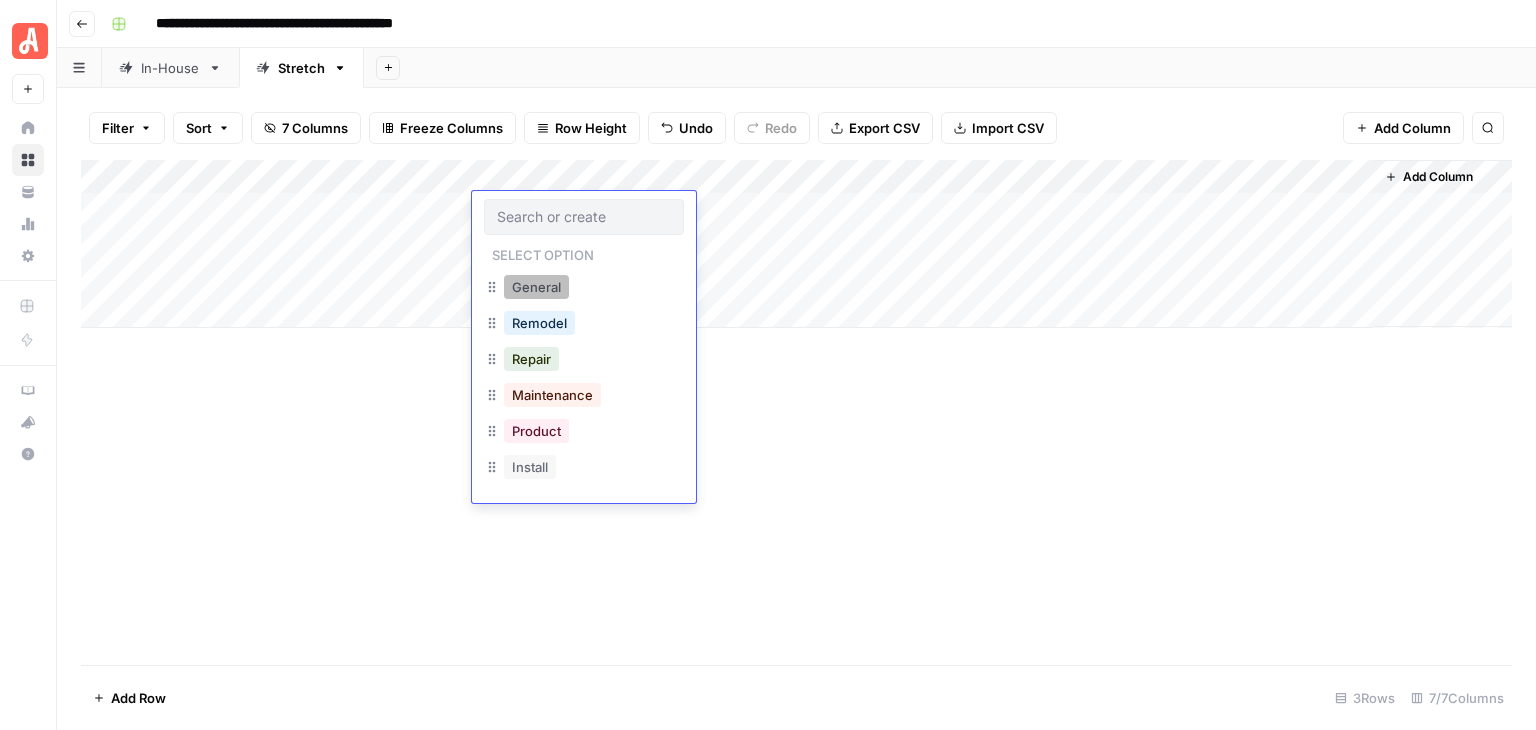 click on "General" at bounding box center (536, 287) 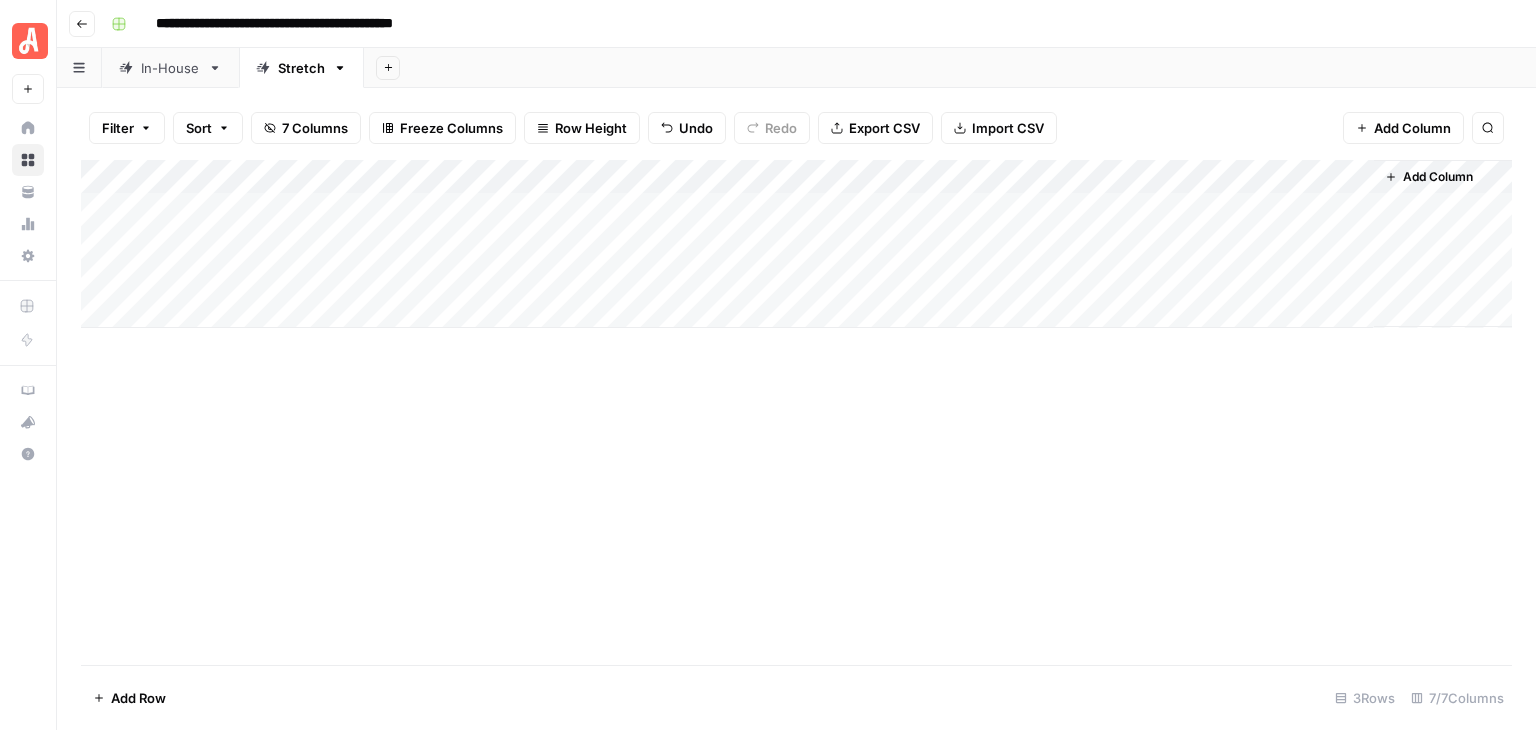 click on "Add Column" at bounding box center (796, 244) 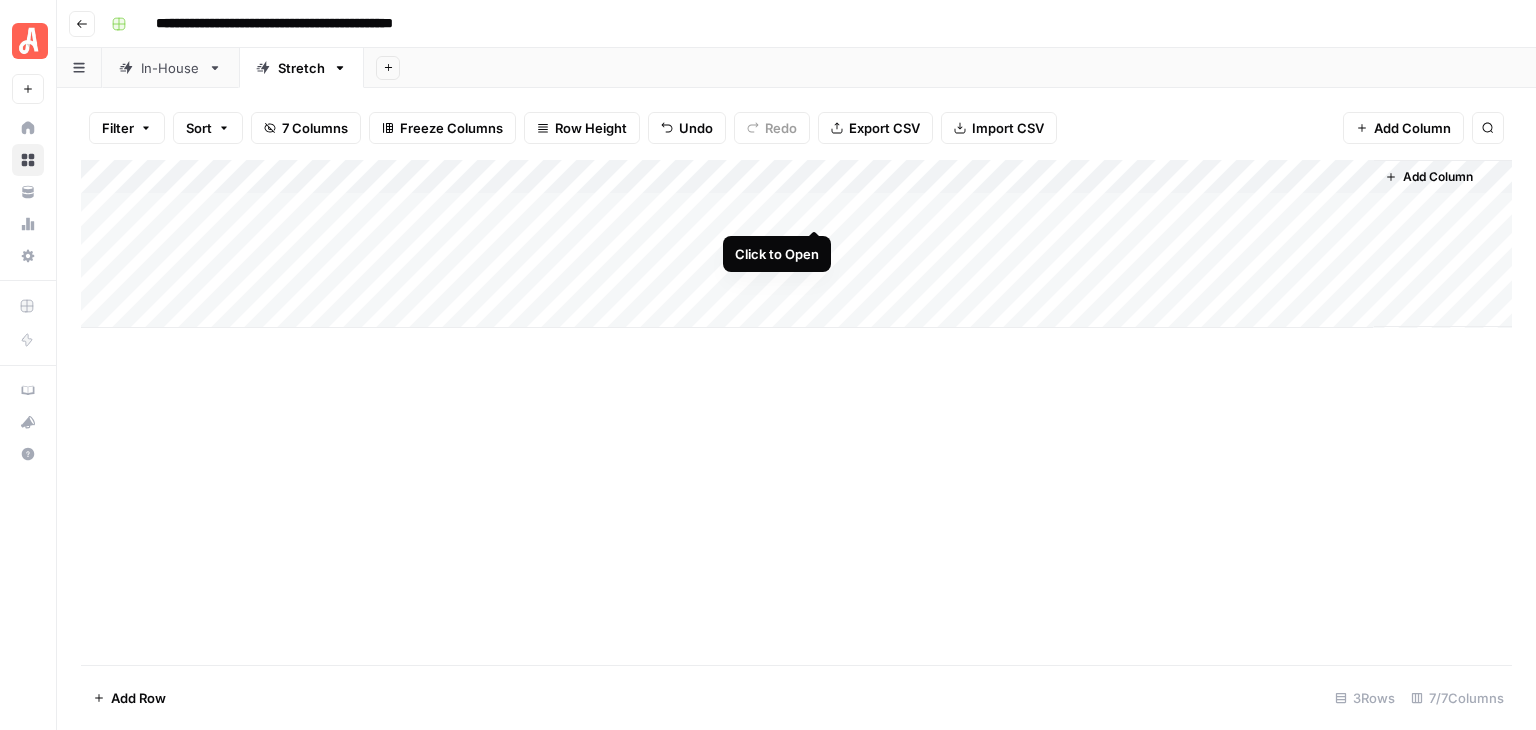click on "Add Column" at bounding box center (796, 244) 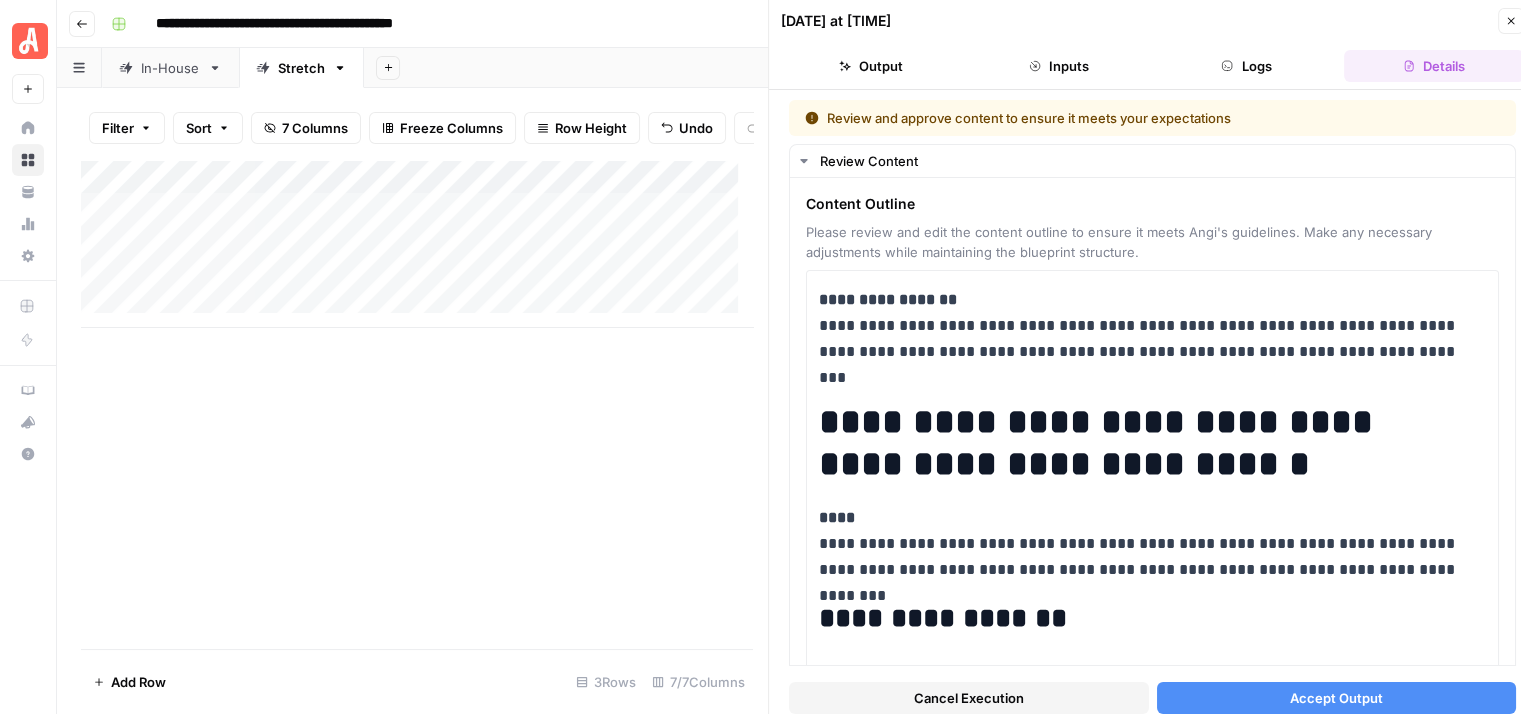 click on "Accept Output" at bounding box center (1336, 698) 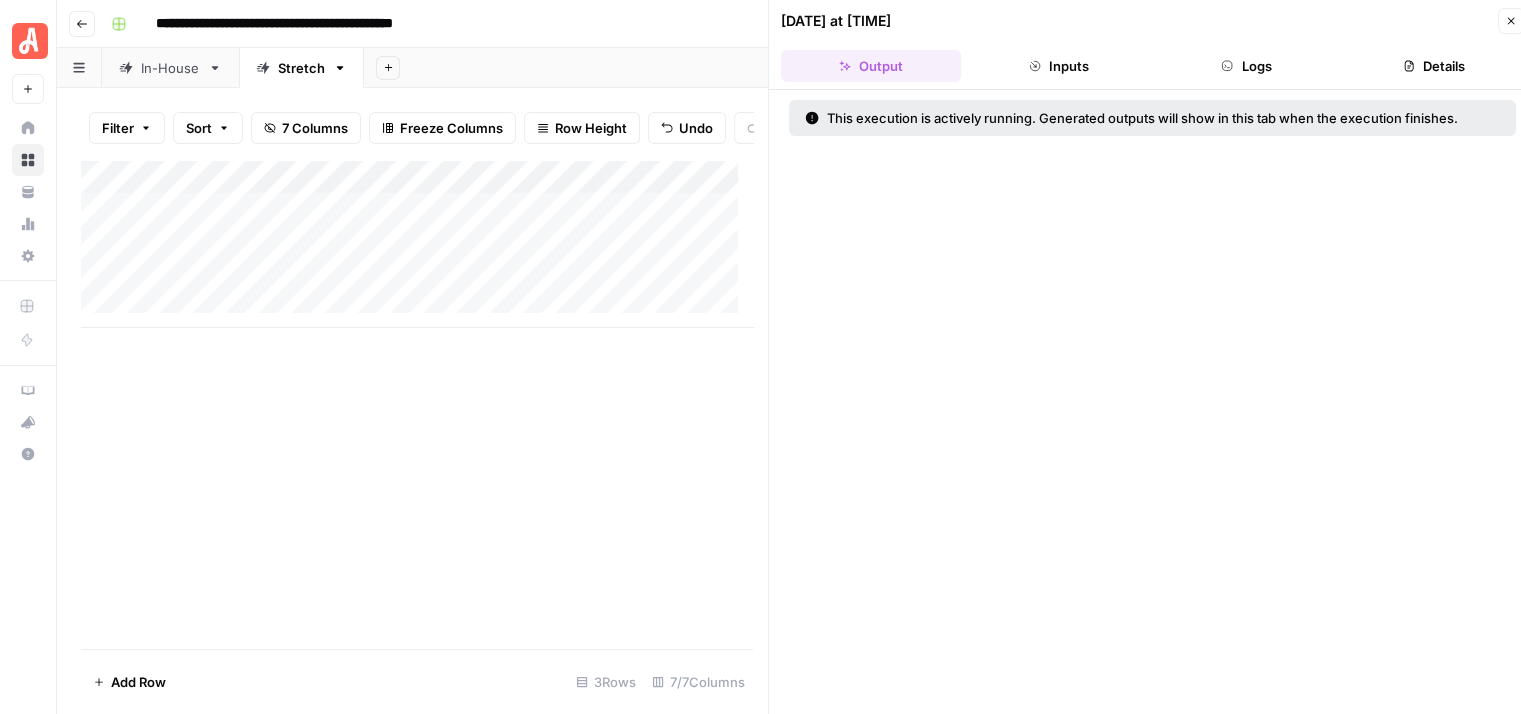 click 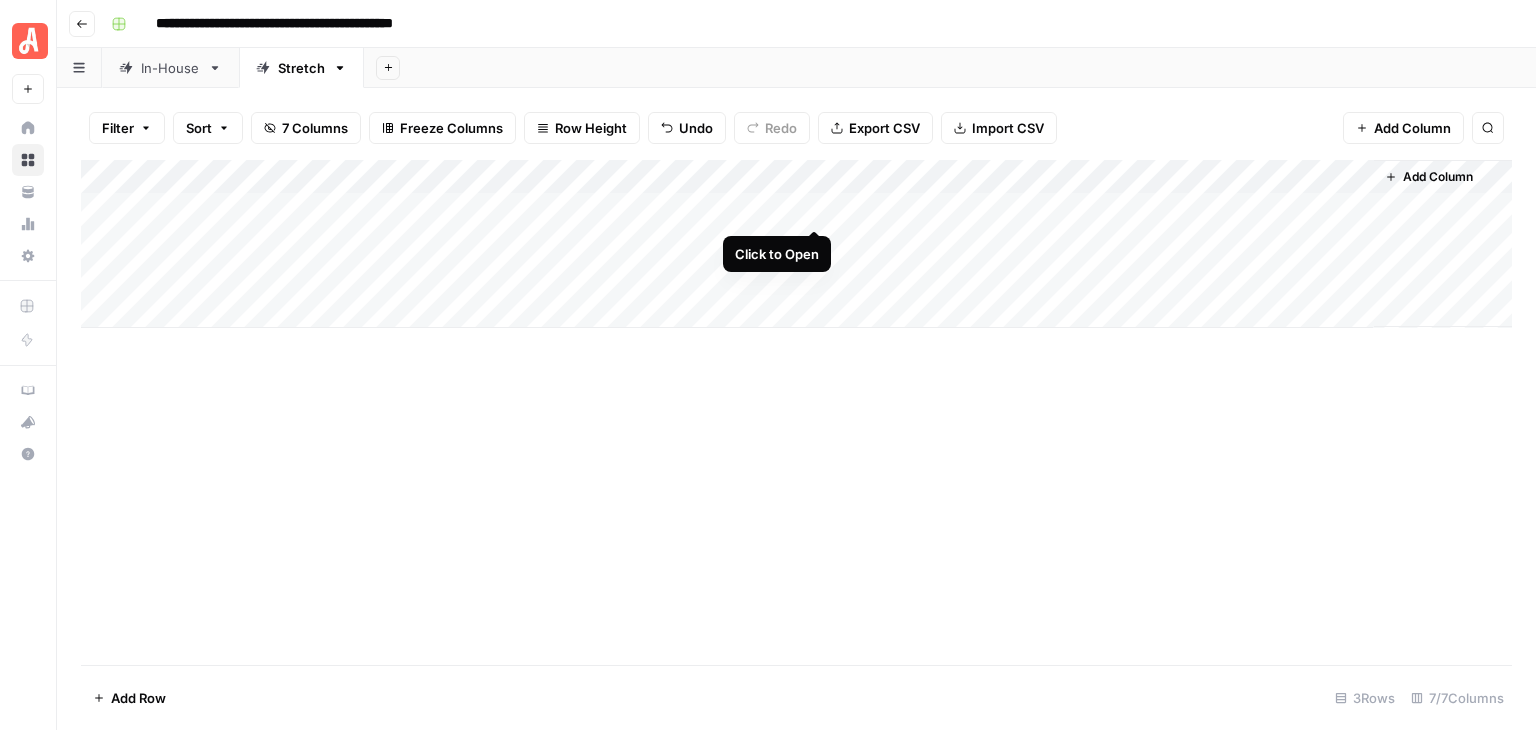 click on "Add Column" at bounding box center (796, 244) 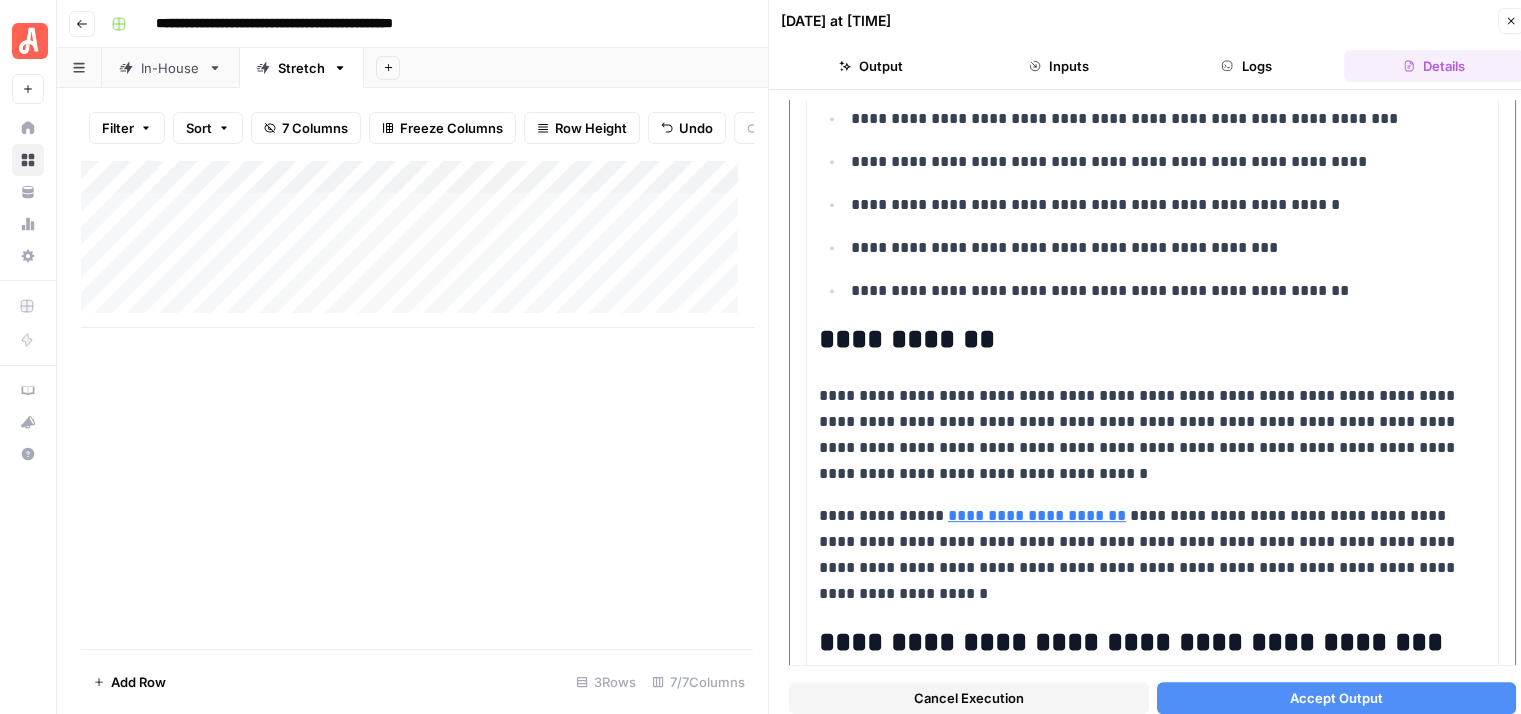 scroll, scrollTop: 800, scrollLeft: 0, axis: vertical 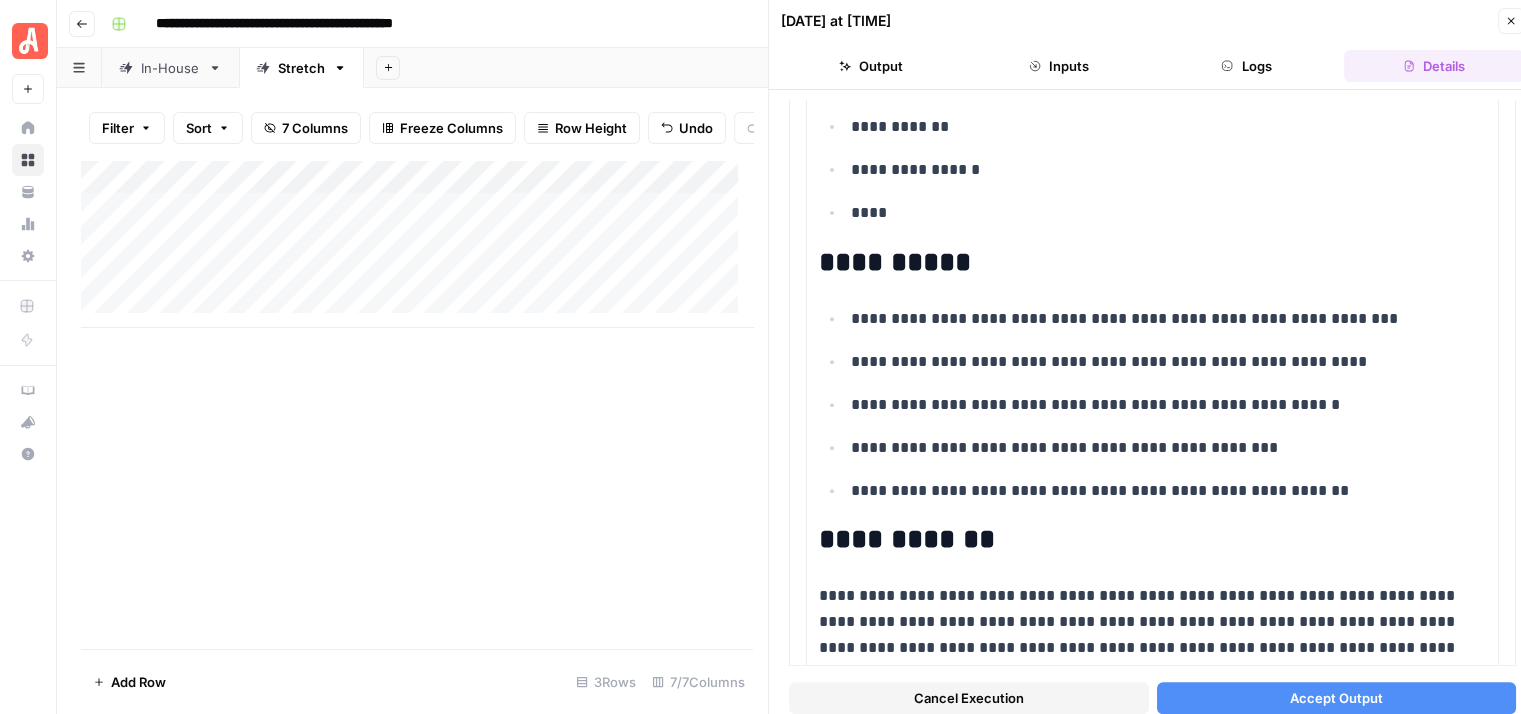 click on "Accept Output" at bounding box center (1336, 698) 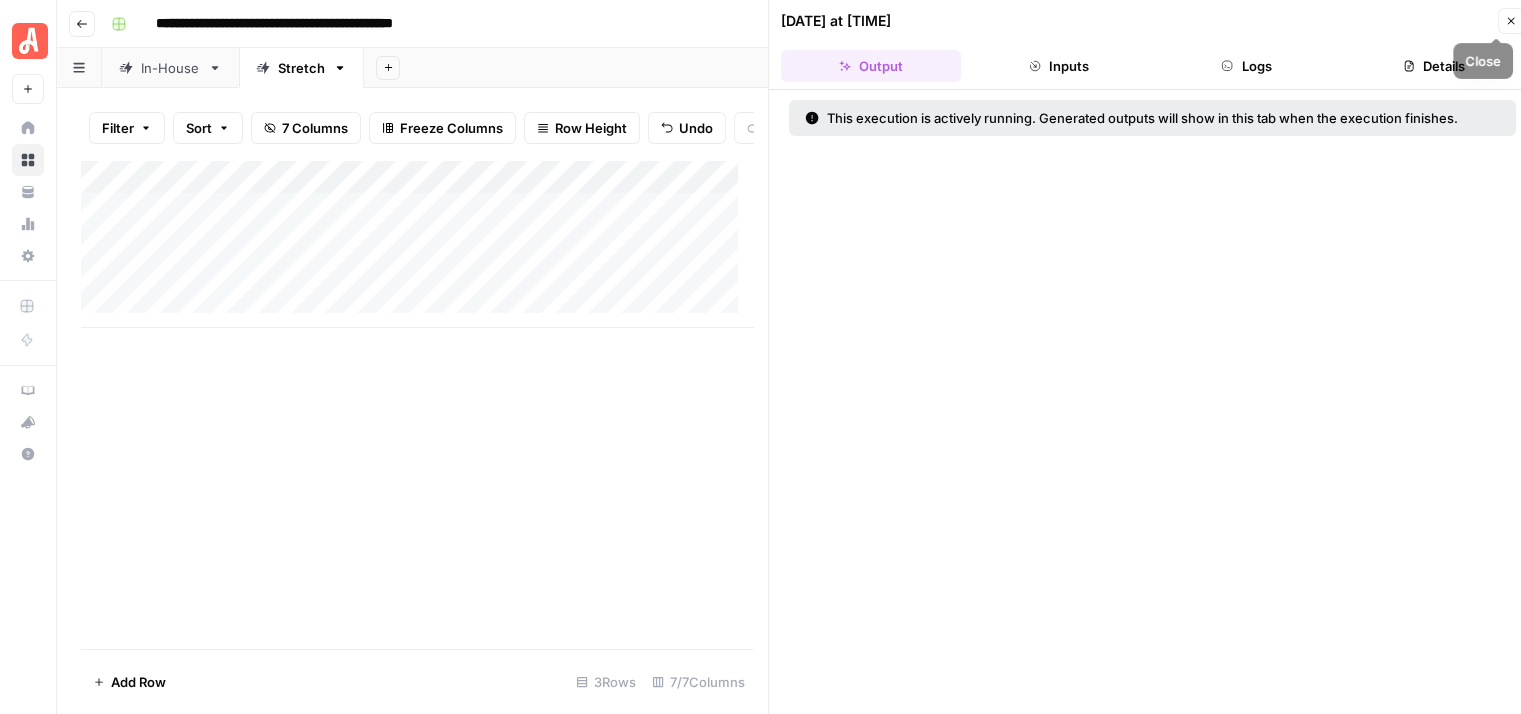 click 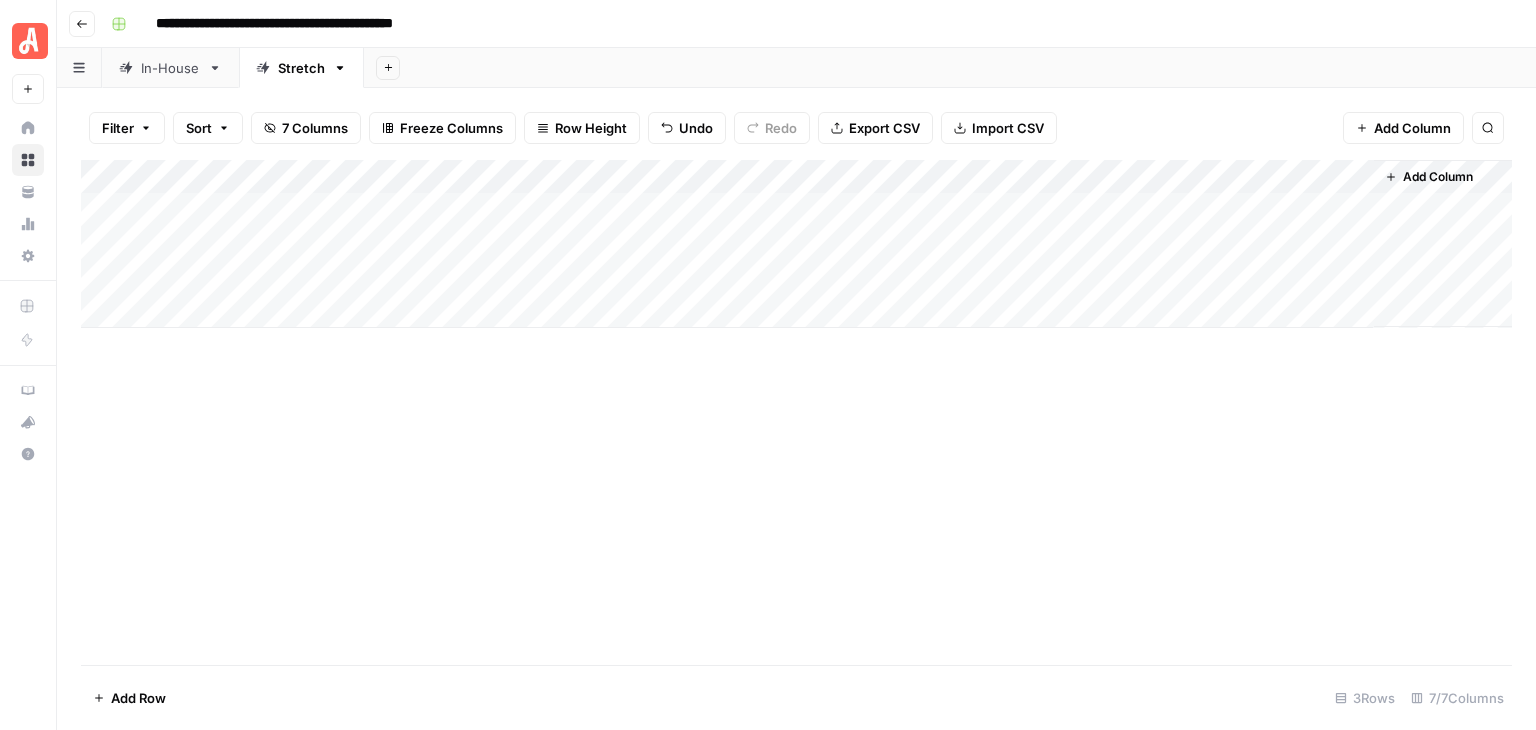 click on "Add Row 3  Rows 7/7  Columns" at bounding box center (796, 697) 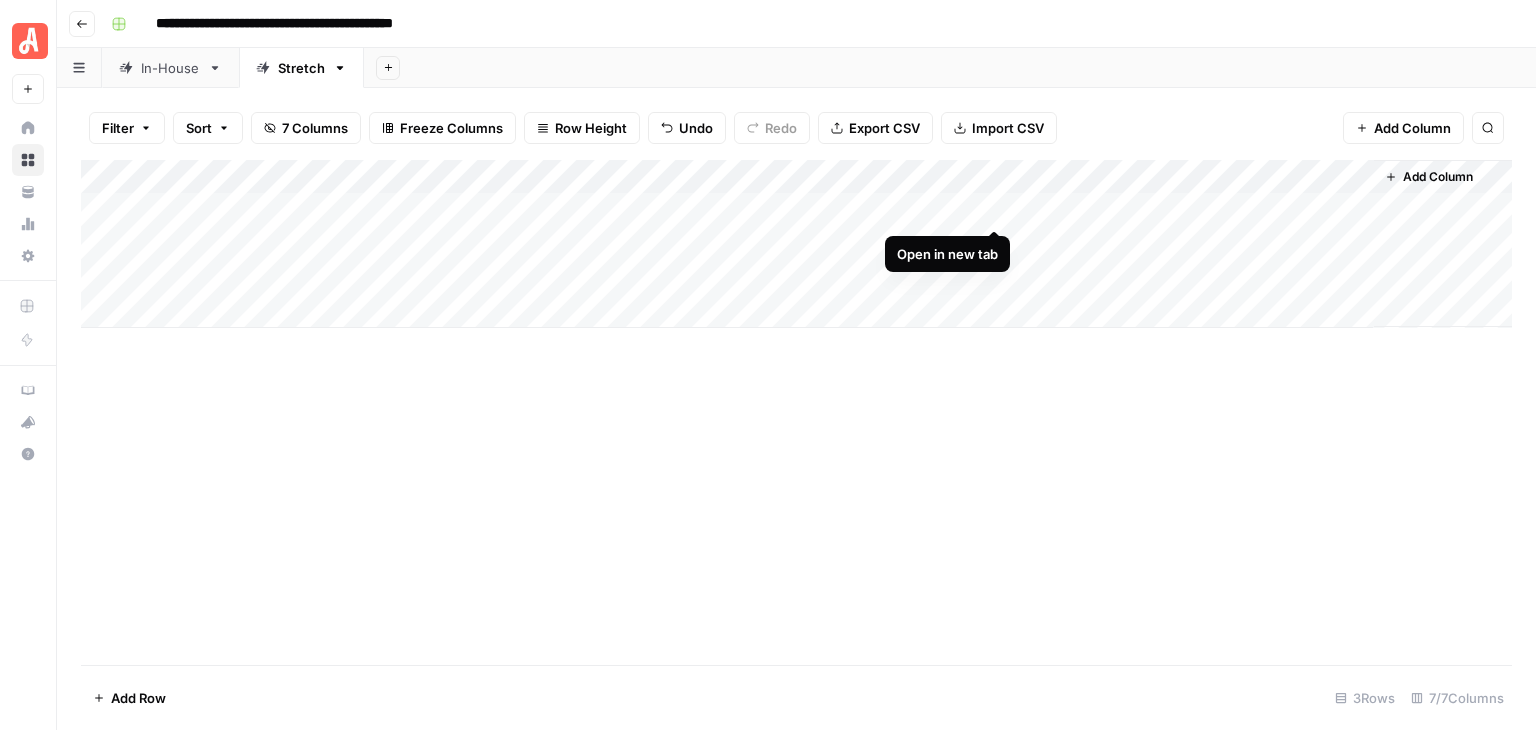 click on "Add Column" at bounding box center [796, 244] 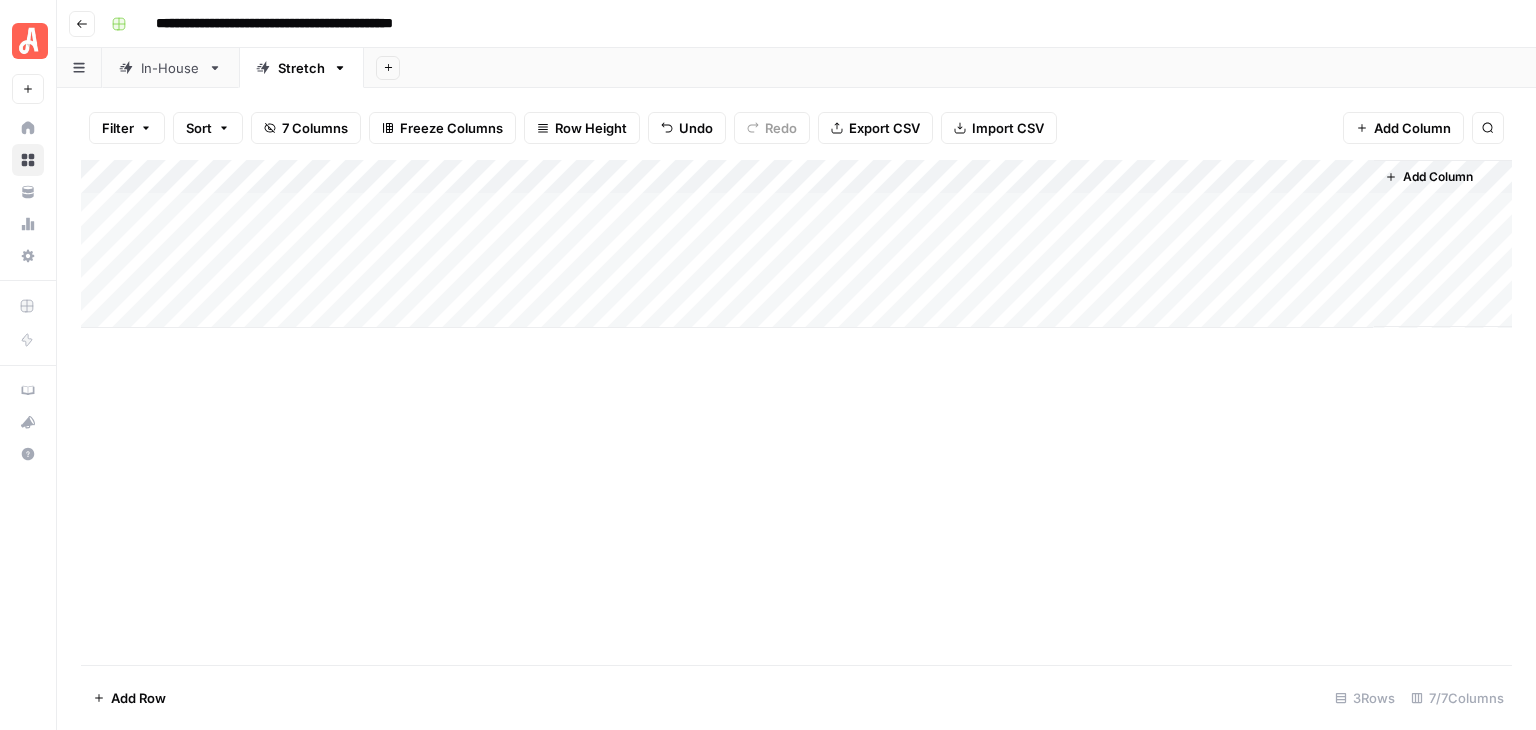 click on "**********" at bounding box center (796, 24) 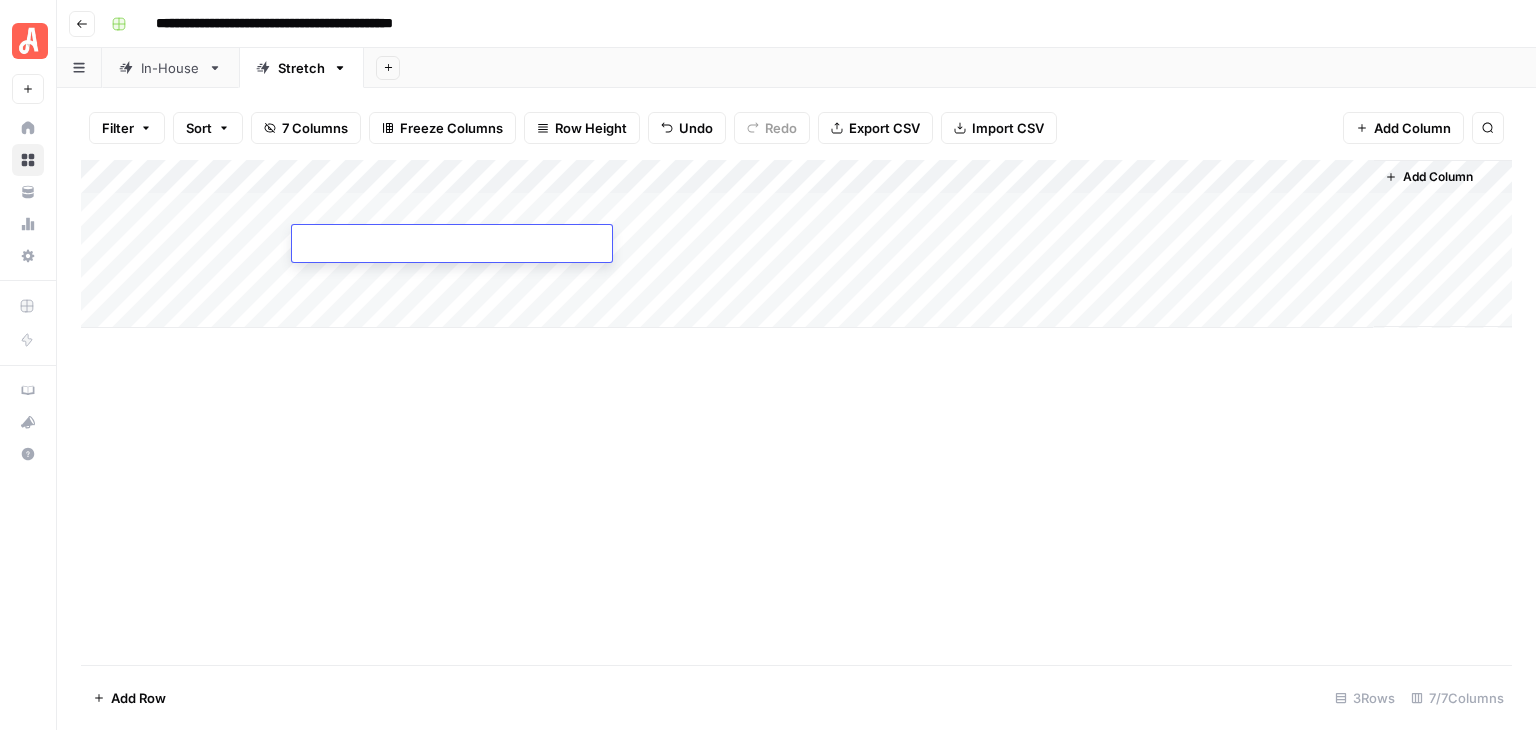 type on "**********" 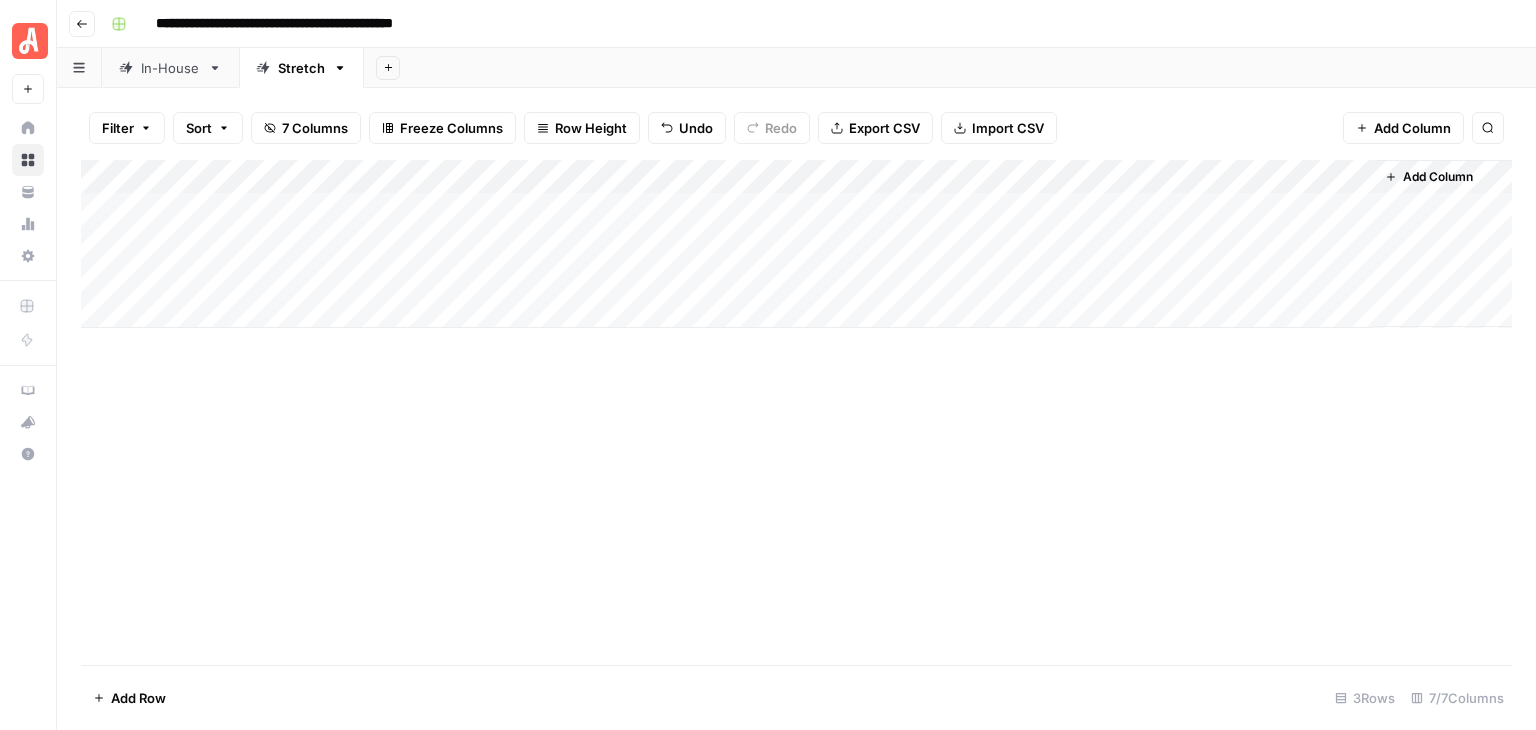click on "Add Column" at bounding box center (796, 412) 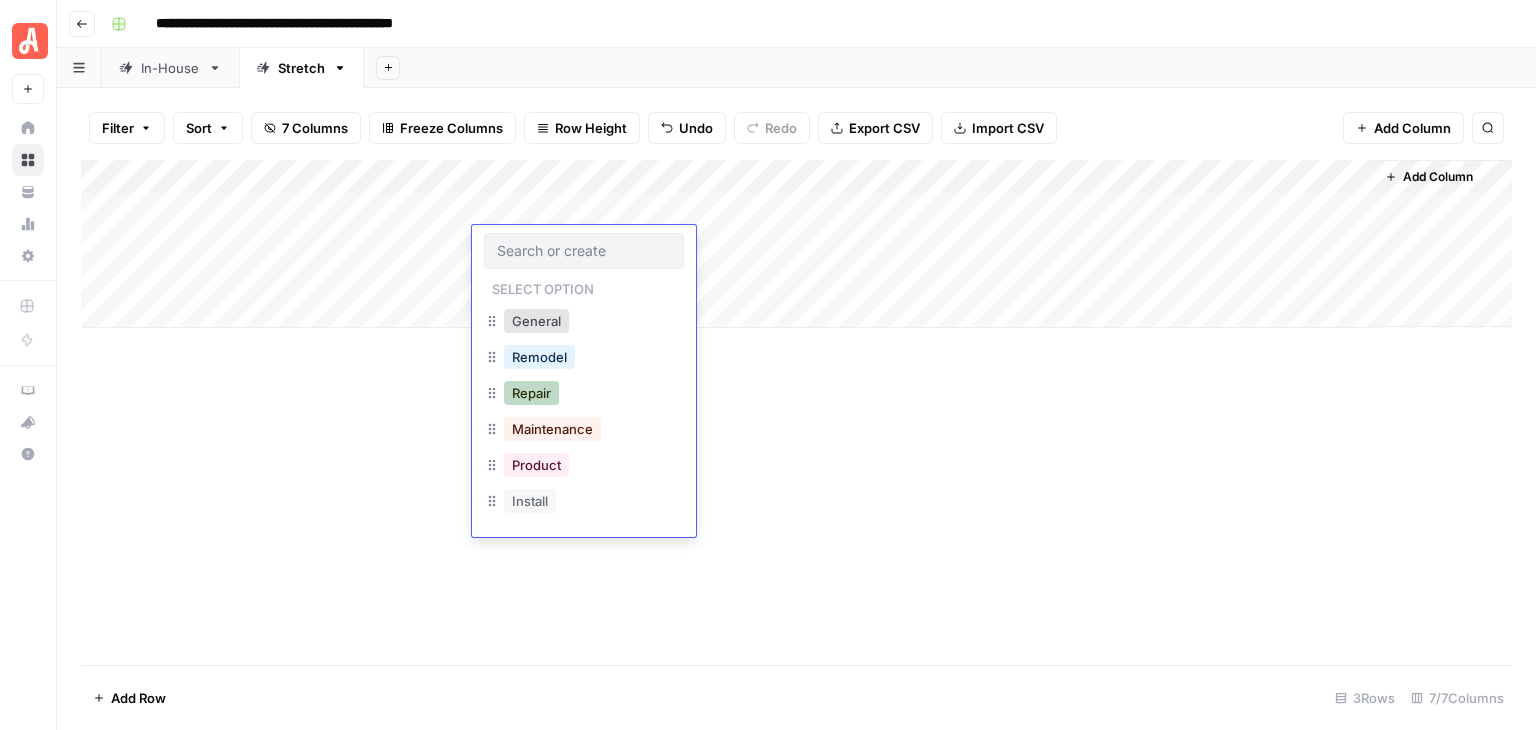click on "Repair" at bounding box center (531, 393) 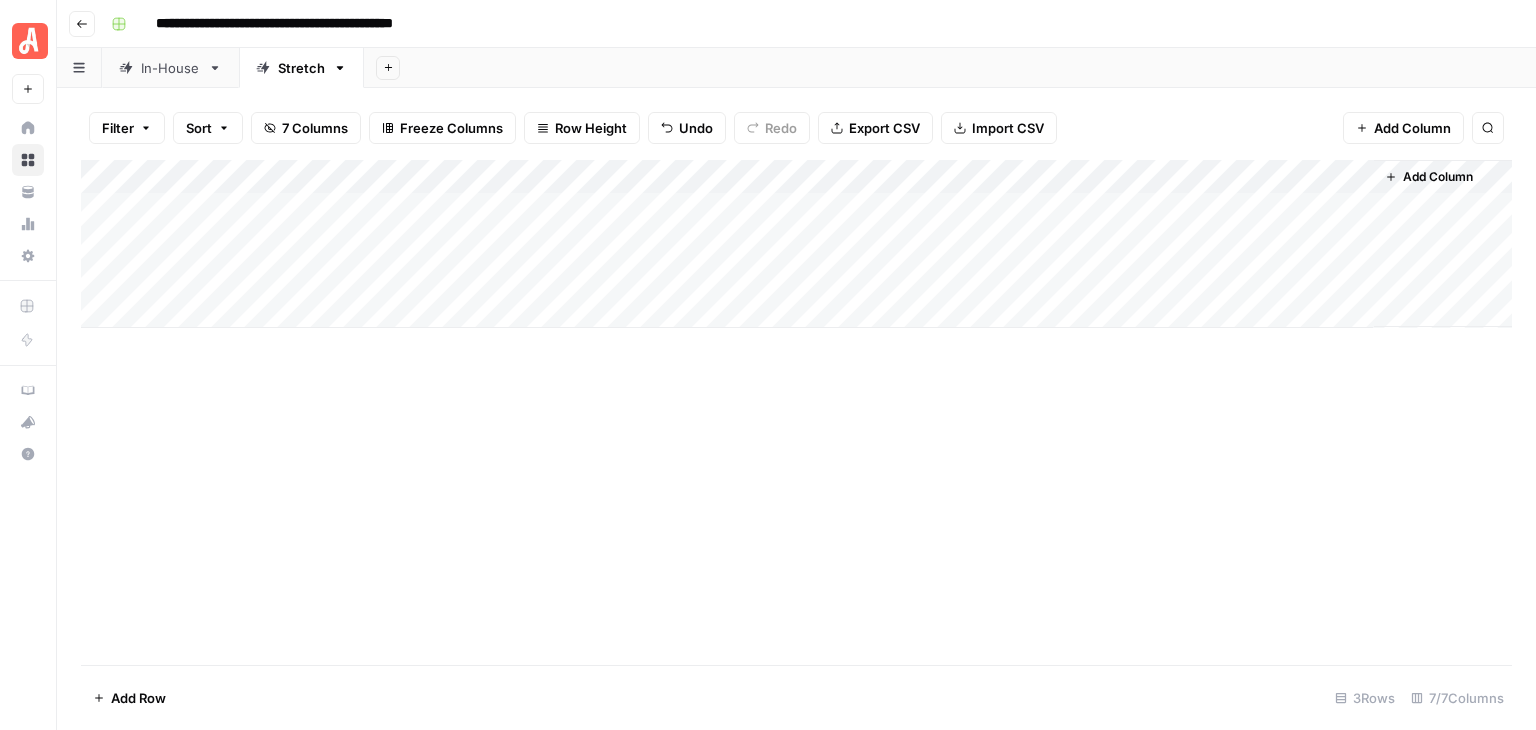 click on "Add Column" at bounding box center [796, 244] 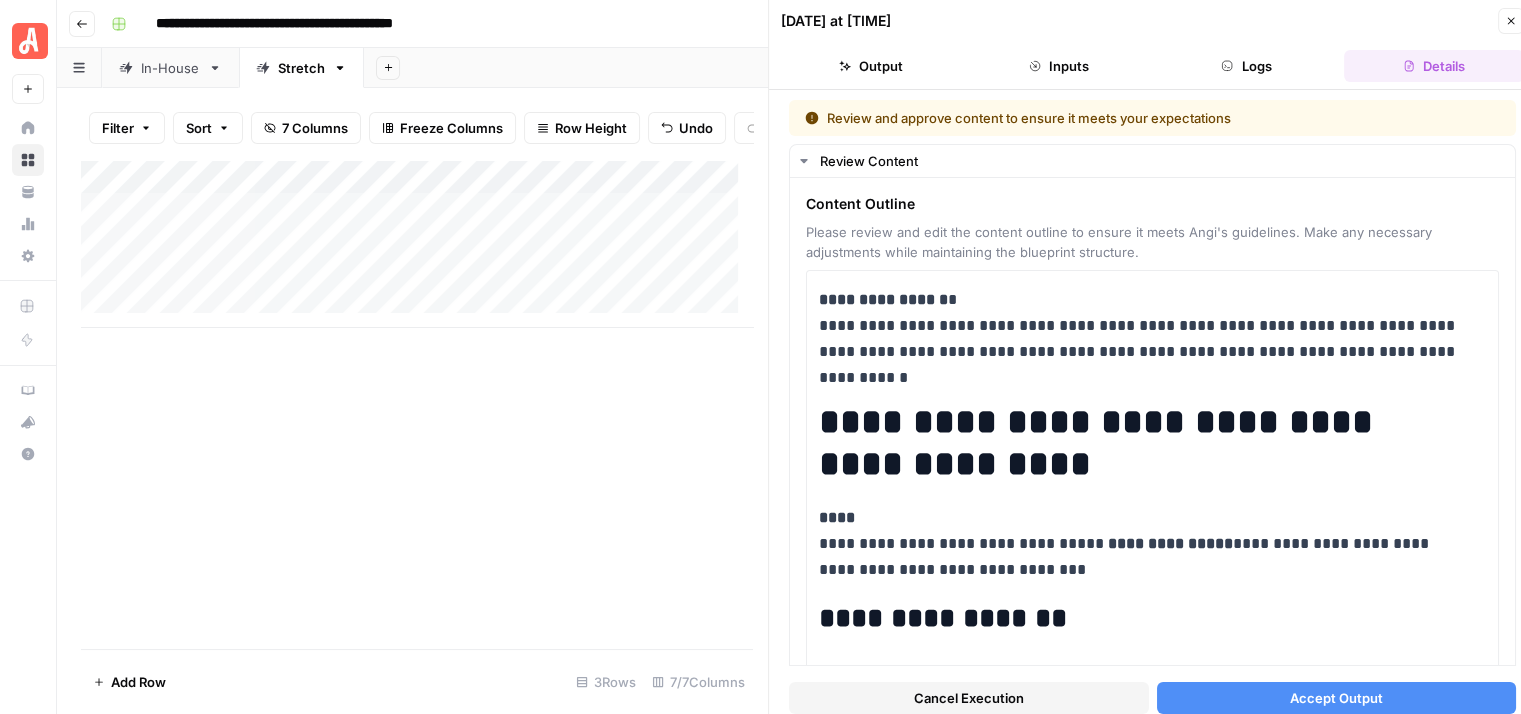 click on "Accept Output" at bounding box center [1336, 698] 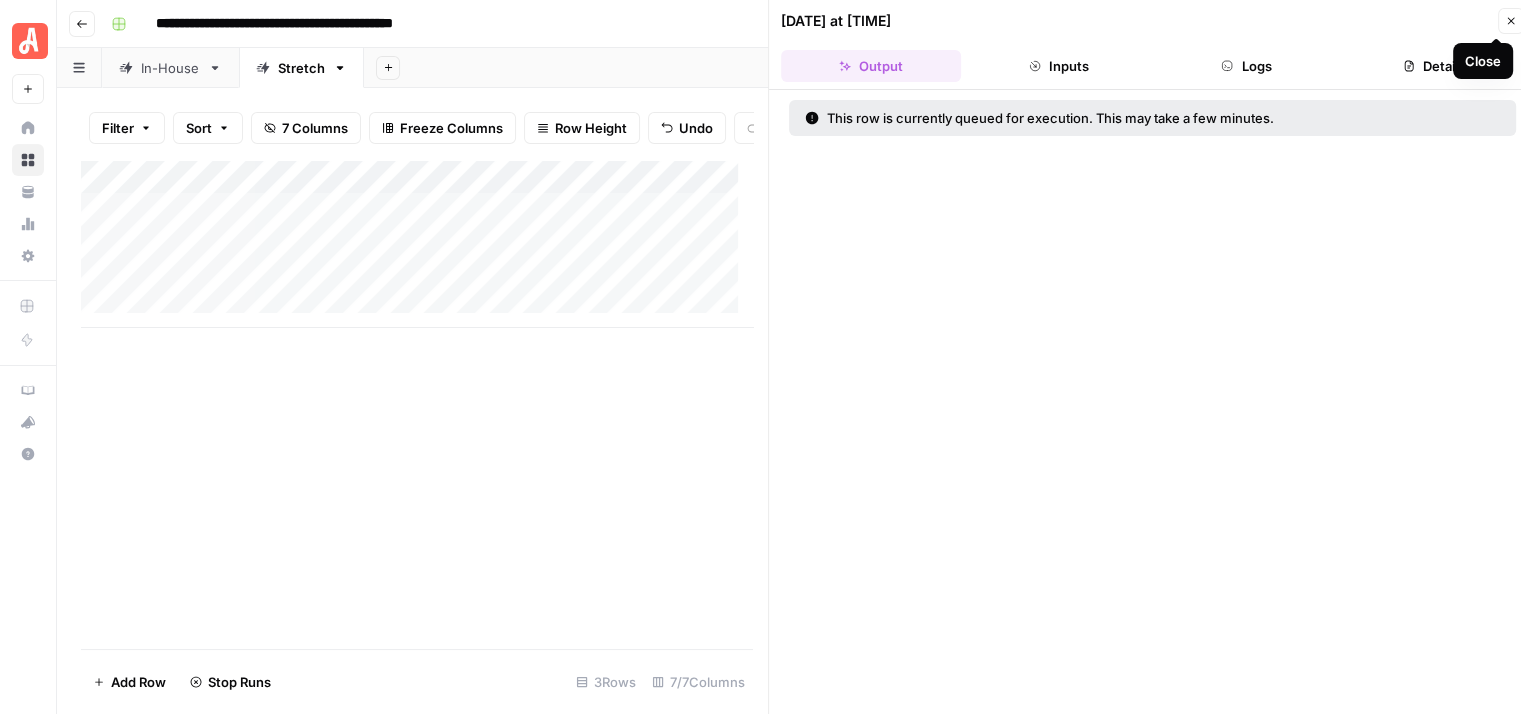 click 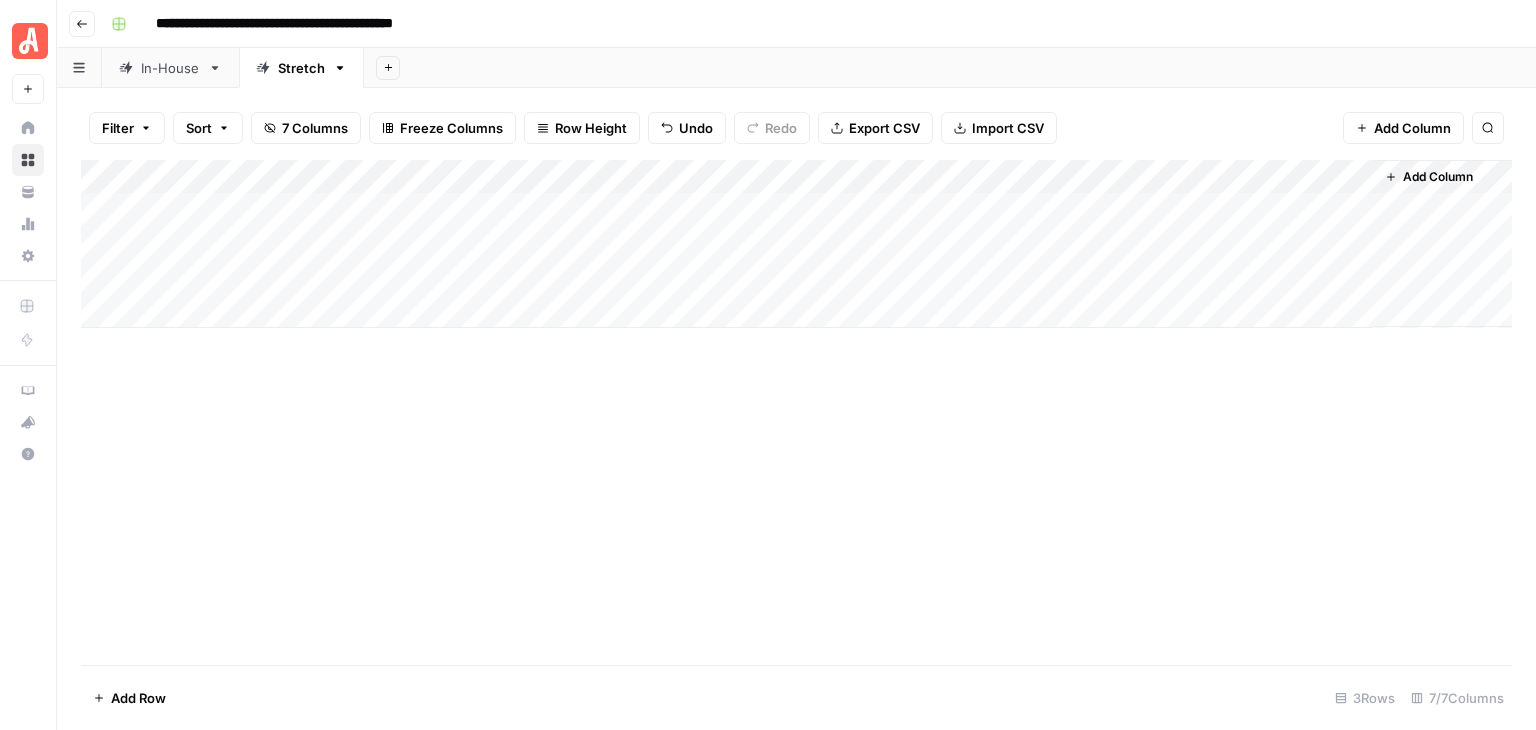 click on "Add Column" at bounding box center (796, 244) 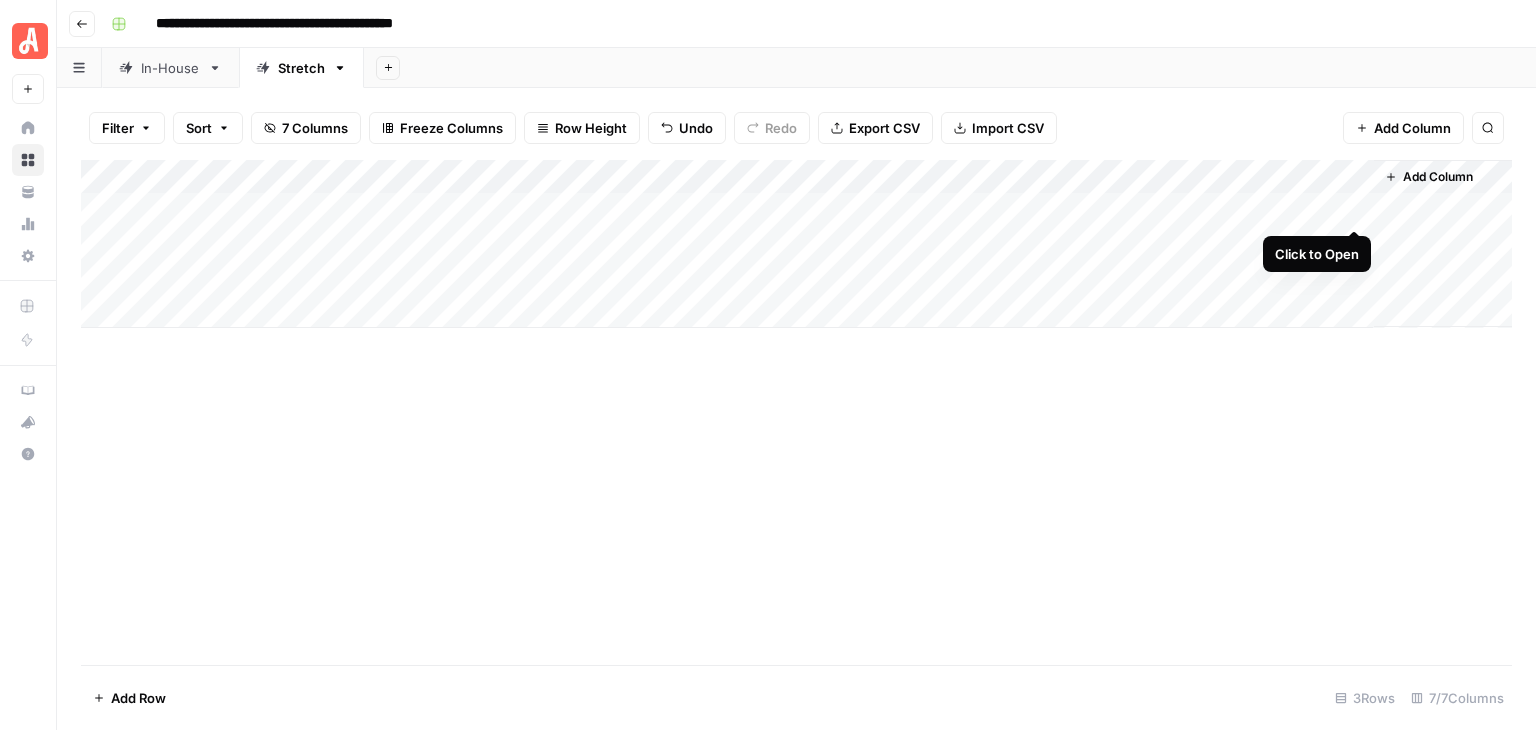 click on "Add Column" at bounding box center (796, 244) 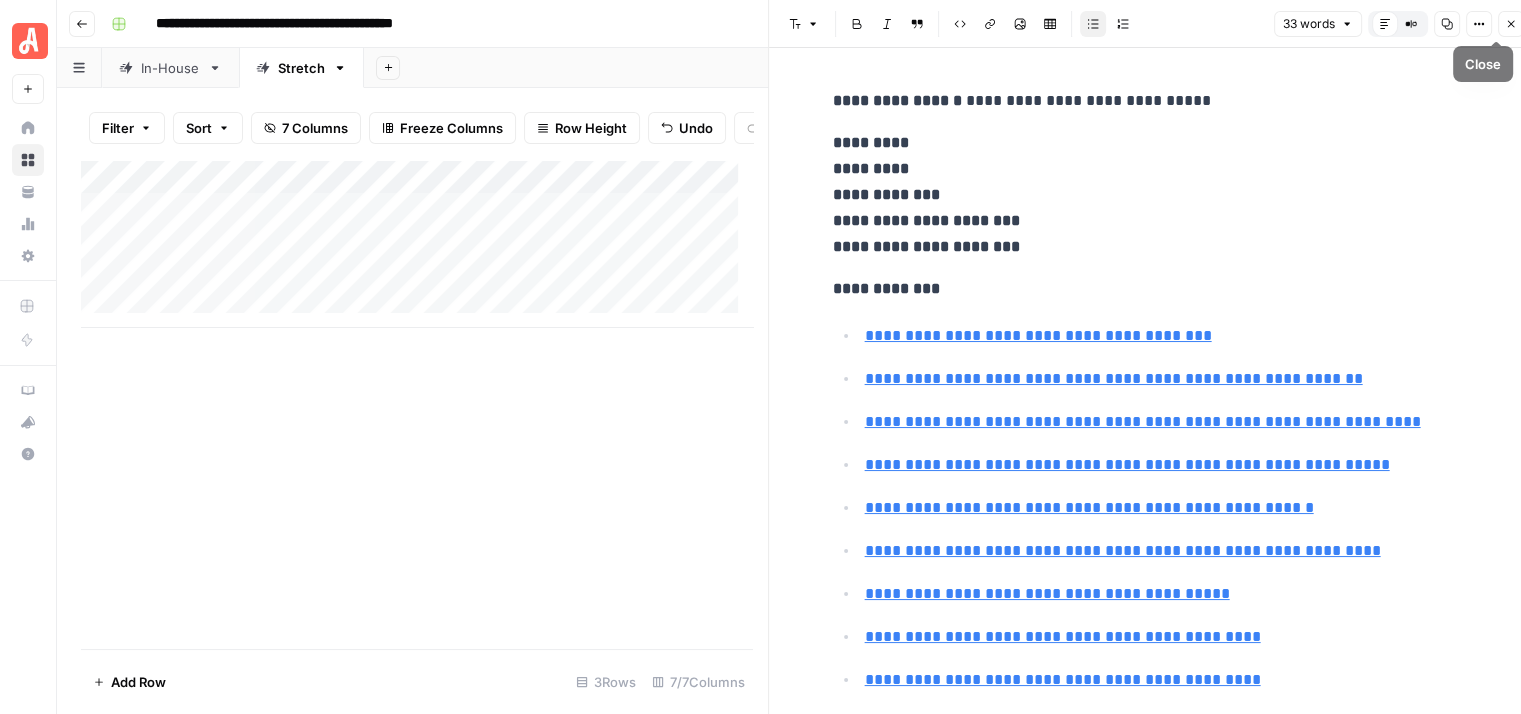 click 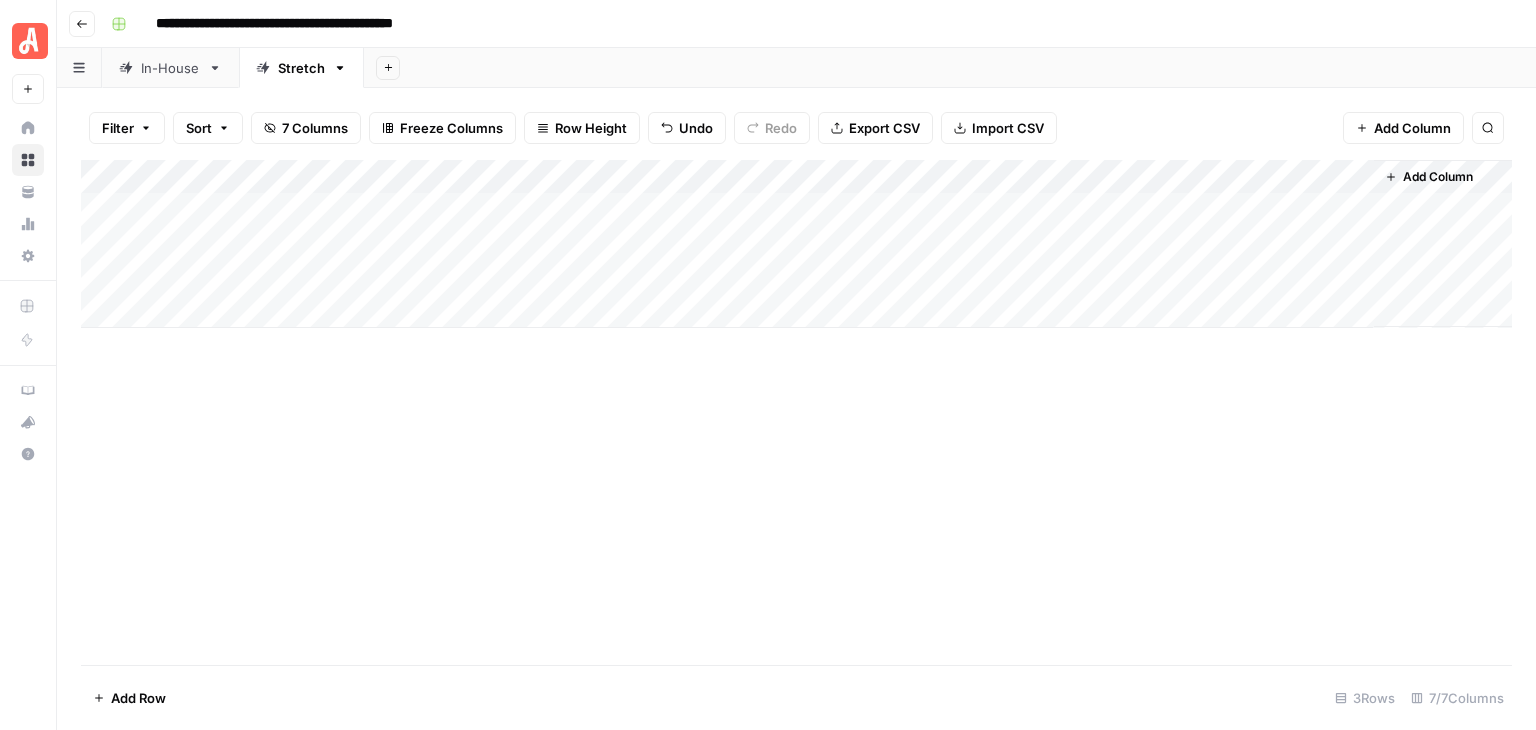 click on "Add Column" at bounding box center (796, 244) 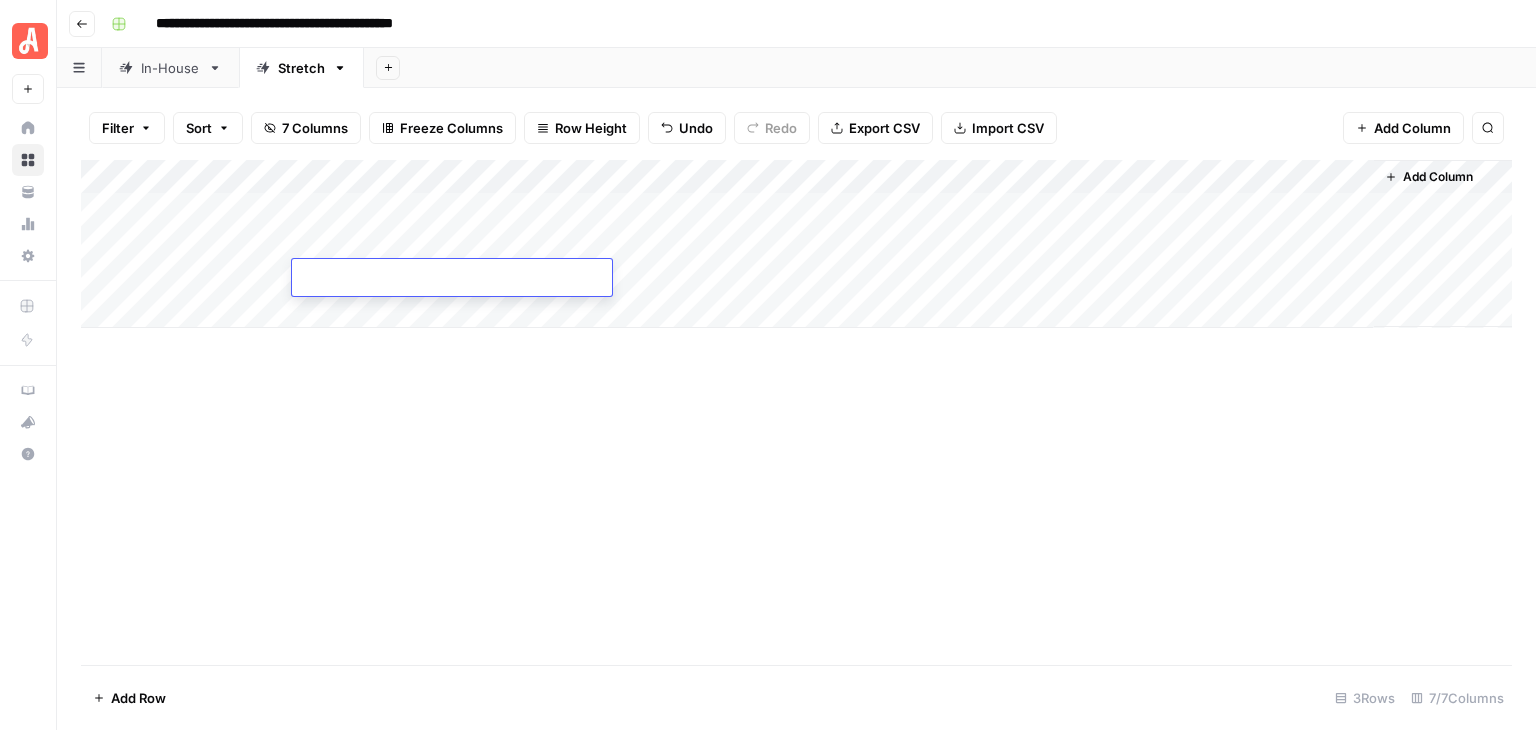 type on "**********" 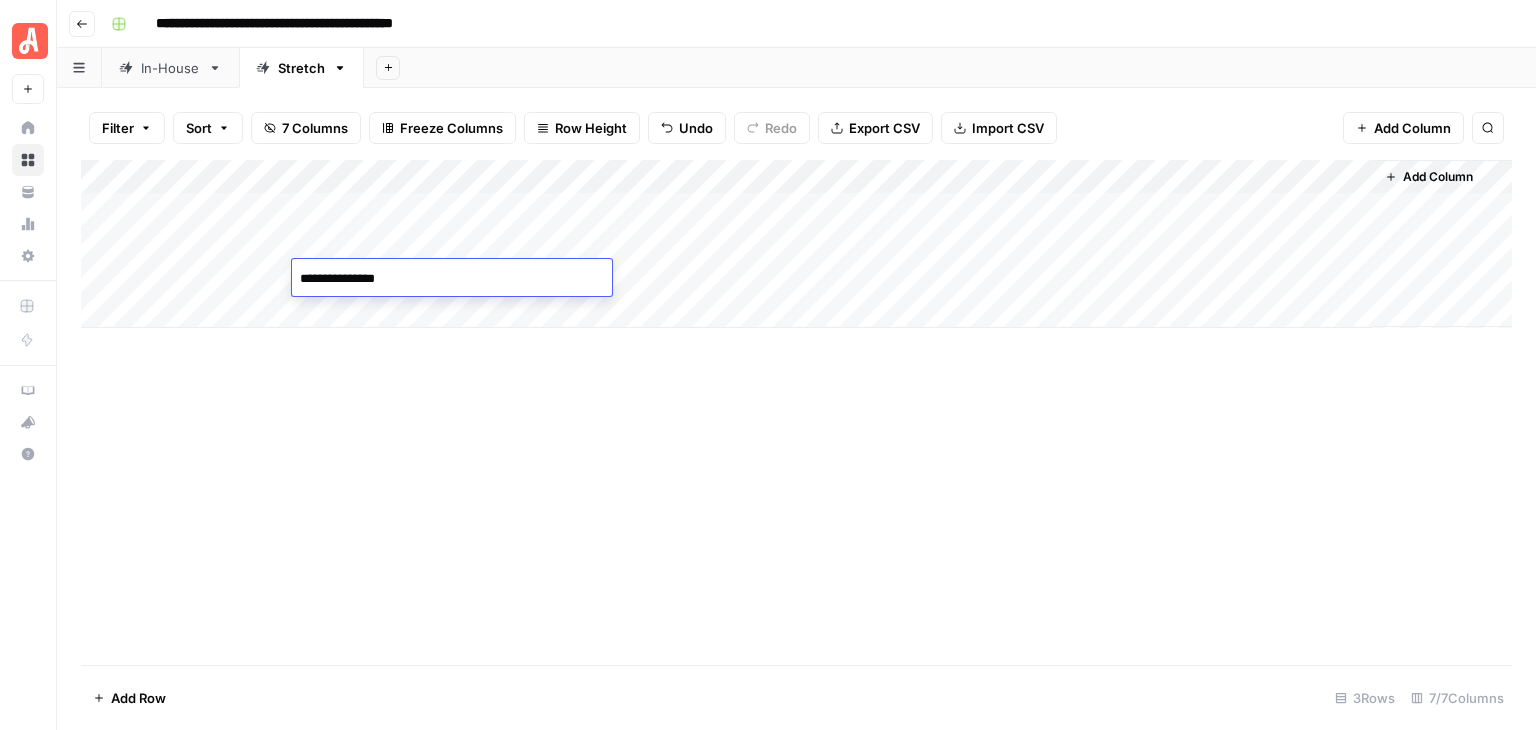 click on "Add Column" at bounding box center [796, 412] 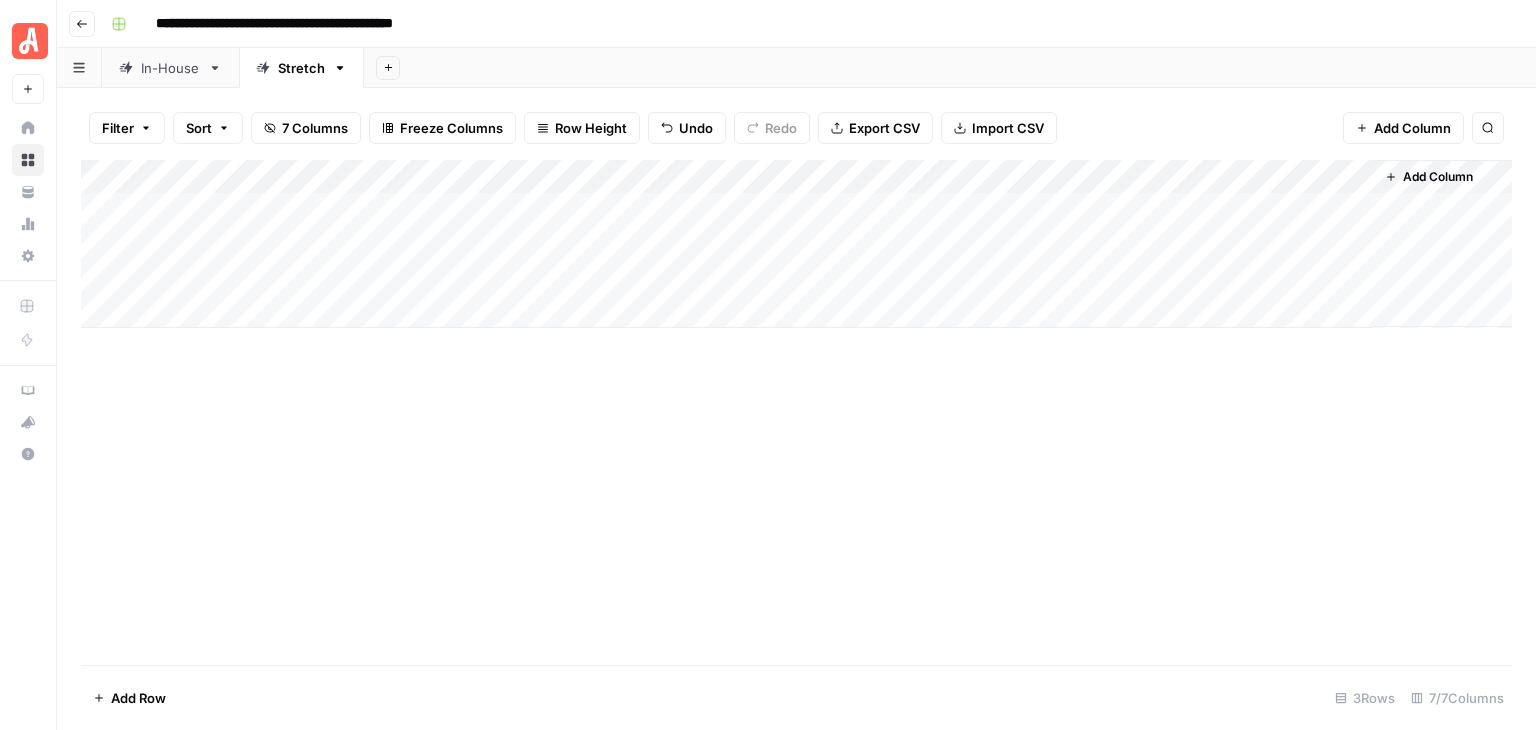 click on "Add Column" at bounding box center [796, 244] 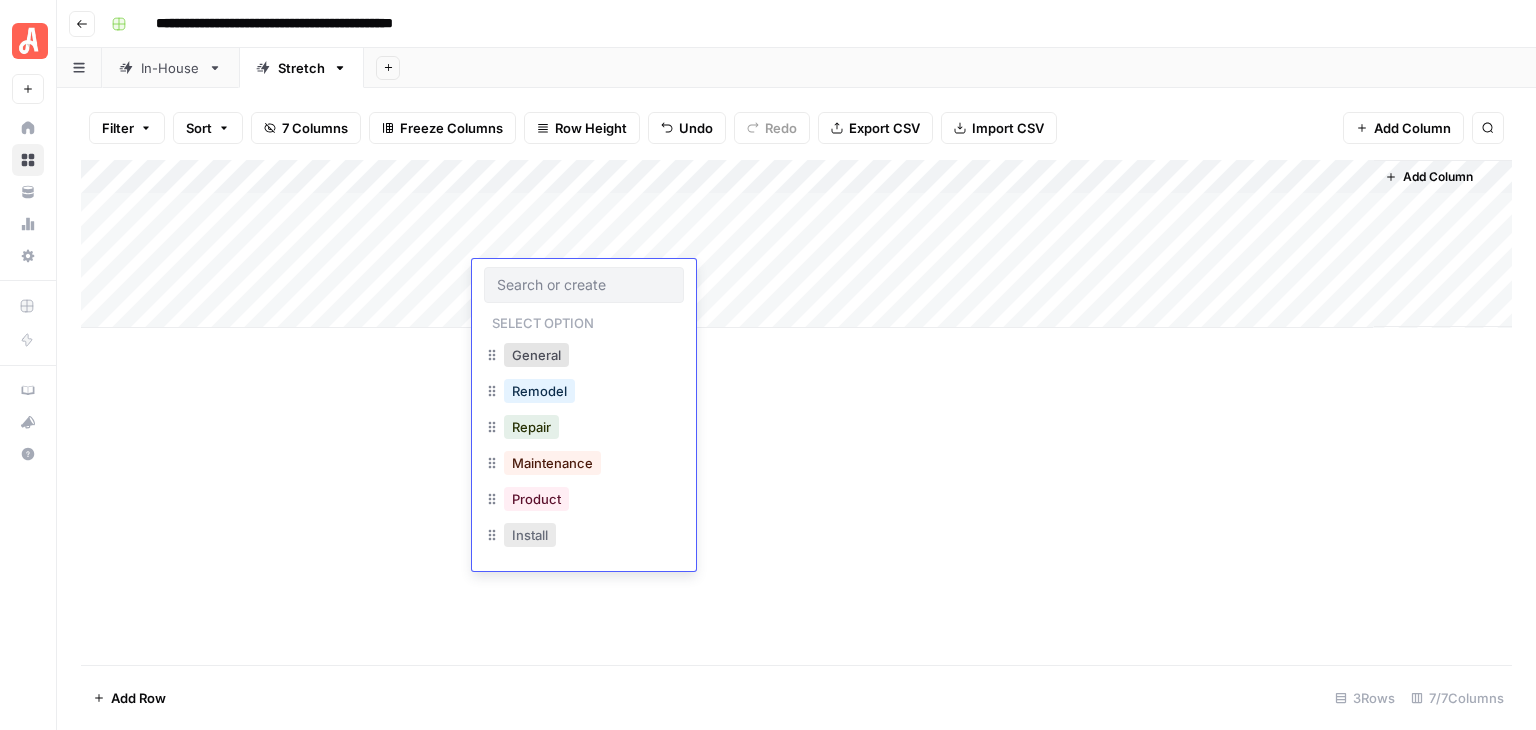 click on "Install" at bounding box center (530, 535) 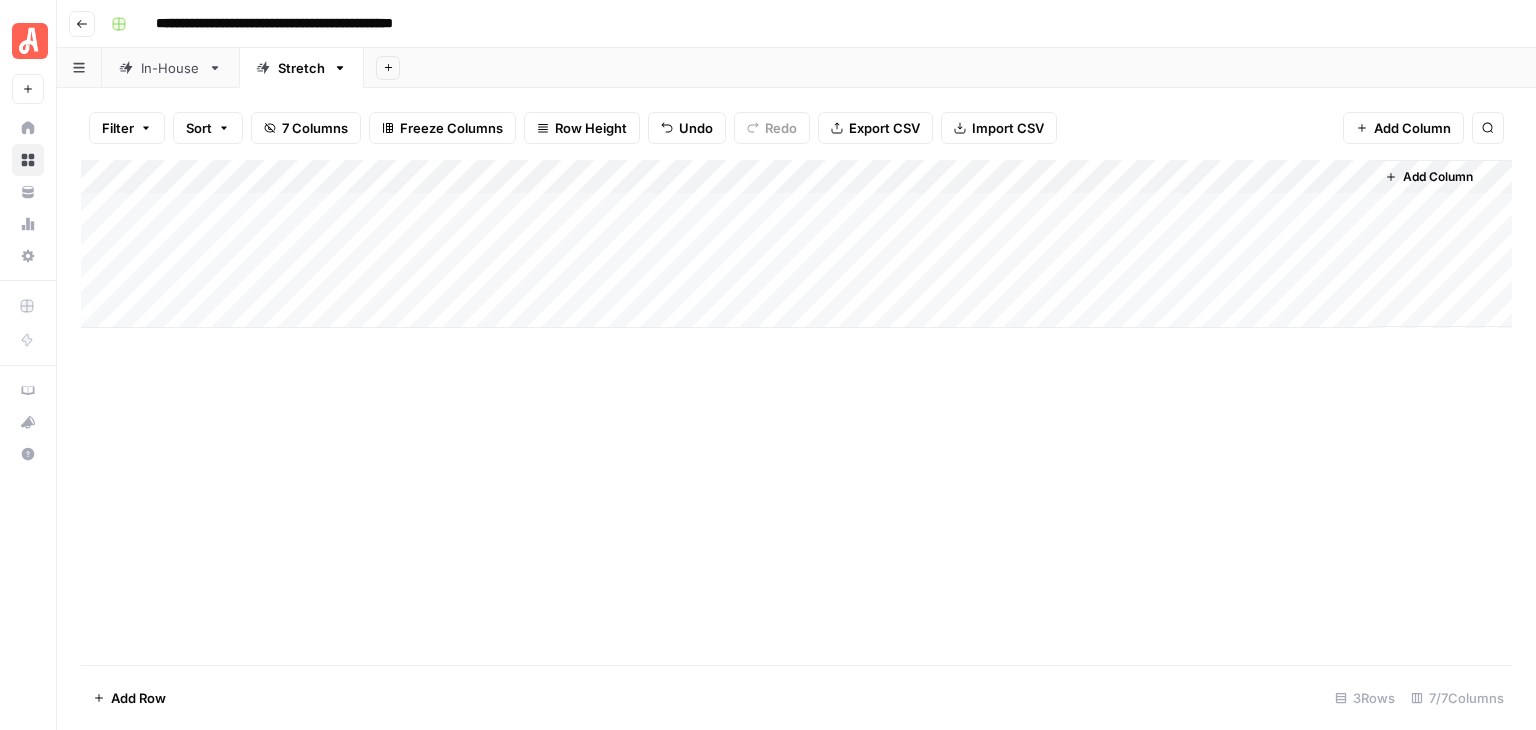 click on "Add Column" at bounding box center [796, 244] 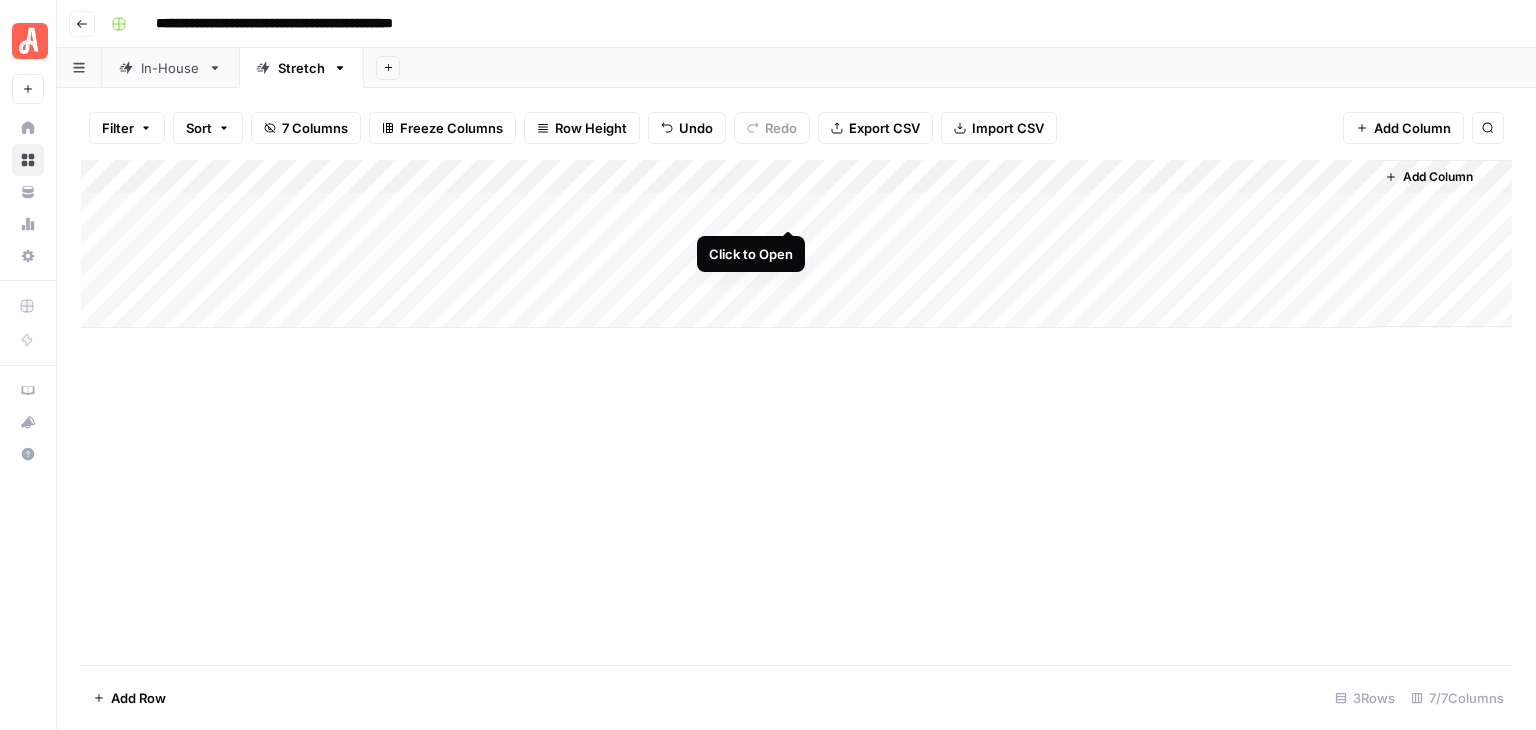 click on "Add Column" at bounding box center (796, 244) 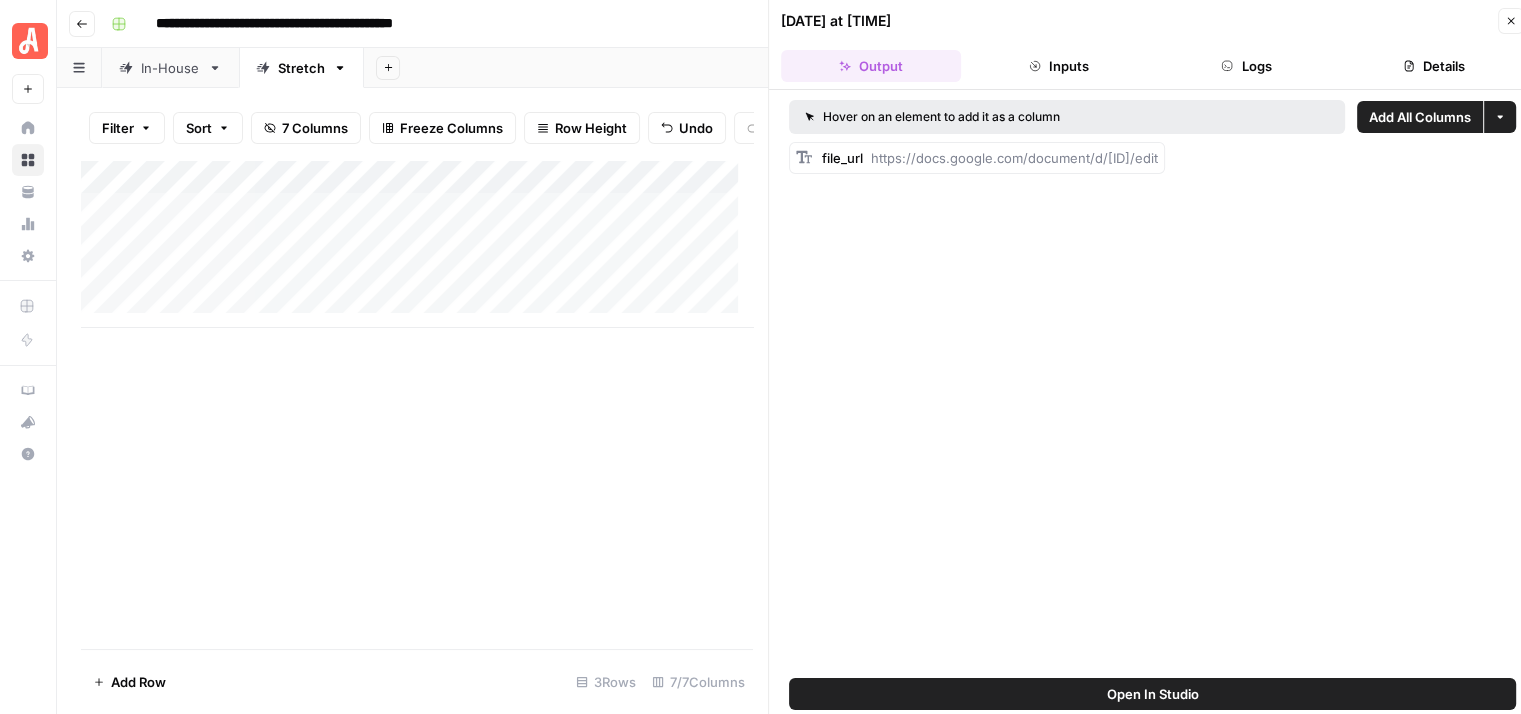 click on "Details" at bounding box center [1434, 66] 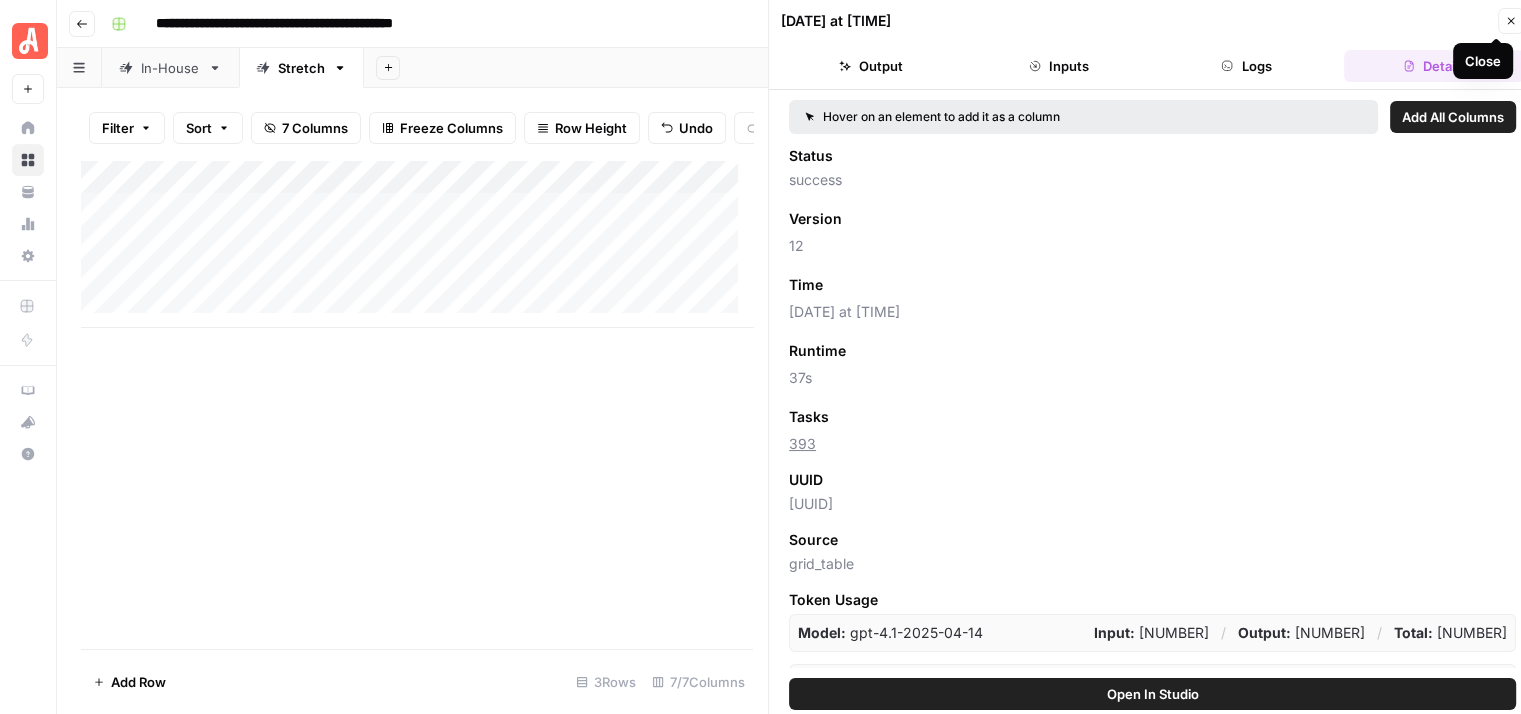 click on "Close" at bounding box center (1511, 21) 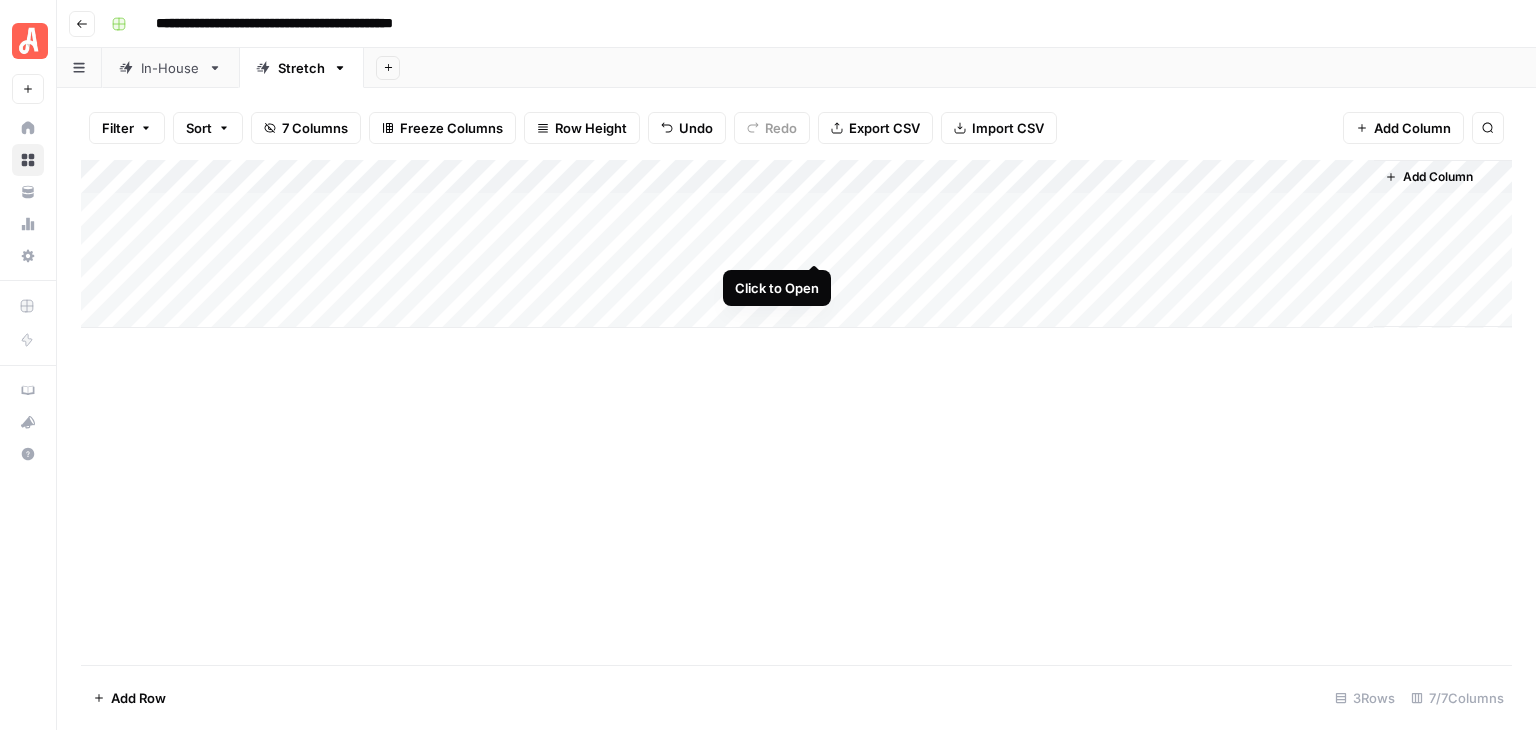 click on "Add Column" at bounding box center [796, 244] 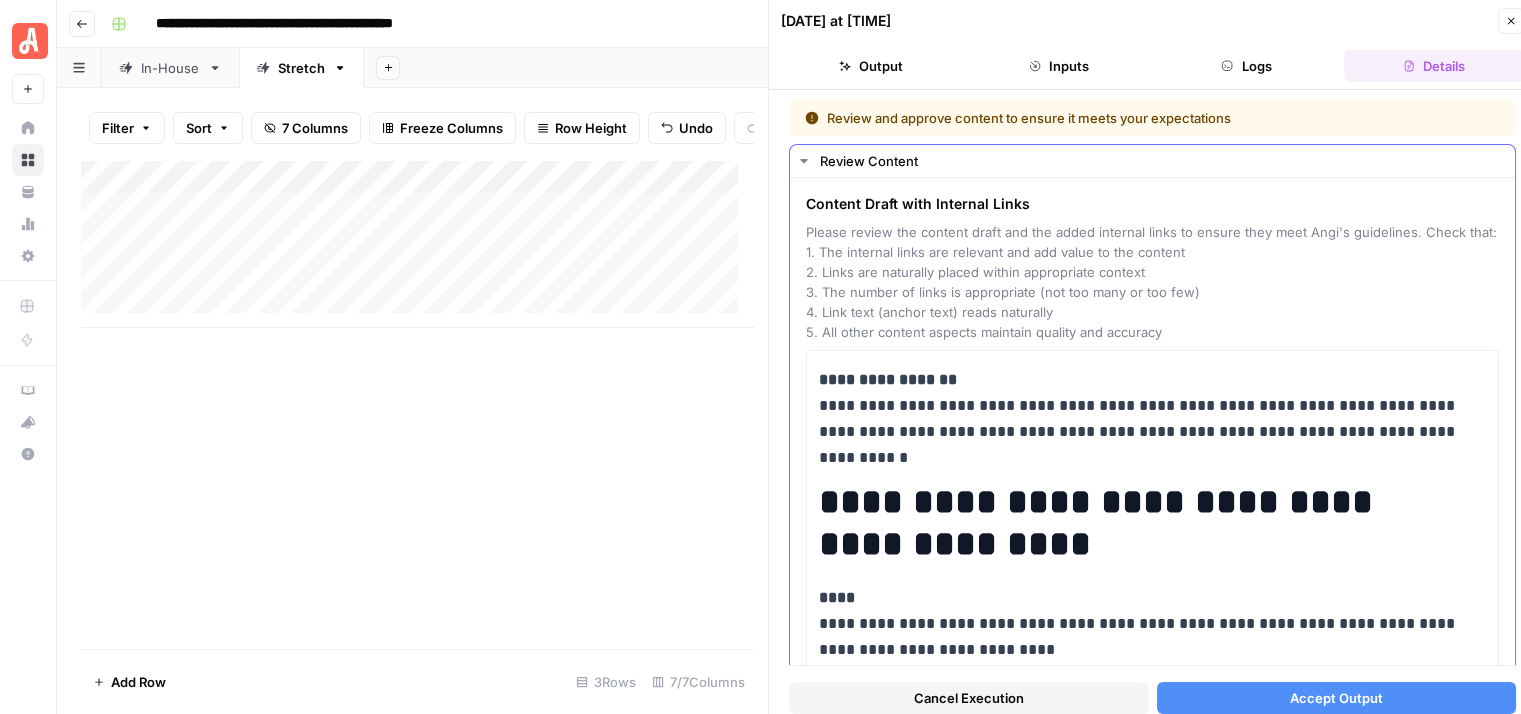 scroll, scrollTop: 200, scrollLeft: 0, axis: vertical 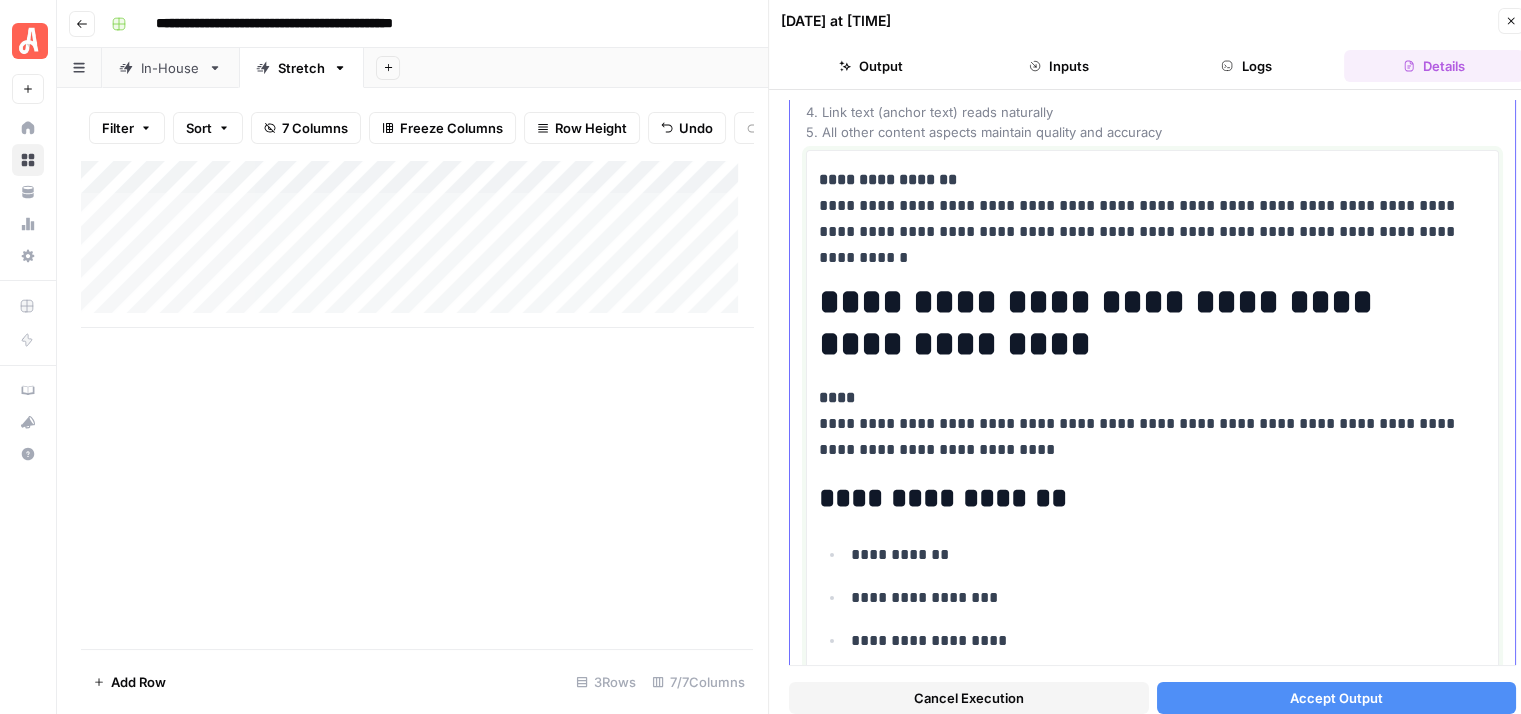 click on "**********" at bounding box center [1145, 424] 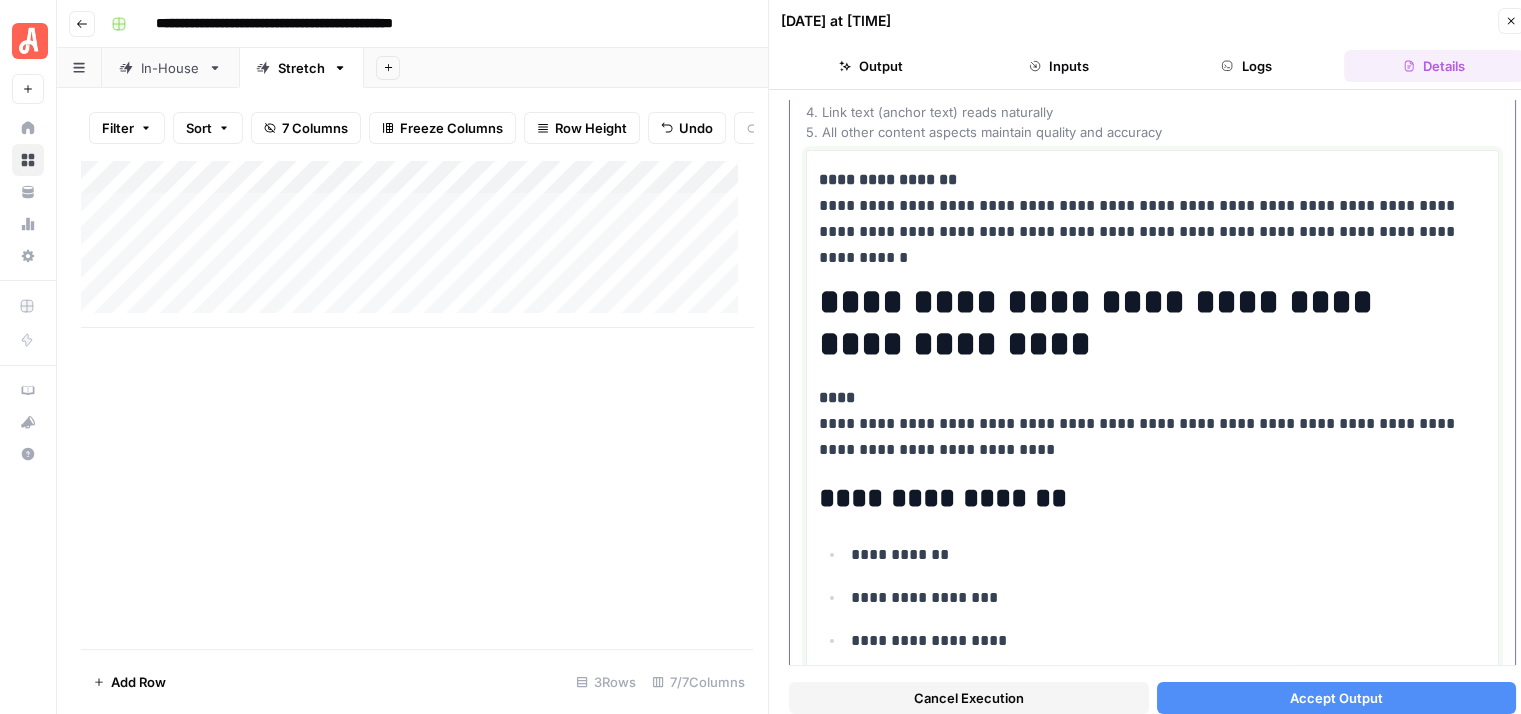 type 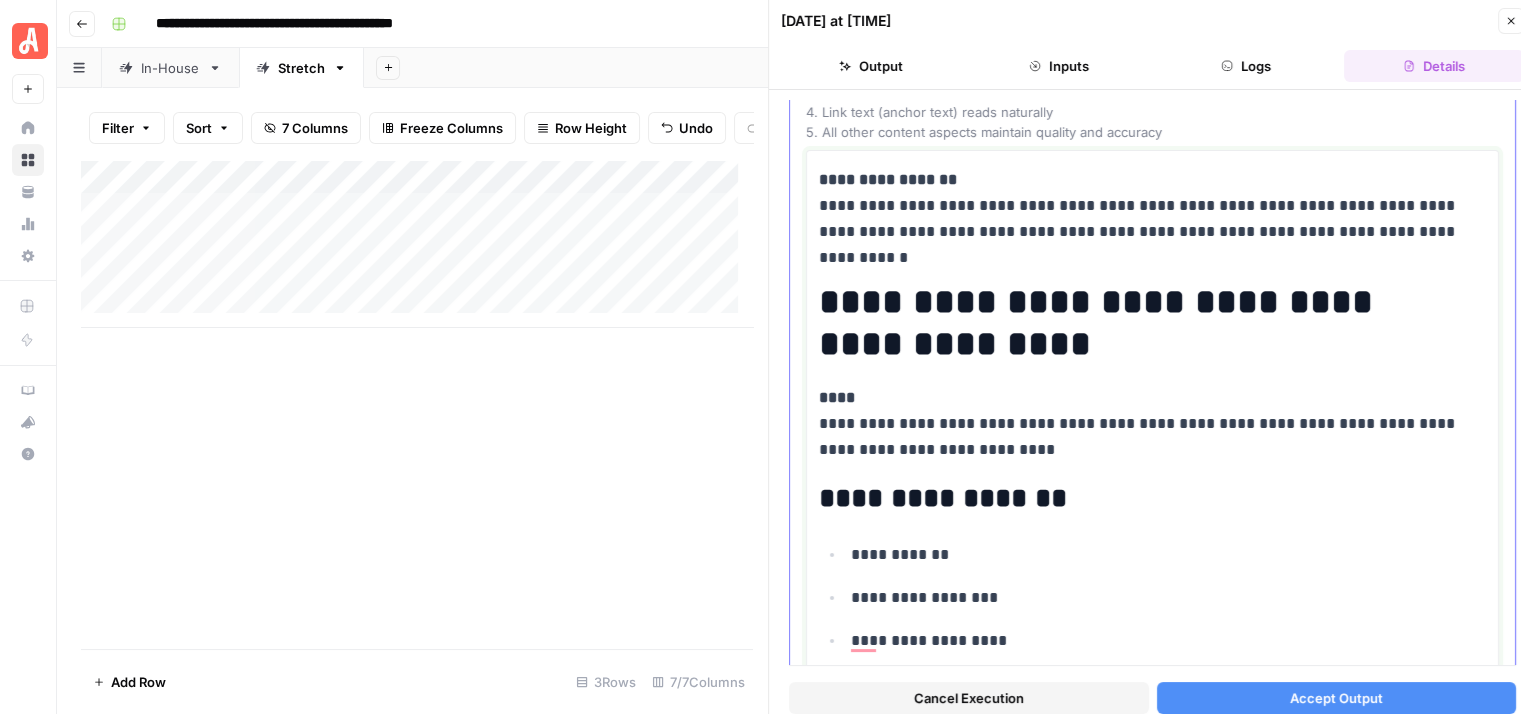 click on "**********" at bounding box center (1145, 323) 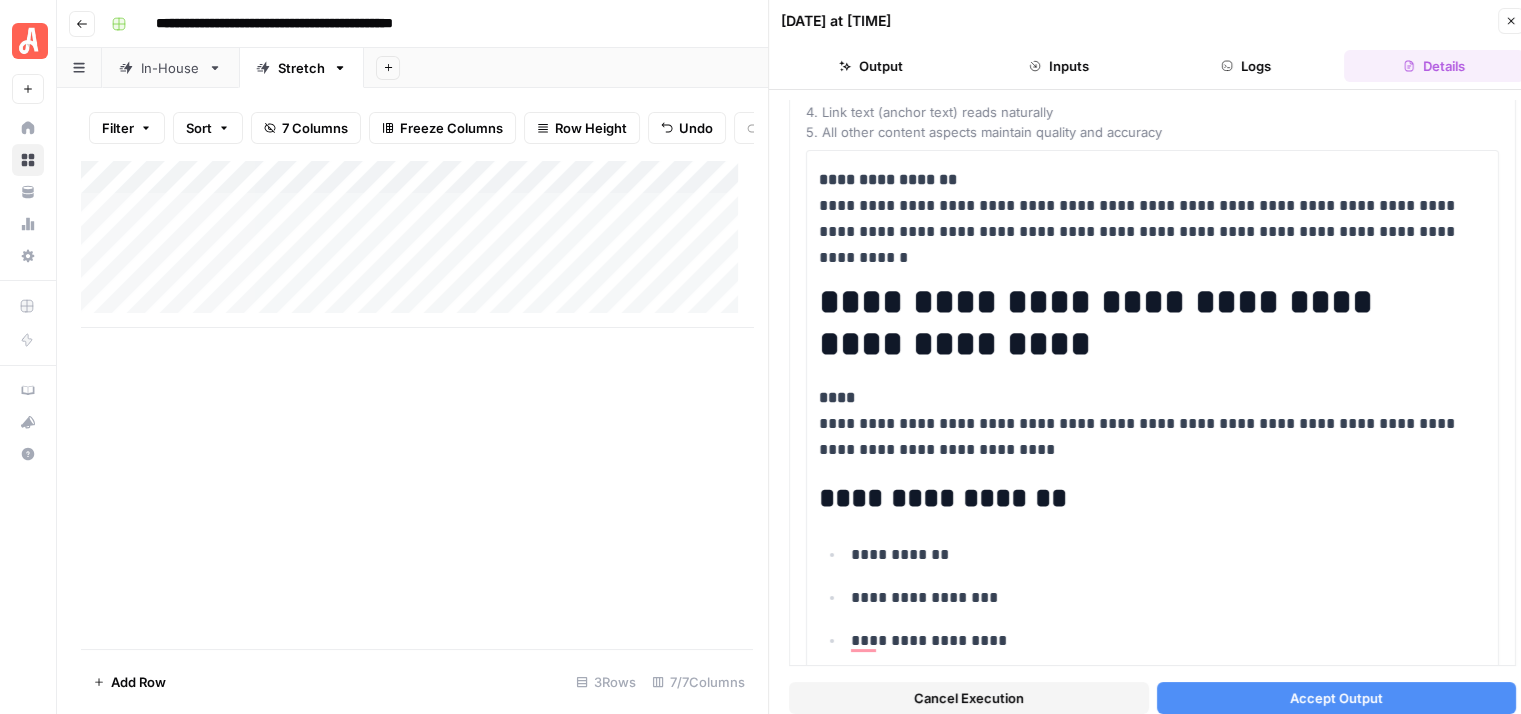 click on "Accept Output" at bounding box center (1336, 698) 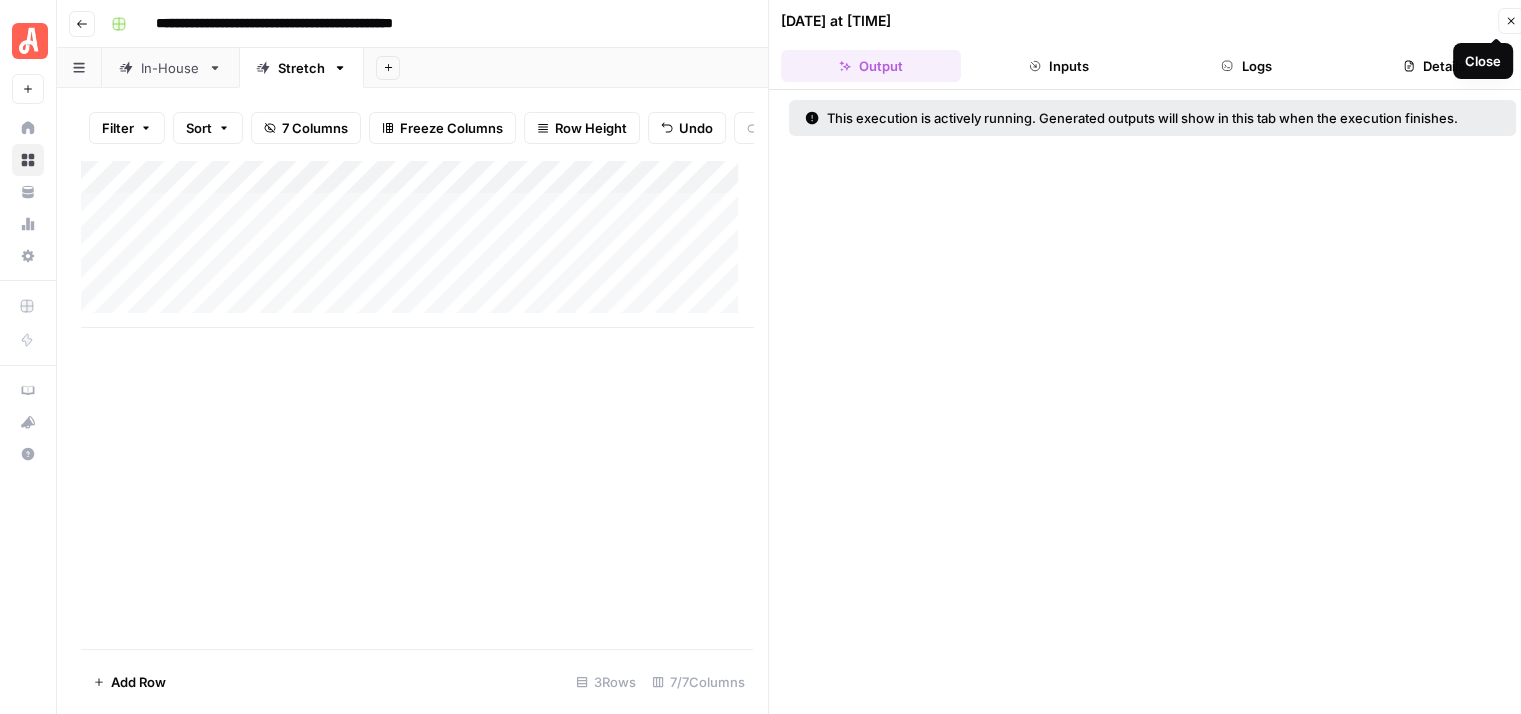 click 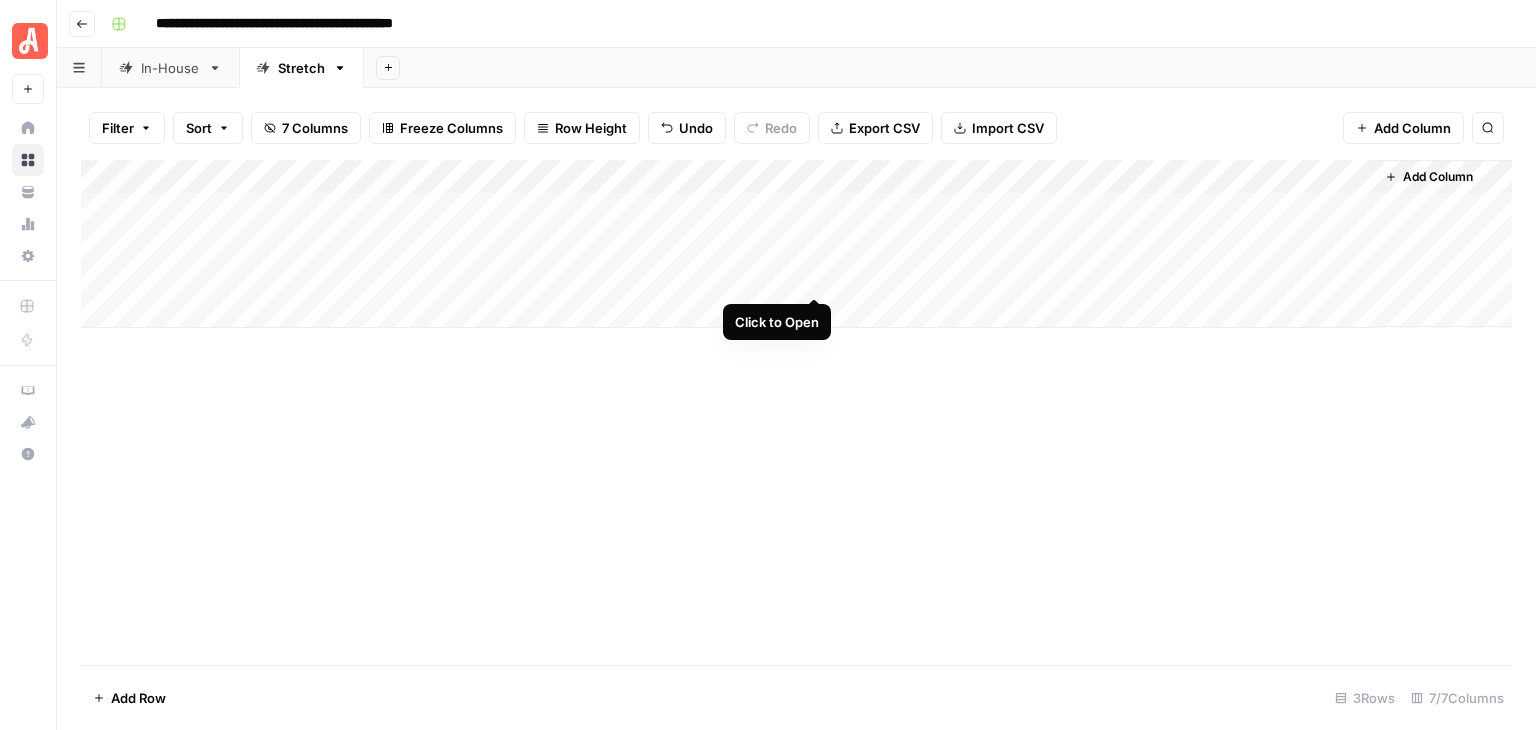 click on "Add Column" at bounding box center (796, 244) 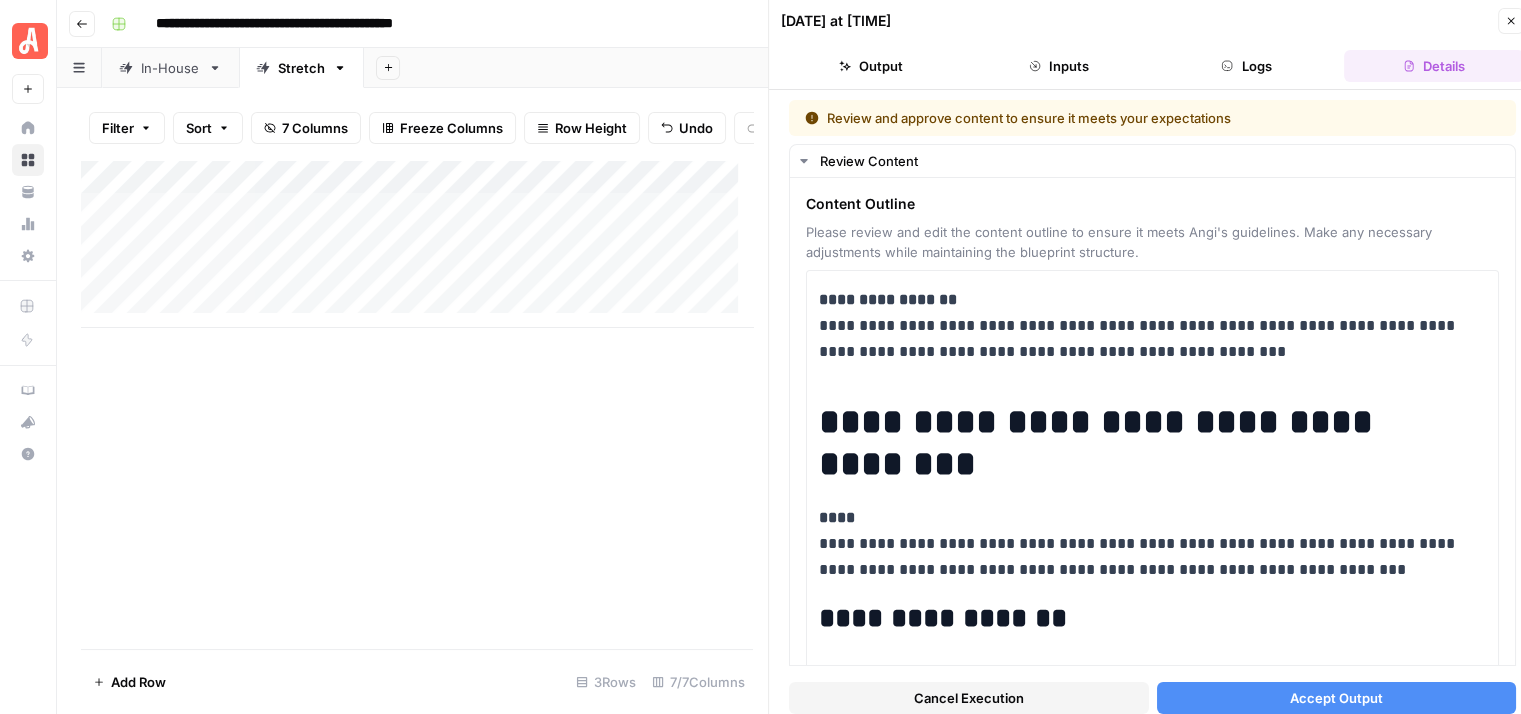 click on "Accept Output" at bounding box center [1336, 698] 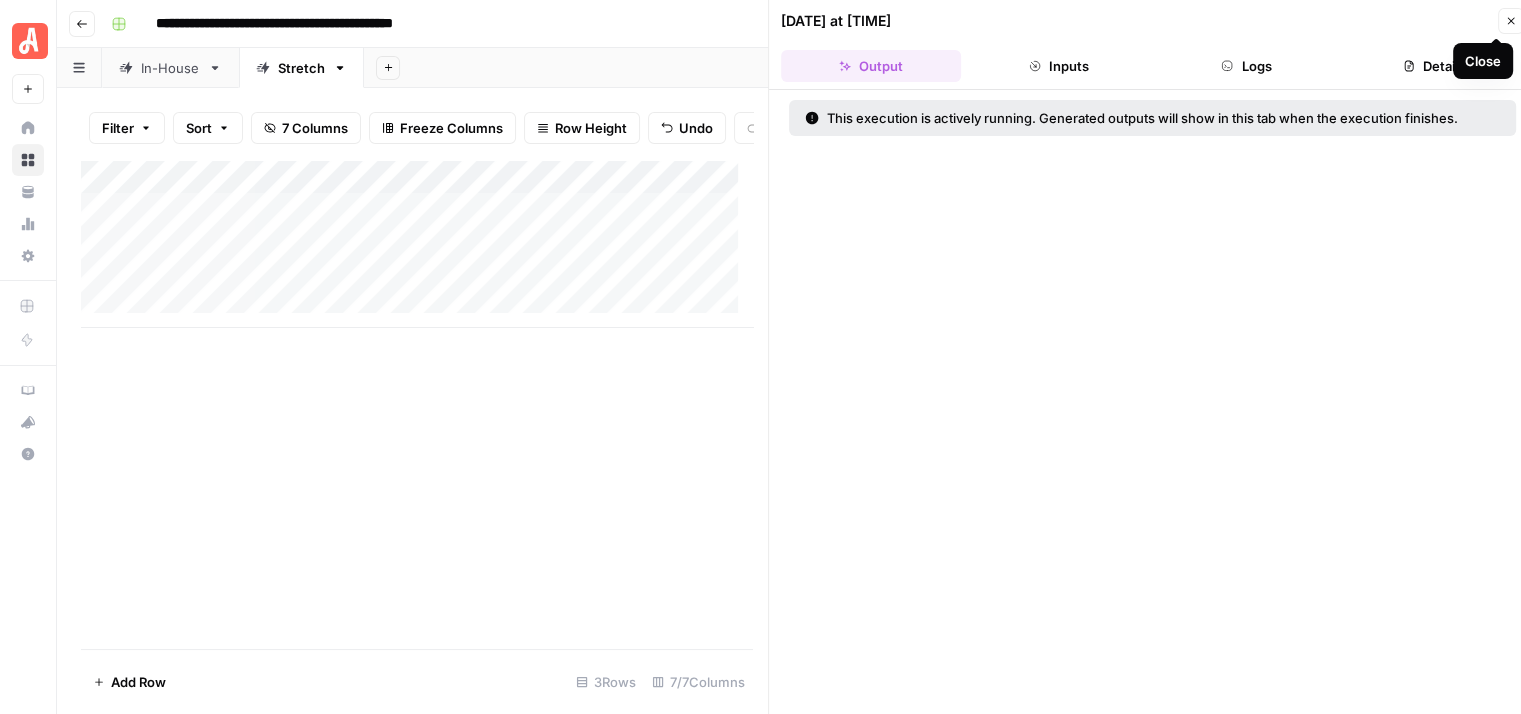 click 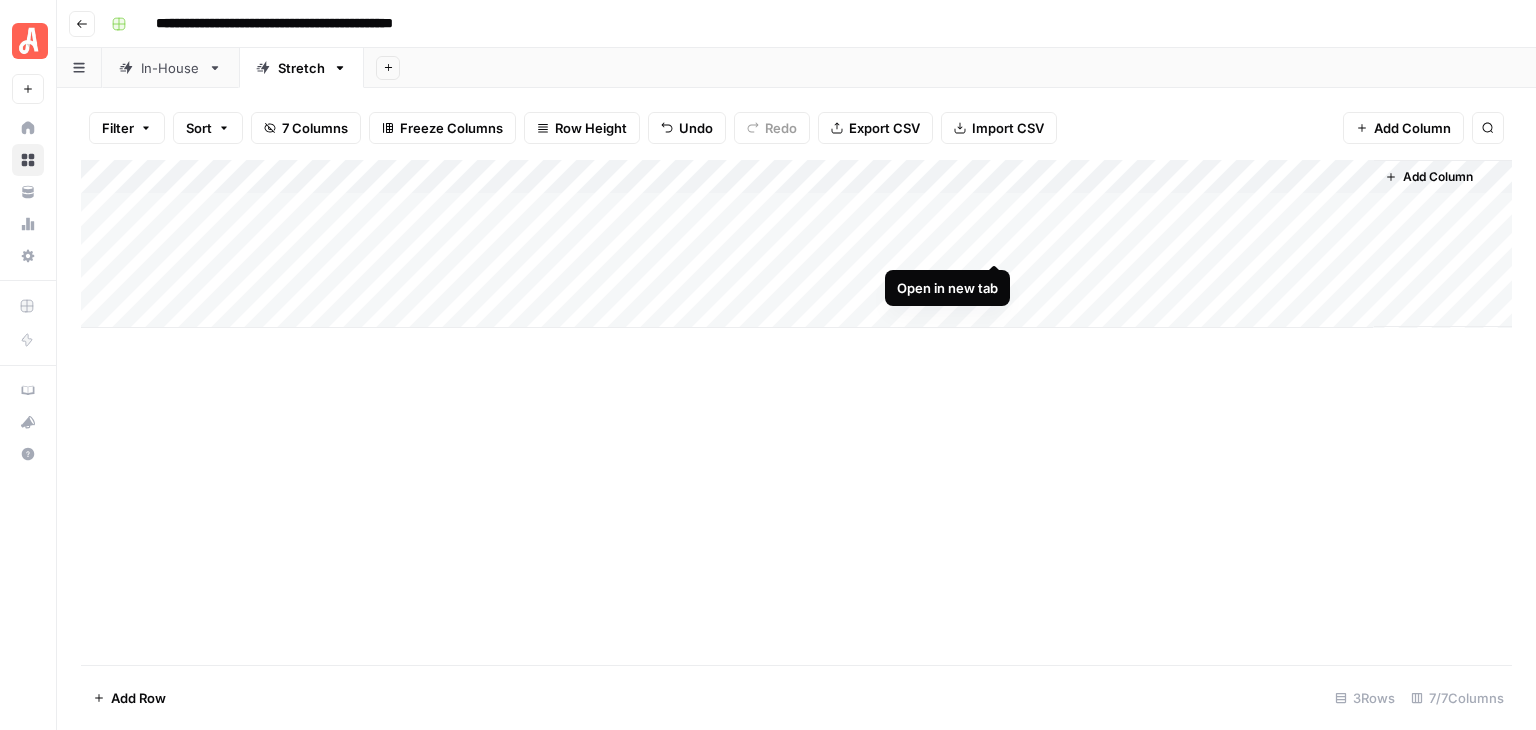 click on "Add Column" at bounding box center [796, 244] 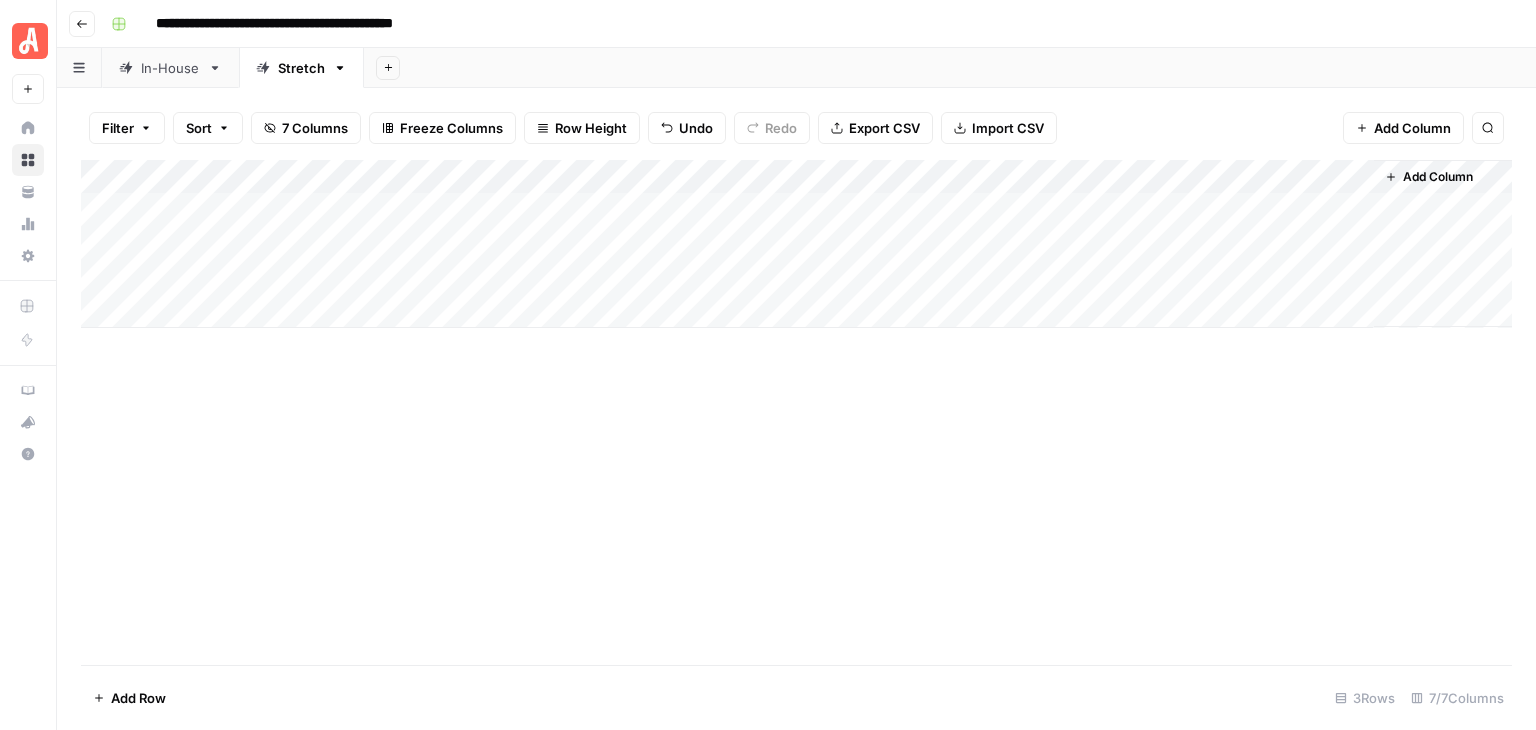 click on "Add Column" at bounding box center (796, 412) 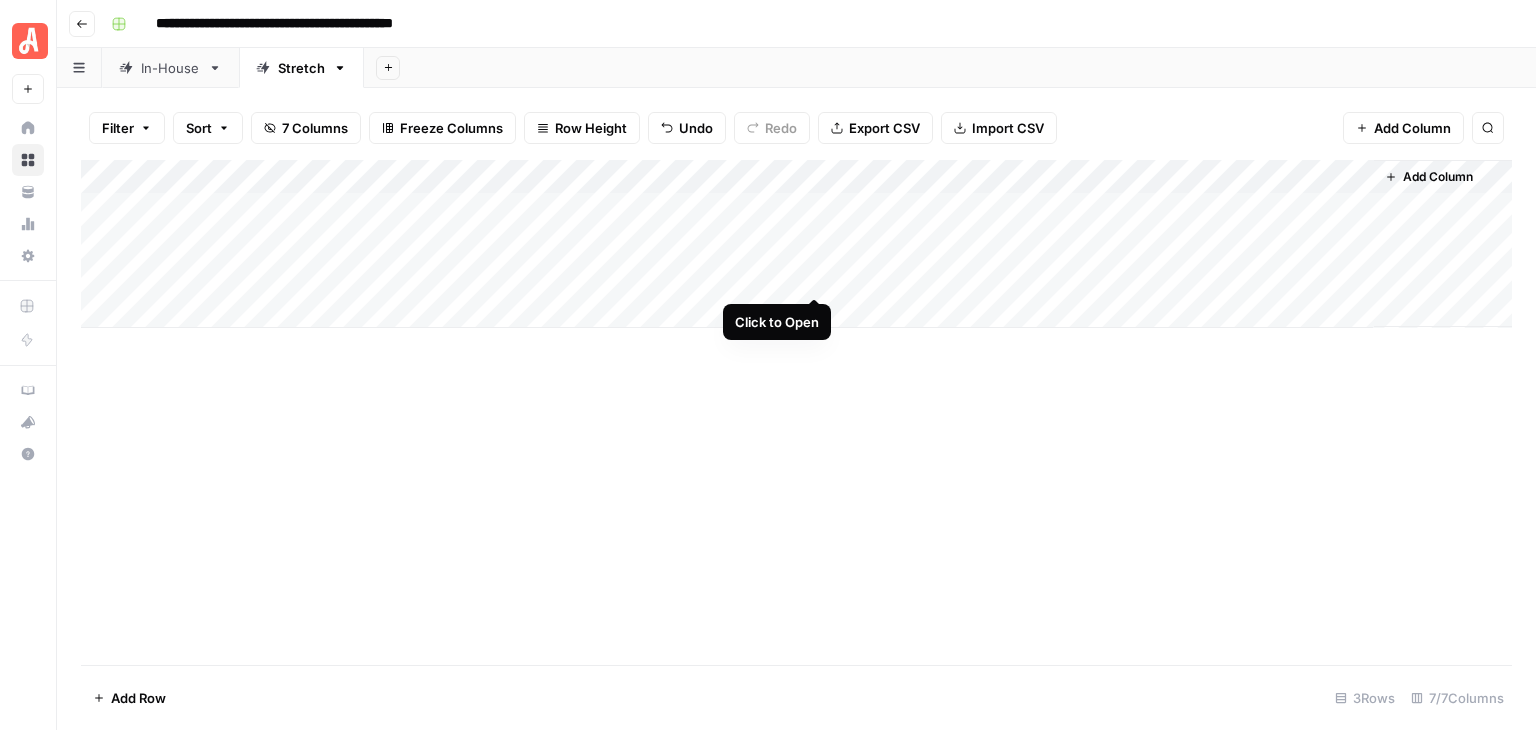 click on "Add Column" at bounding box center [796, 244] 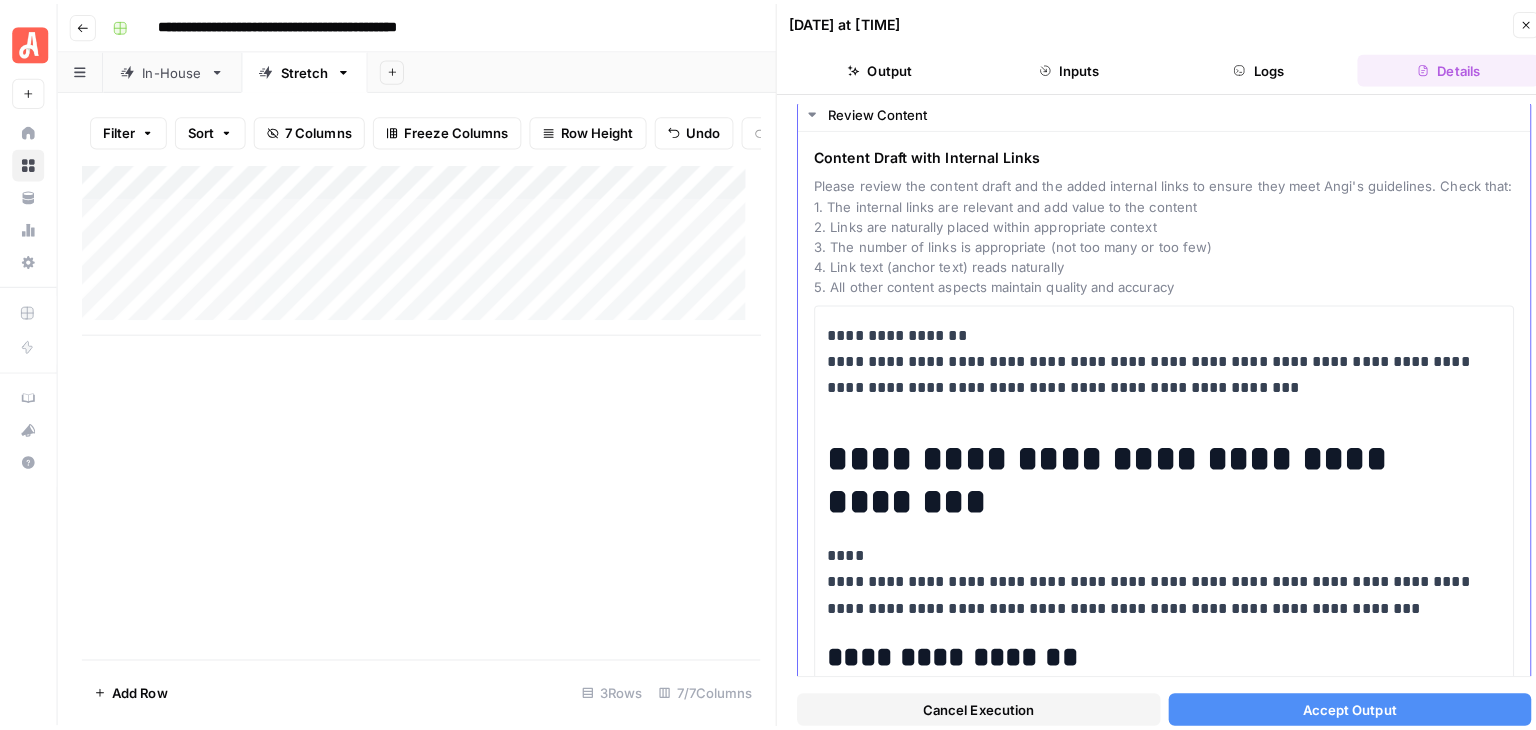 scroll, scrollTop: 100, scrollLeft: 0, axis: vertical 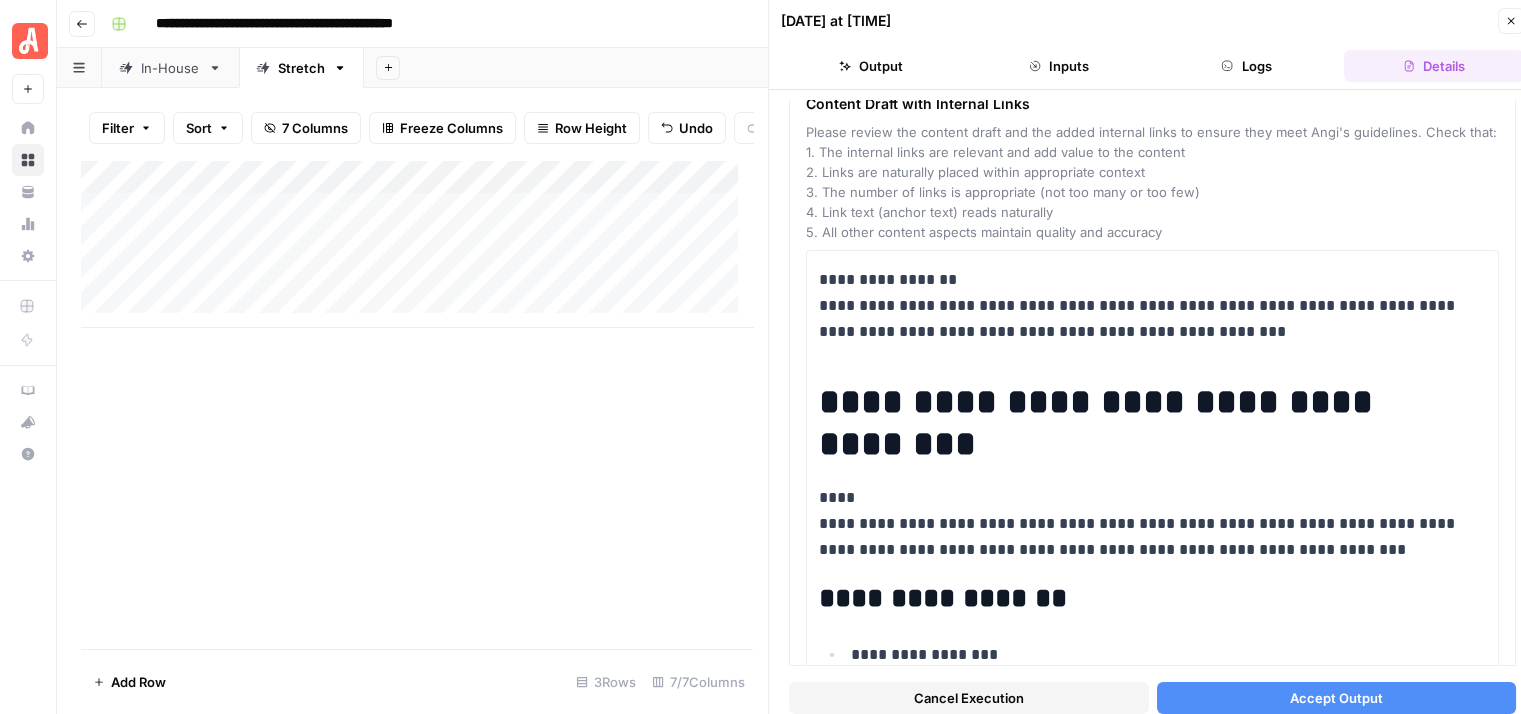 click on "Accept Output" at bounding box center [1336, 698] 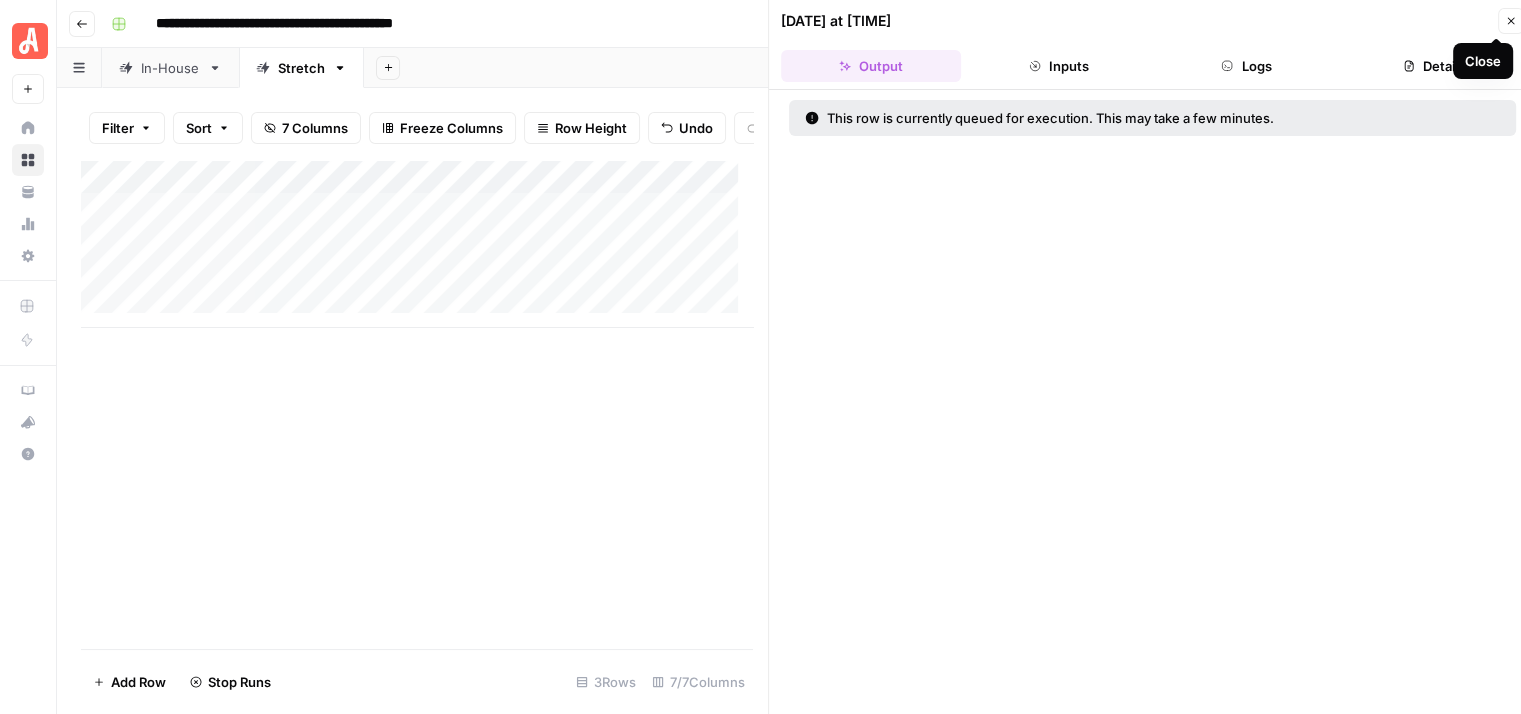 click 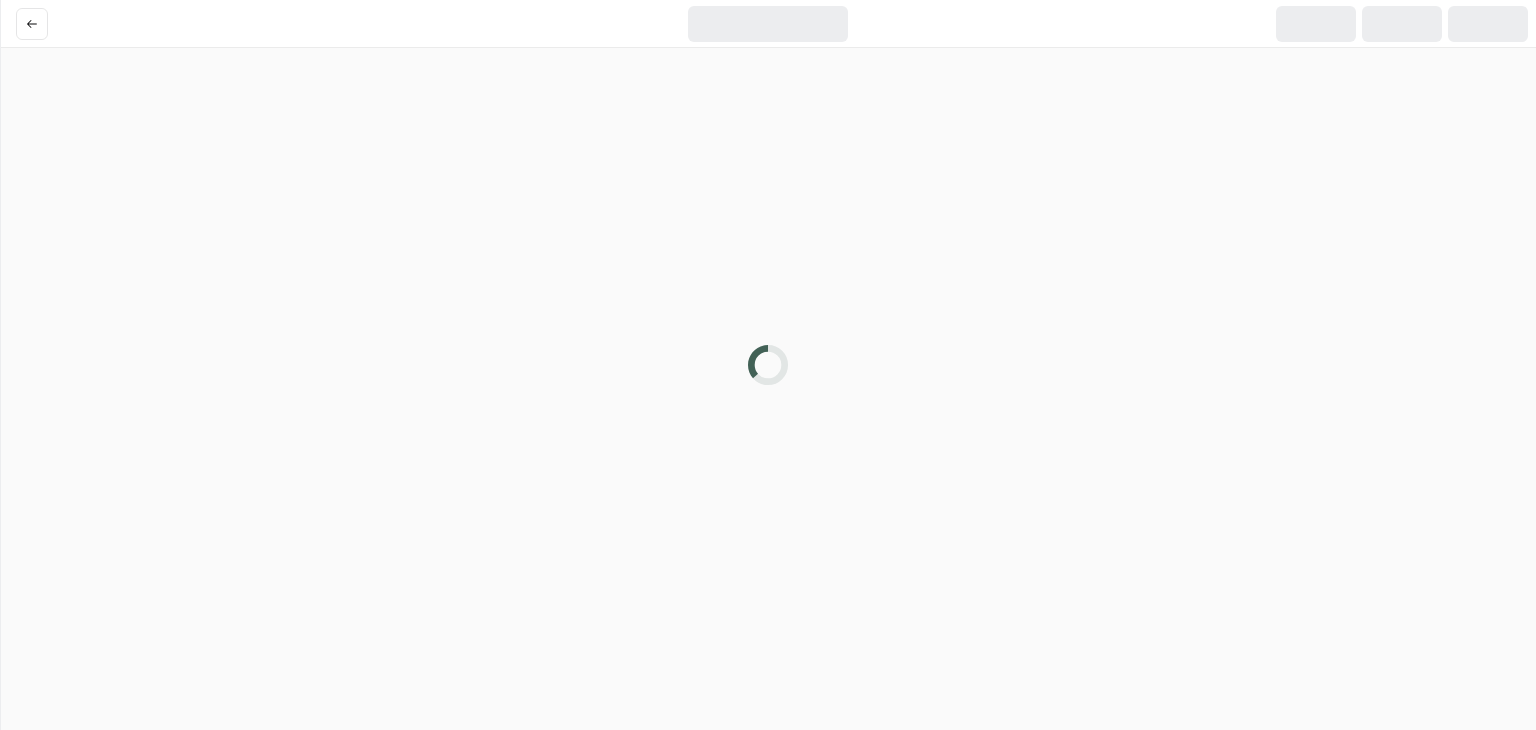 scroll, scrollTop: 0, scrollLeft: 0, axis: both 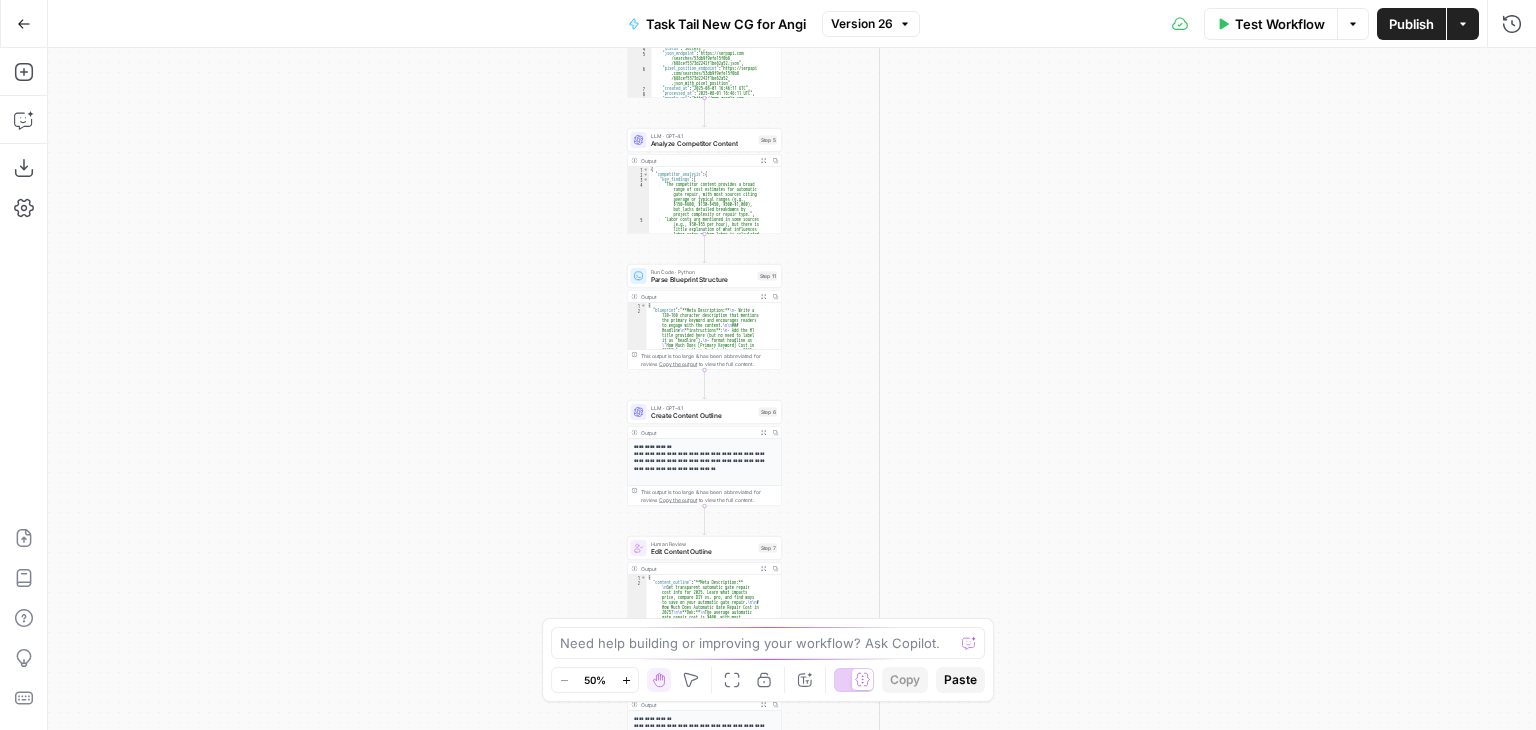 click 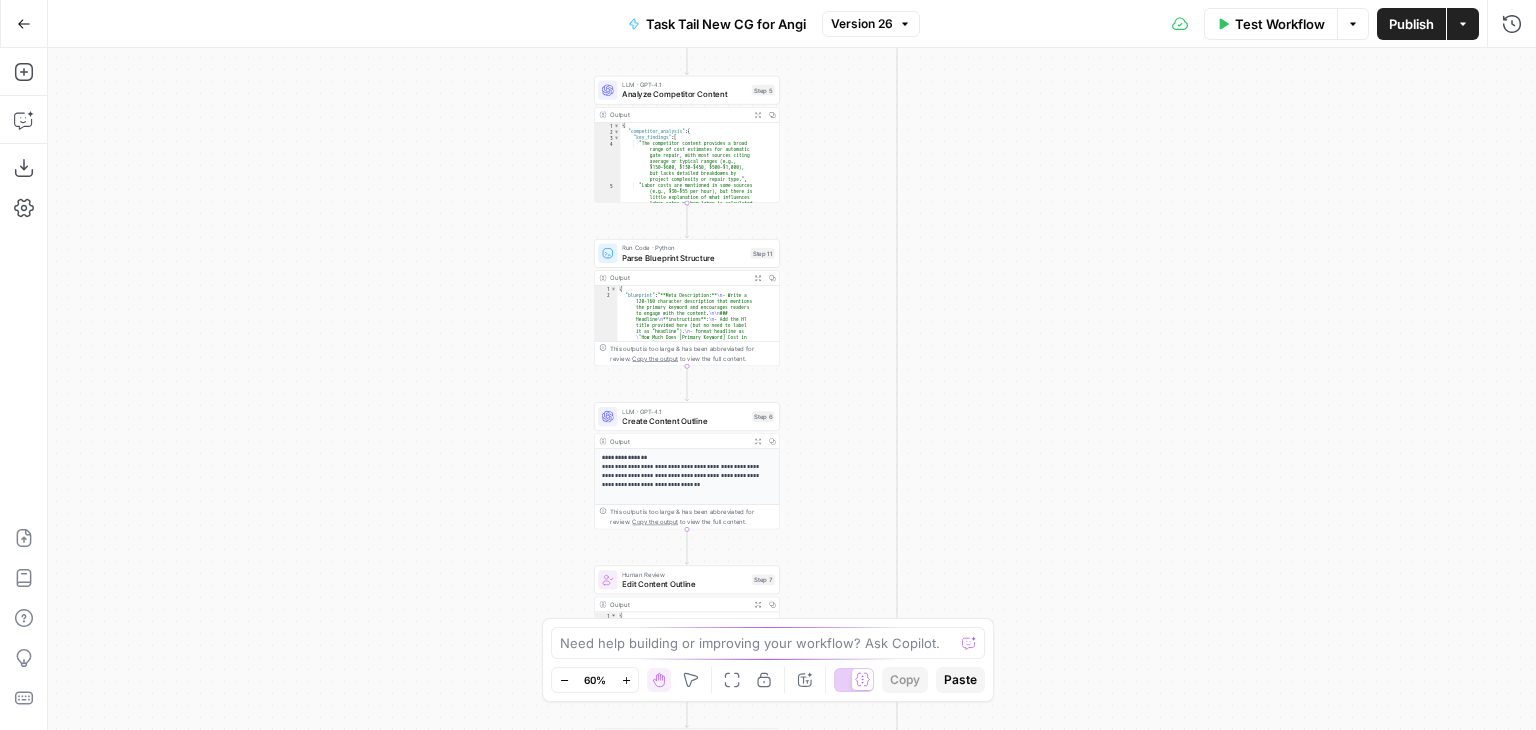 click 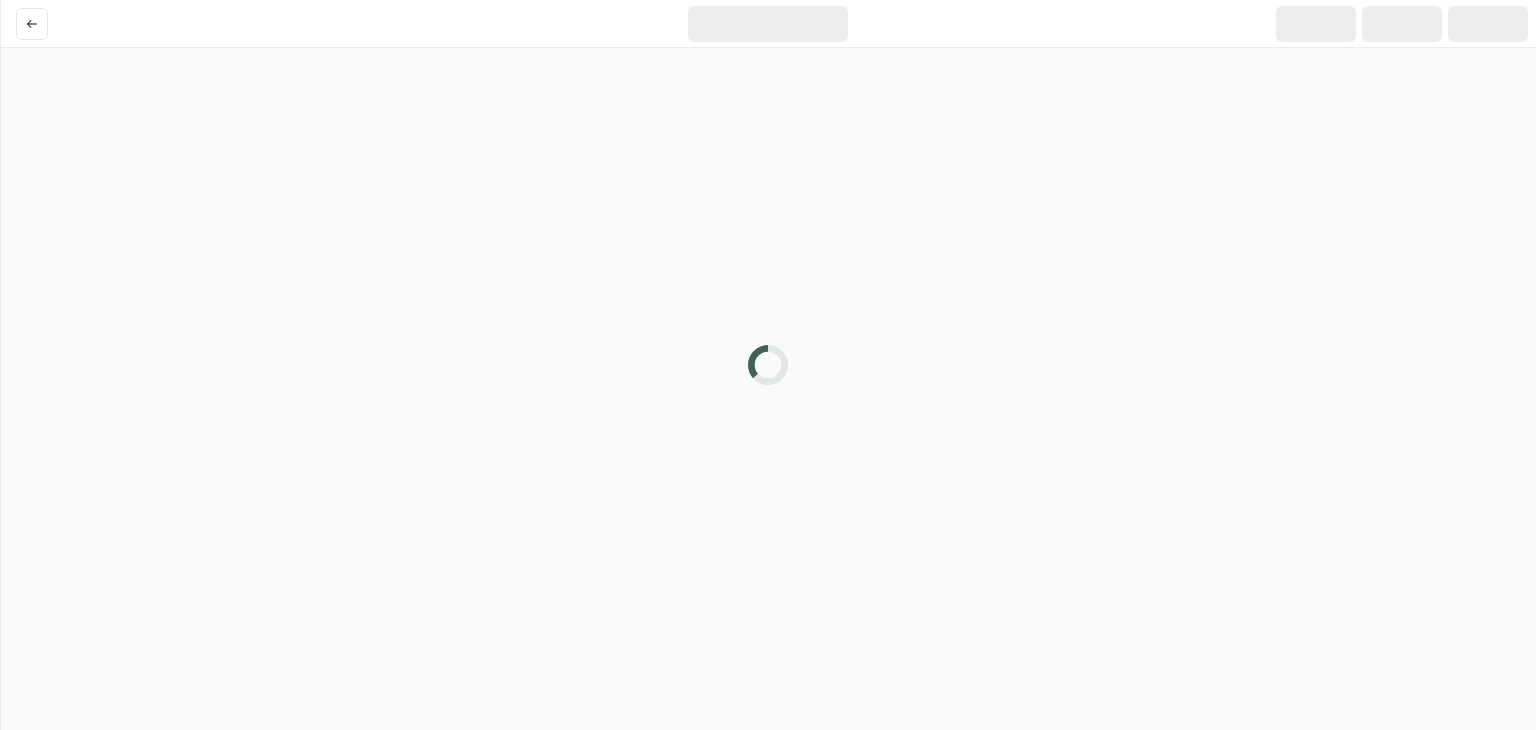 scroll, scrollTop: 0, scrollLeft: 0, axis: both 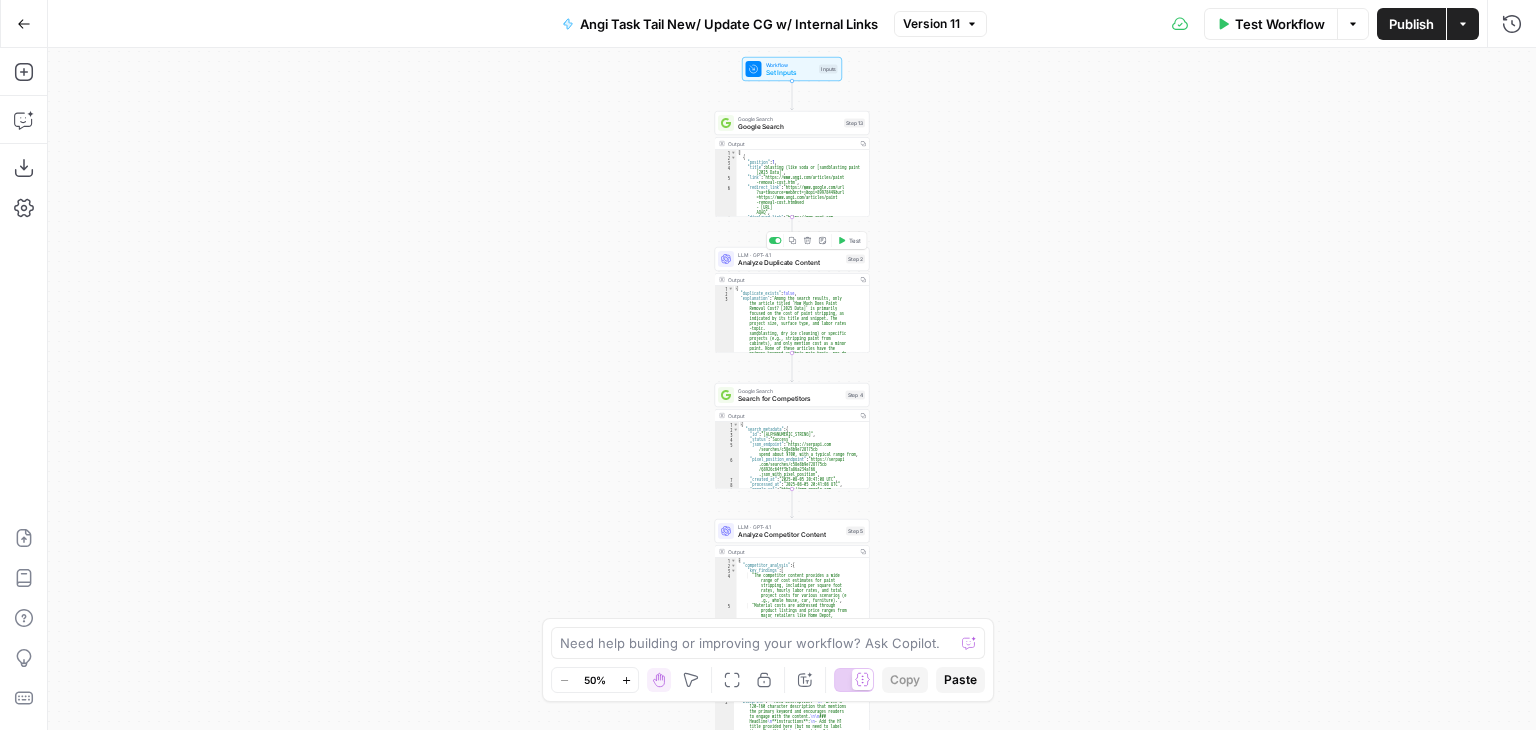 click at bounding box center [775, 240] 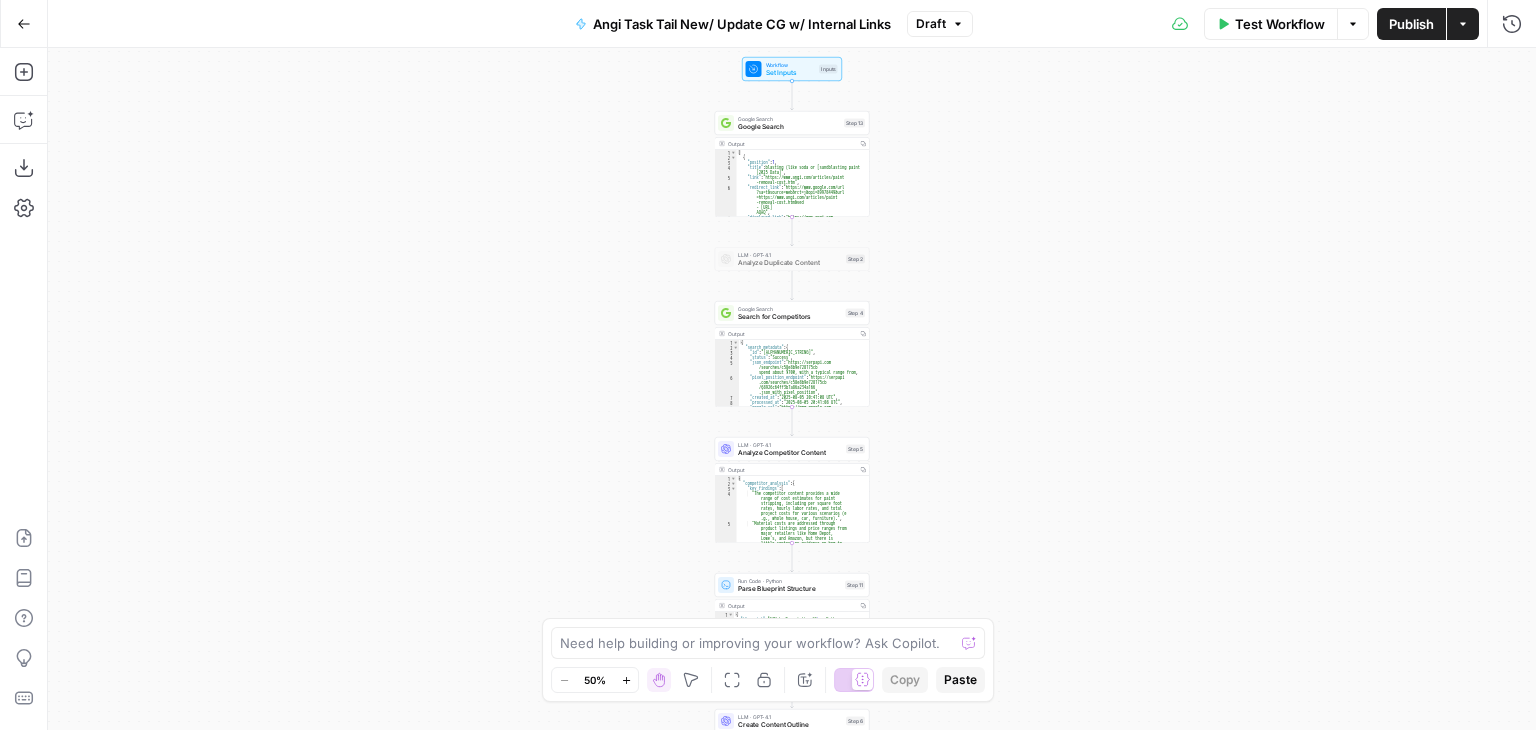 click on "Publish" at bounding box center [1411, 24] 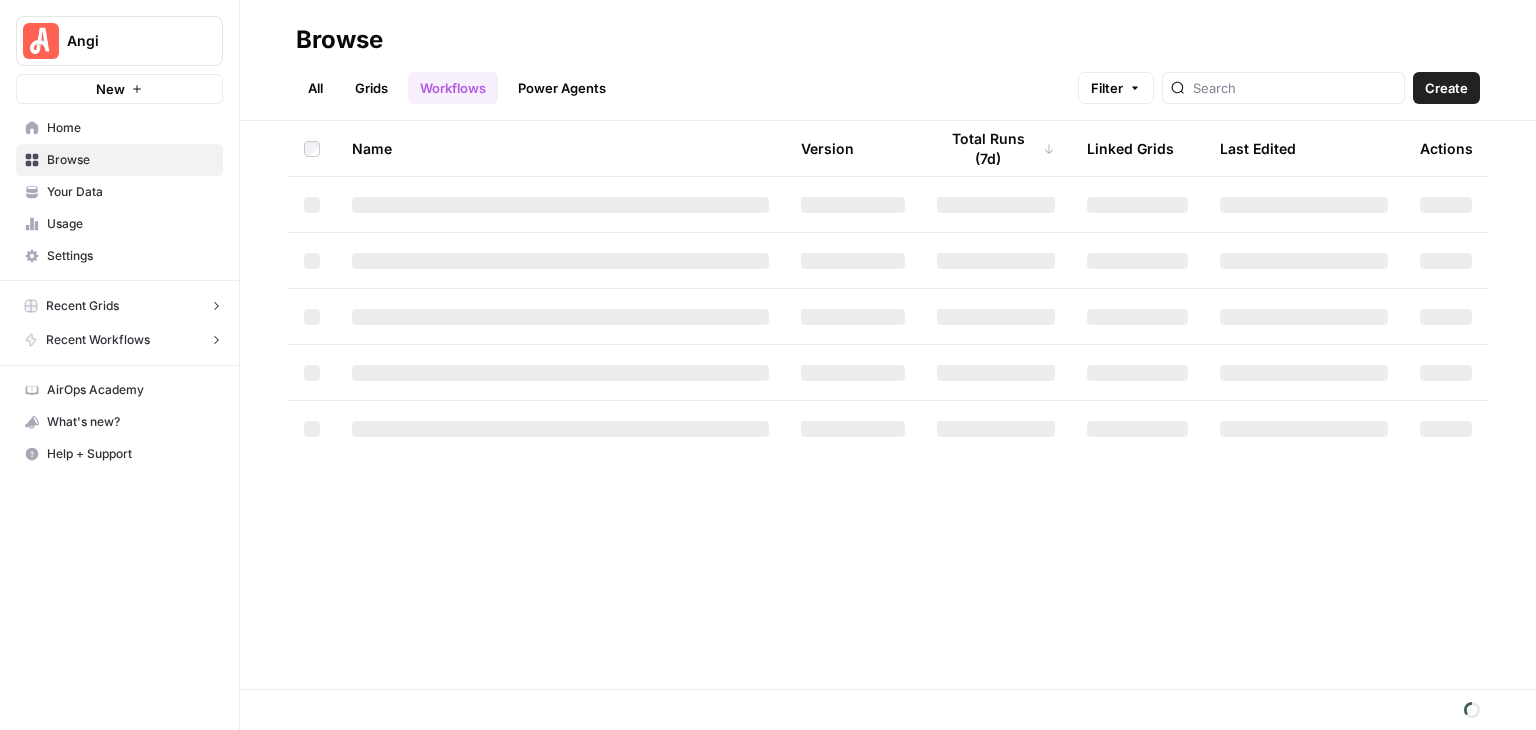 scroll, scrollTop: 0, scrollLeft: 0, axis: both 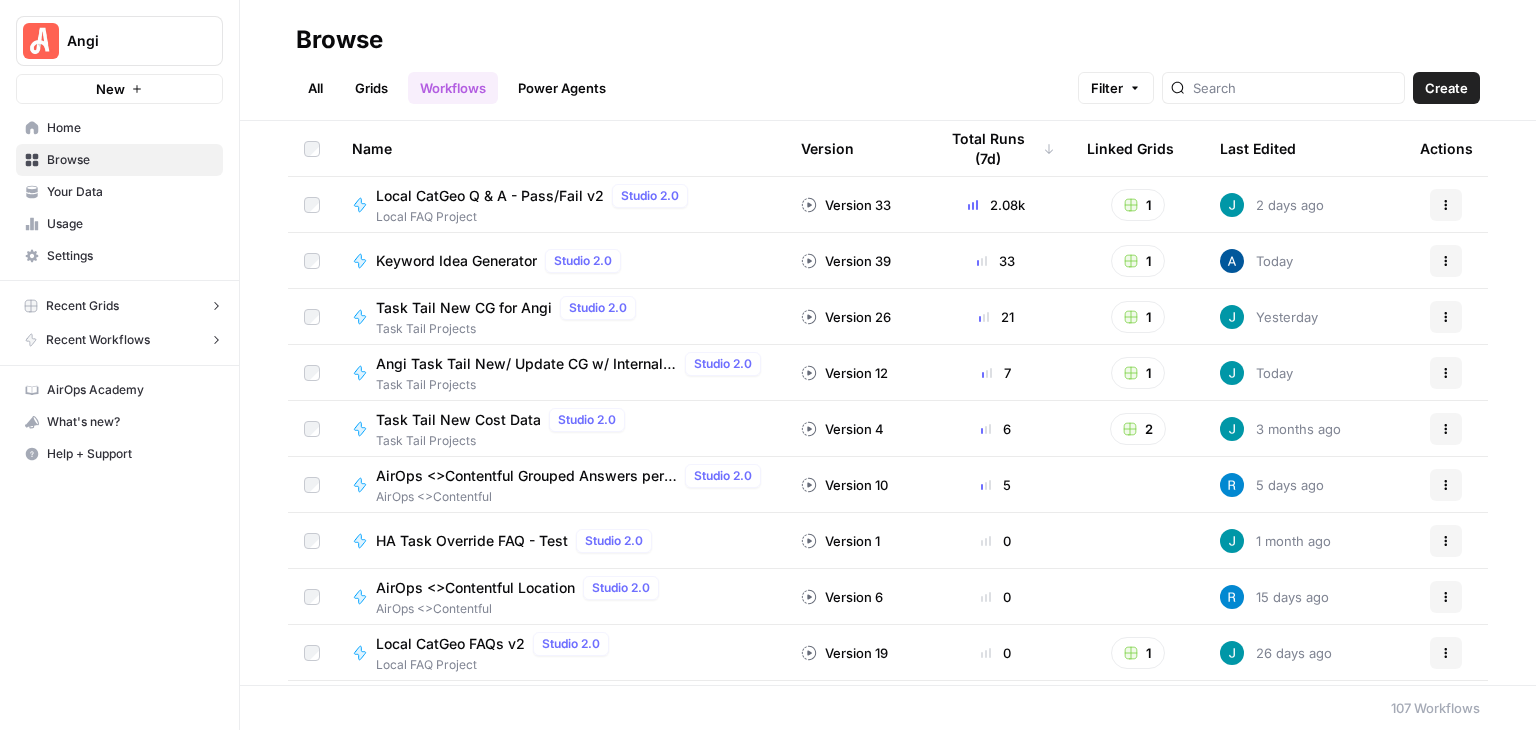 click on "Grids" at bounding box center [371, 88] 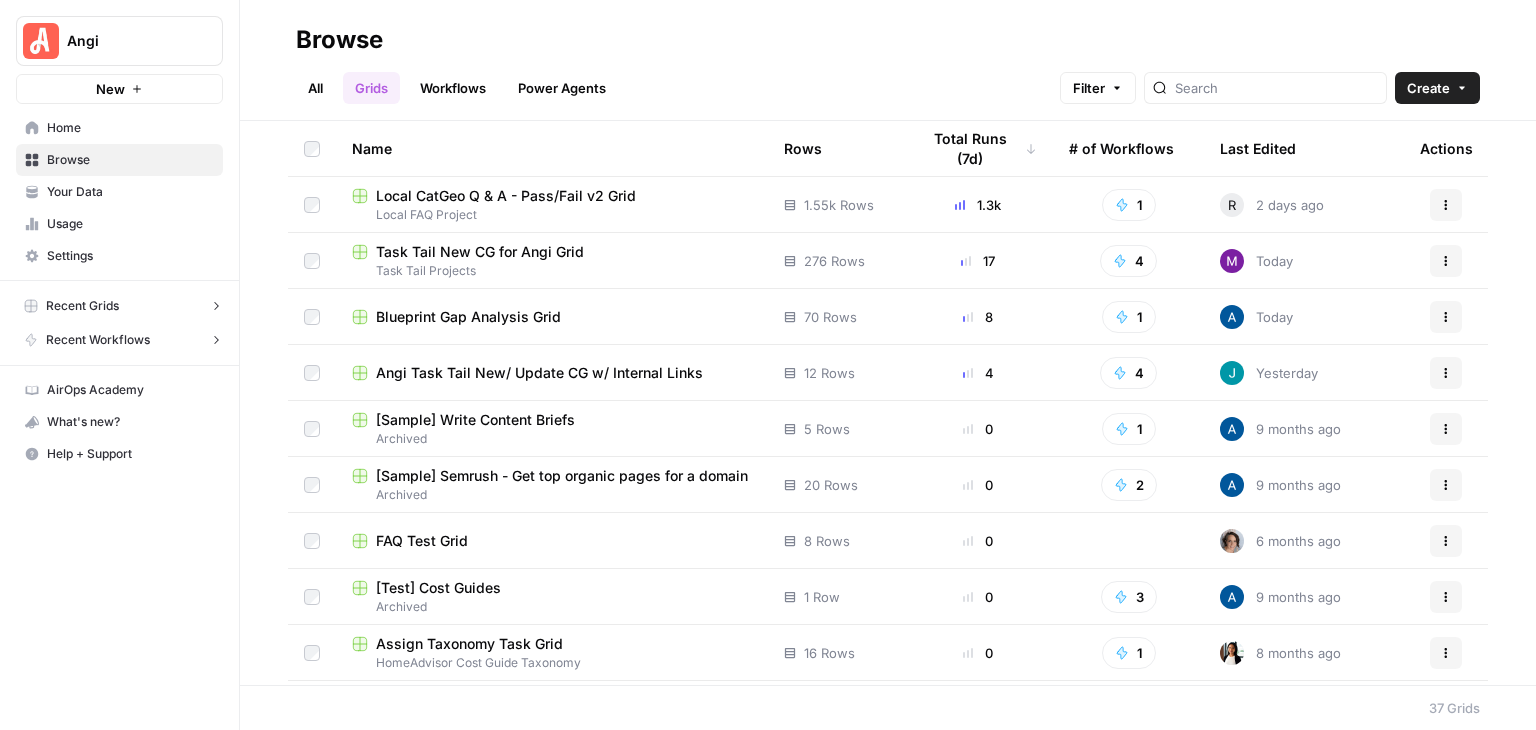 click on "Task Tail New CG for Angi Grid" at bounding box center (480, 252) 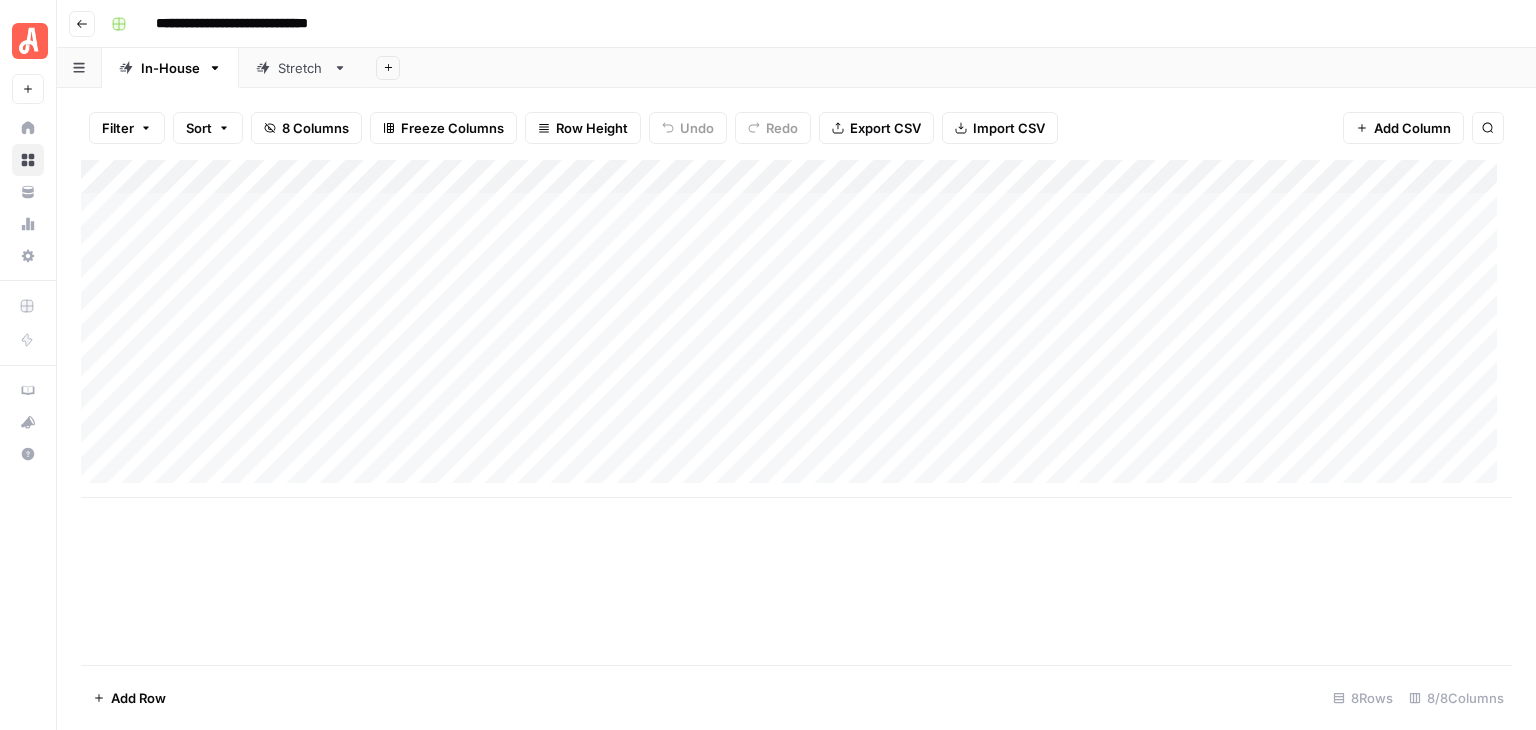 scroll, scrollTop: 0, scrollLeft: 0, axis: both 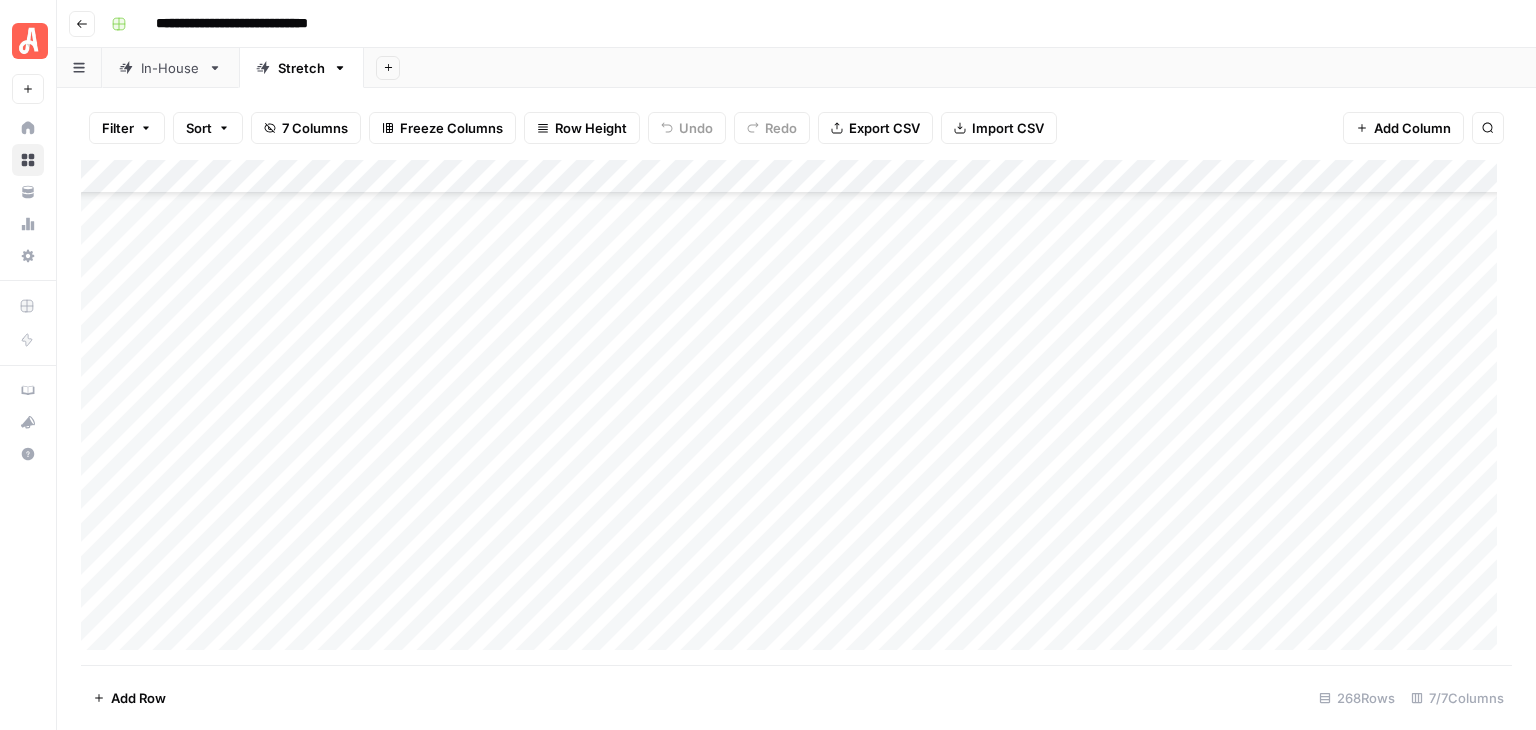 click on "Add Column" at bounding box center (796, 412) 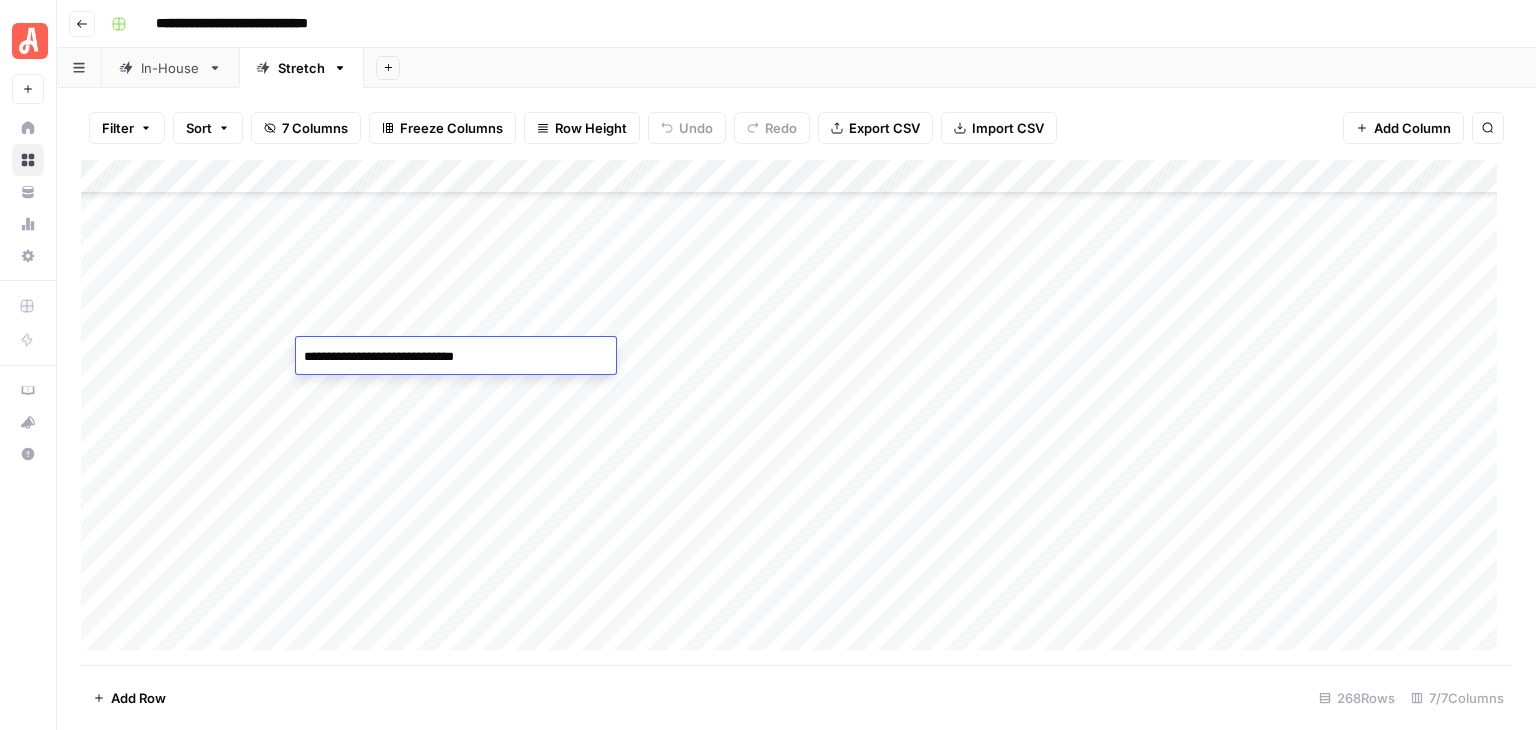 drag, startPoint x: 505, startPoint y: 357, endPoint x: 295, endPoint y: 360, distance: 210.02142 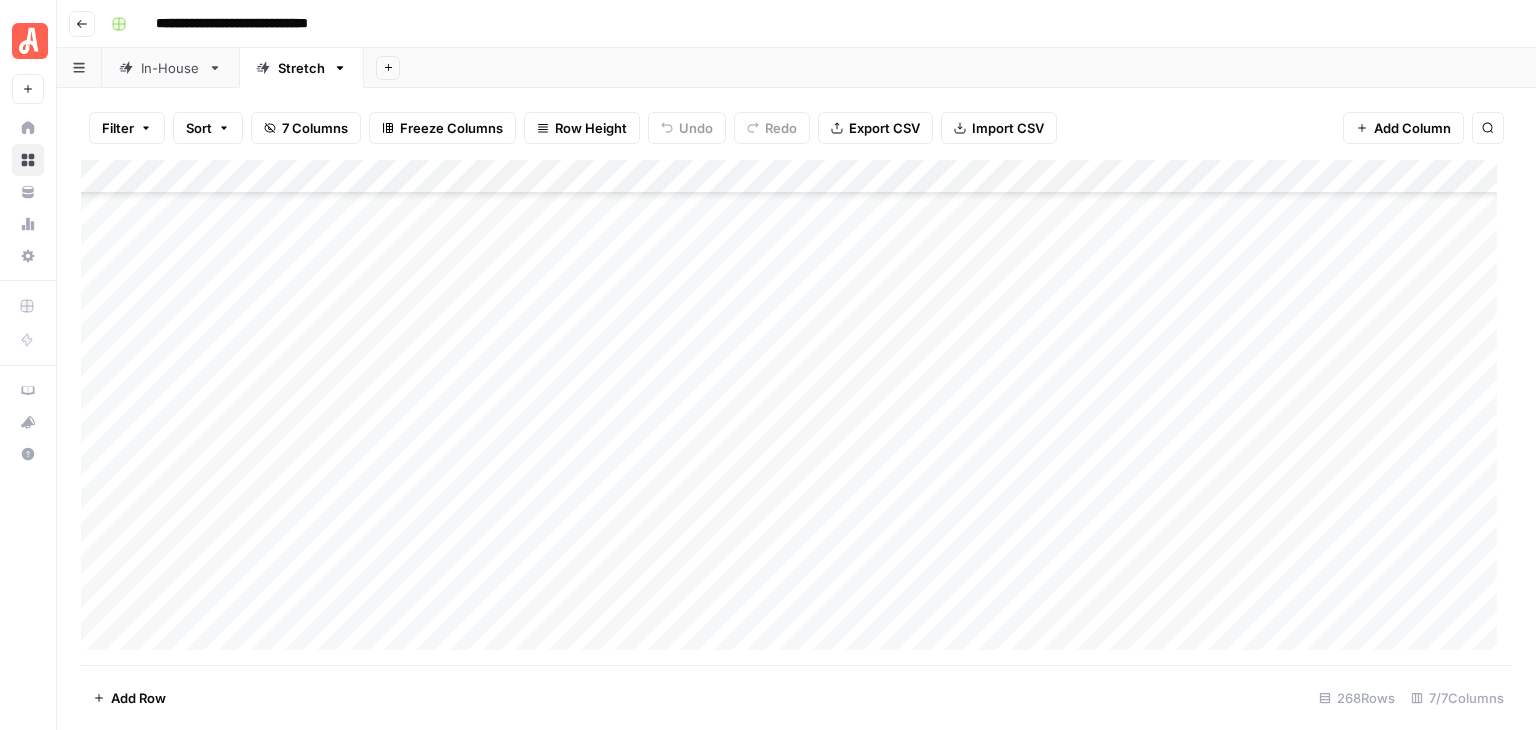 click on "**********" at bounding box center (809, 24) 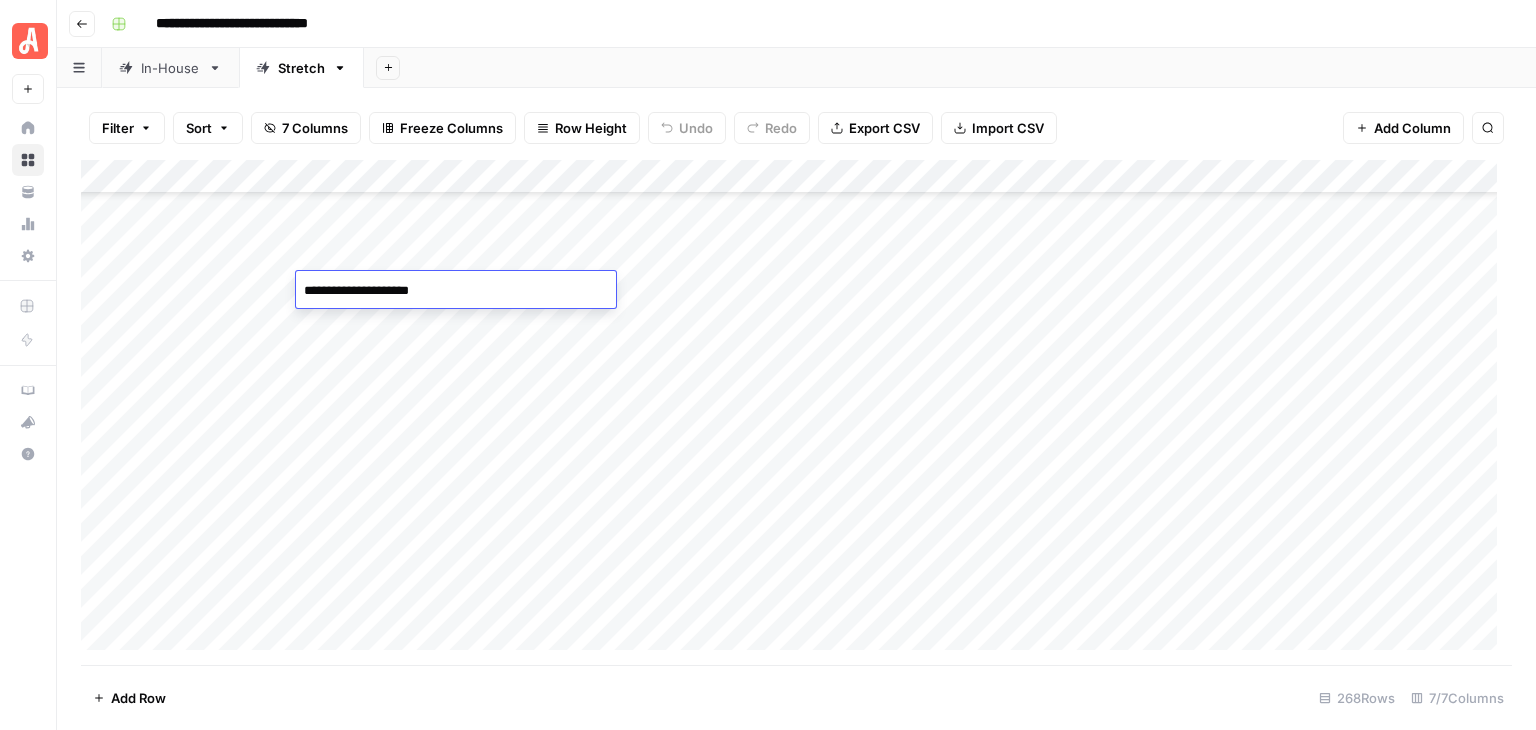 drag, startPoint x: 437, startPoint y: 289, endPoint x: 300, endPoint y: 299, distance: 137.36447 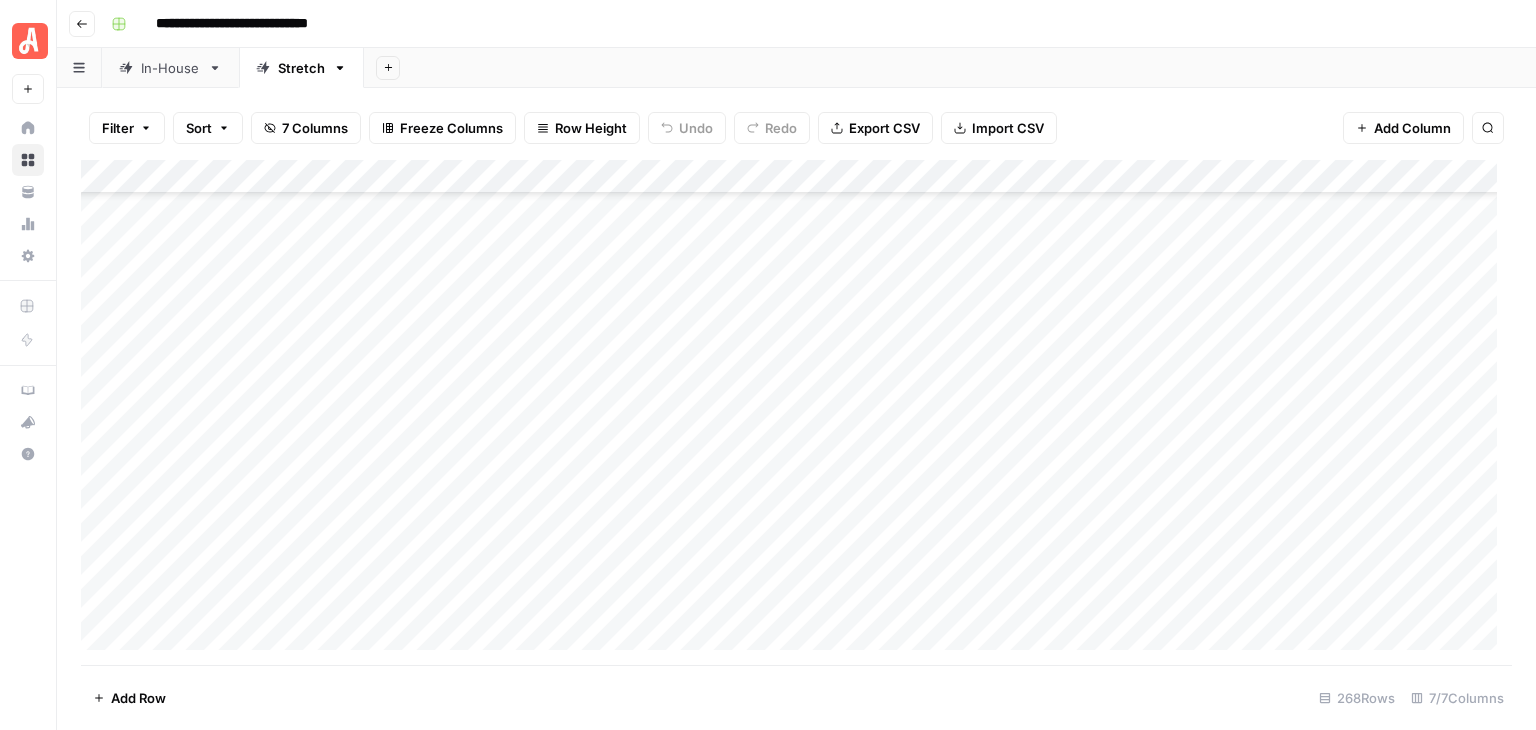 click on "Add Column" at bounding box center [796, 412] 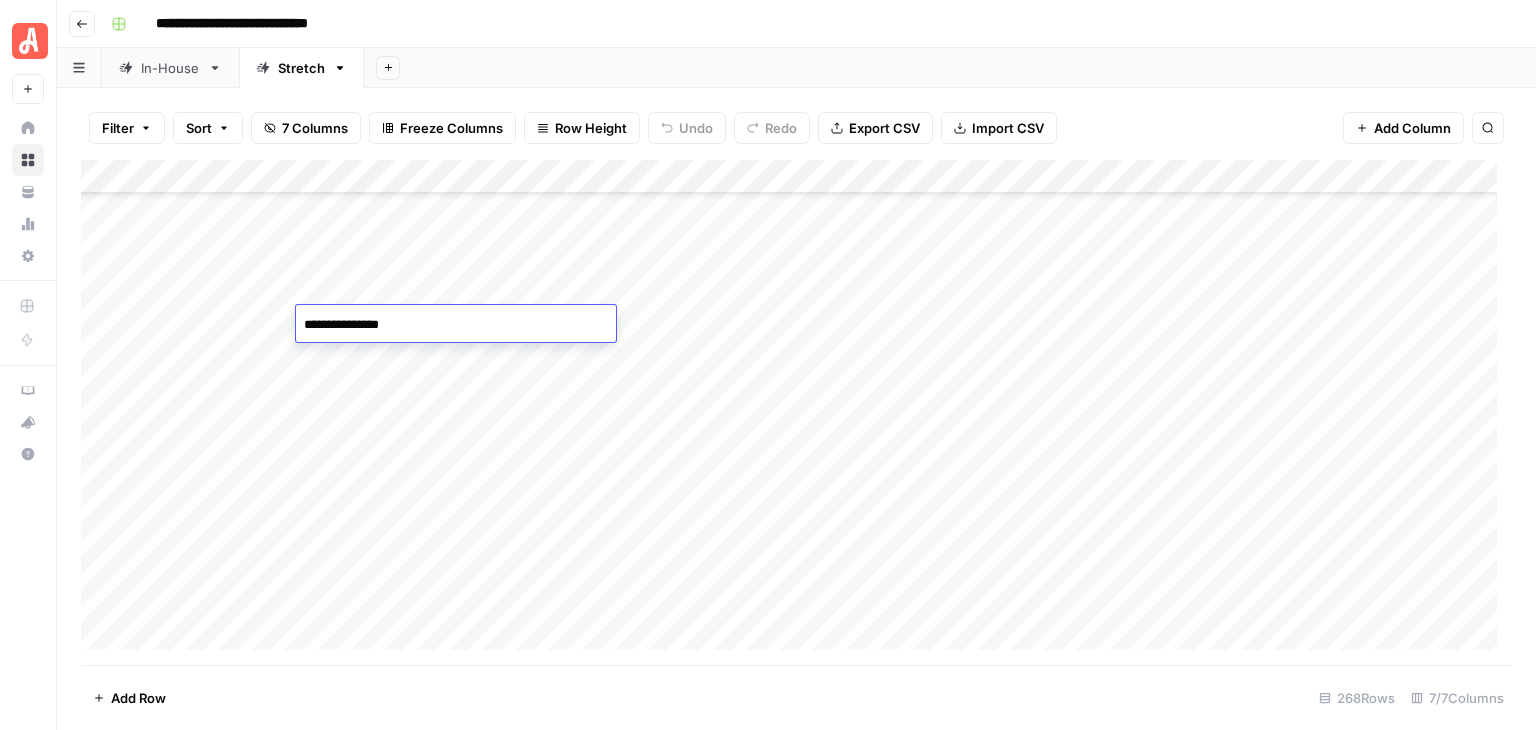 drag, startPoint x: 403, startPoint y: 322, endPoint x: 304, endPoint y: 319, distance: 99.04544 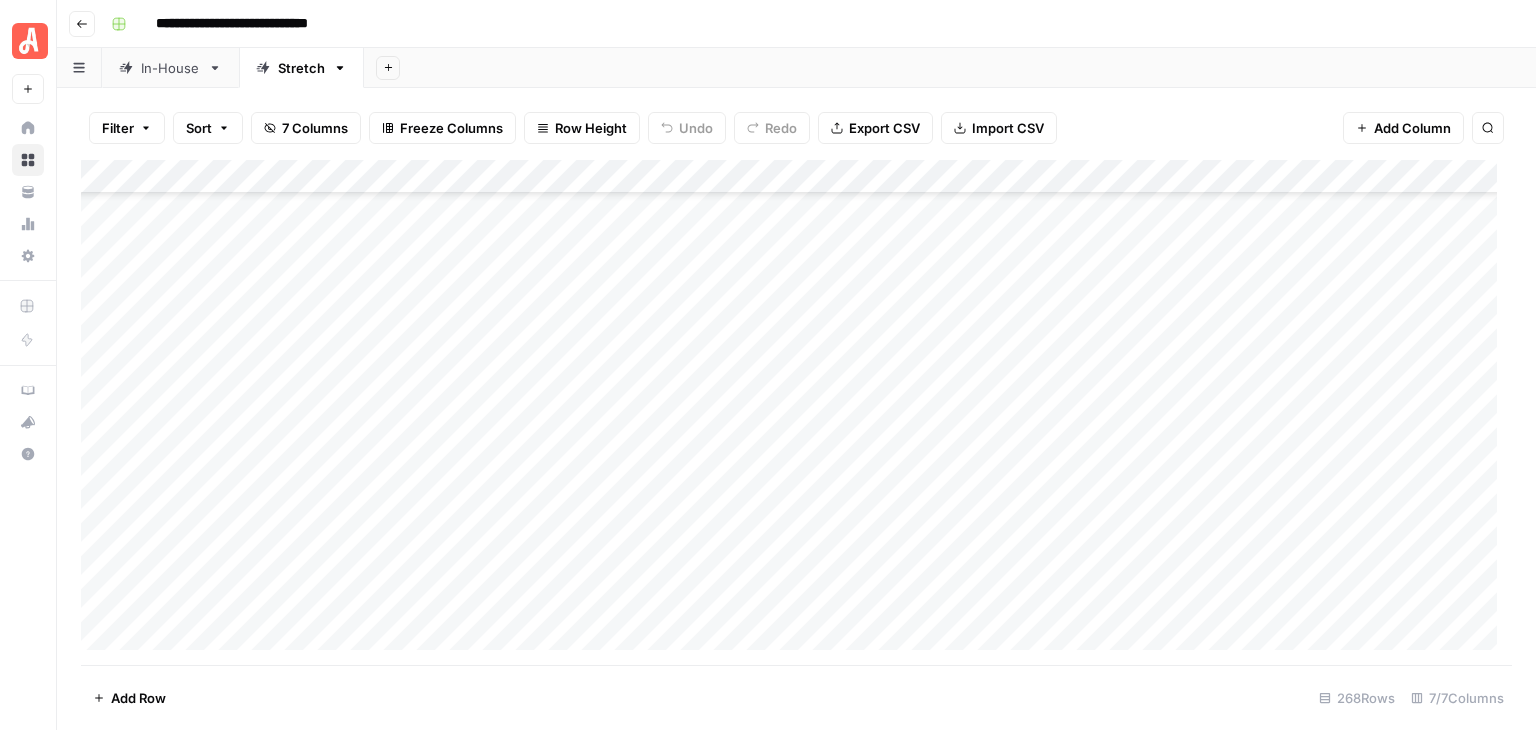 scroll, scrollTop: 5300, scrollLeft: 0, axis: vertical 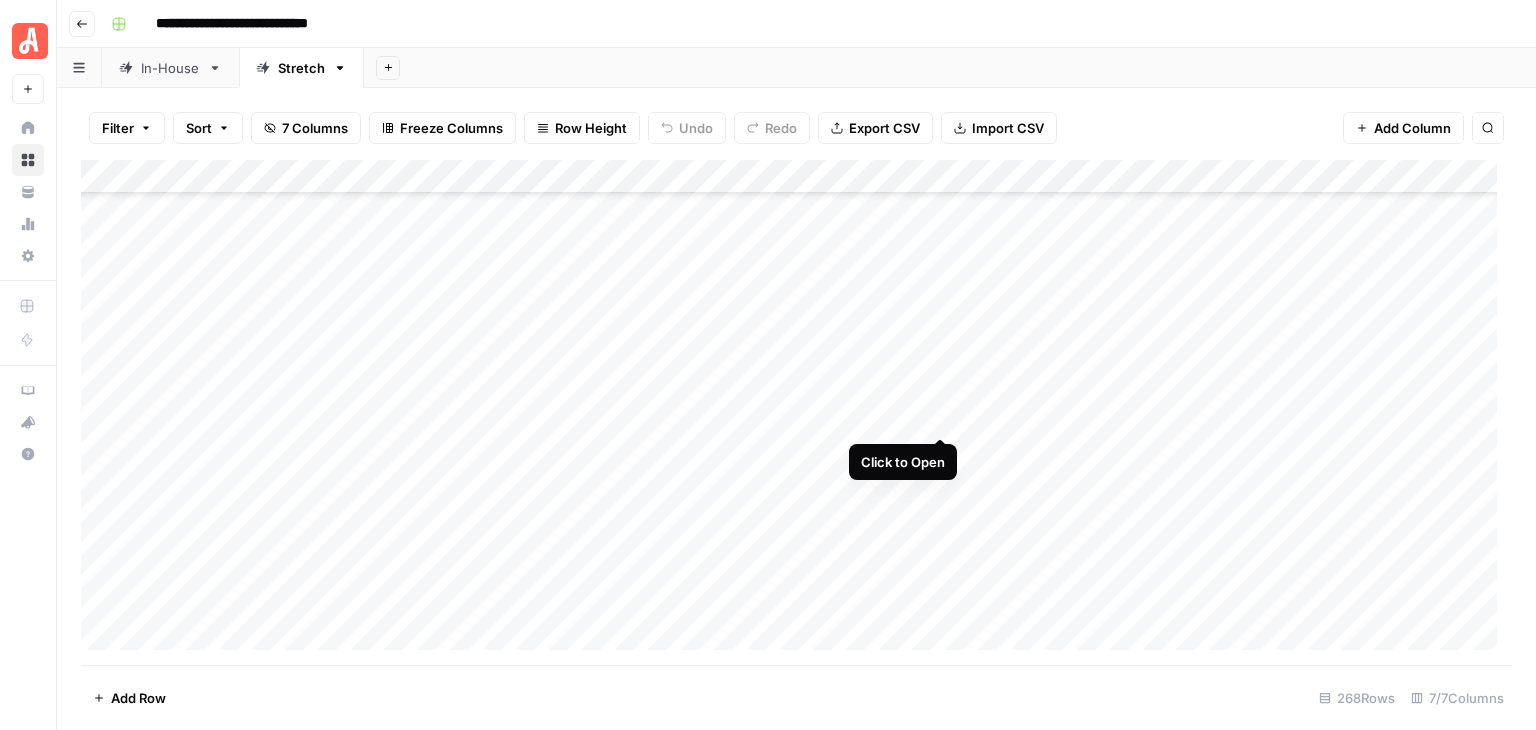 click on "Add Column" at bounding box center [796, 412] 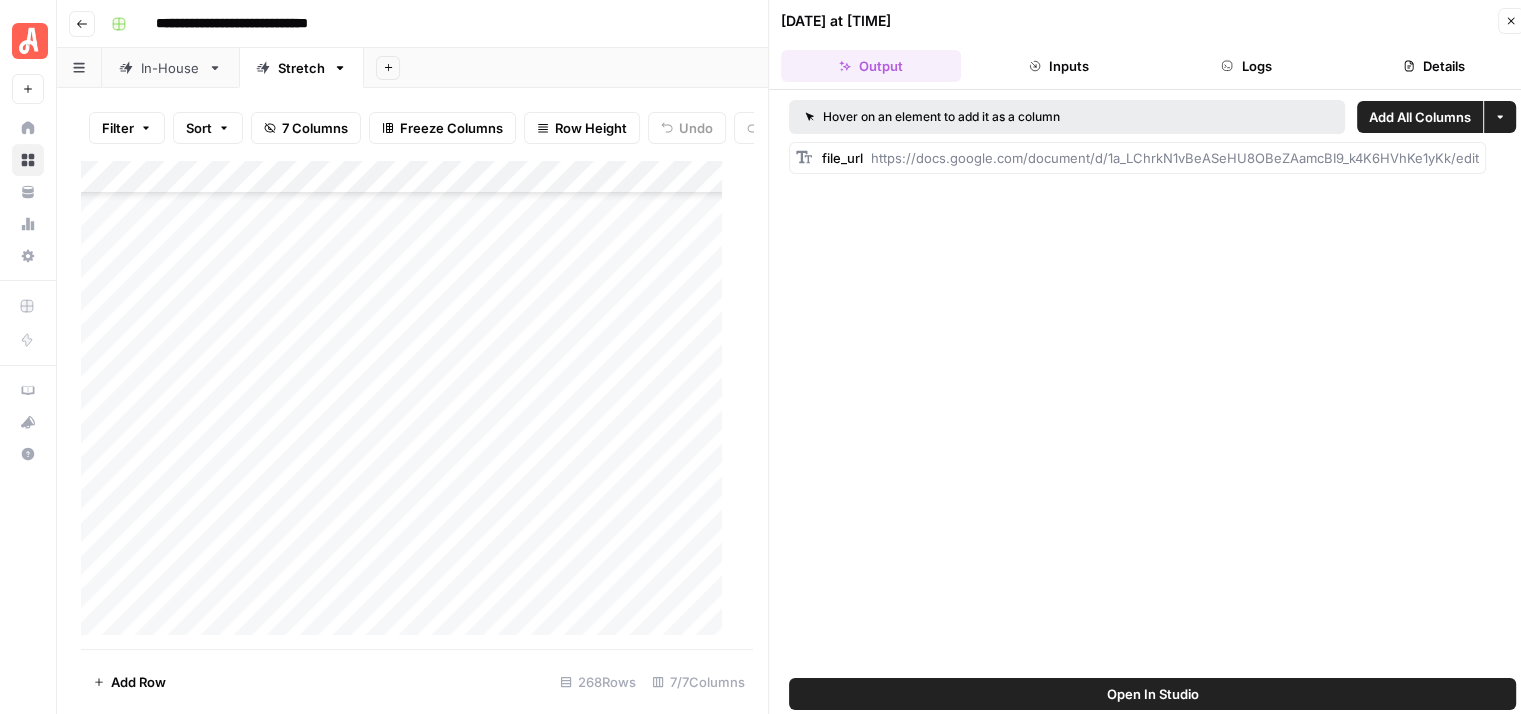 click on "Details" at bounding box center [1434, 66] 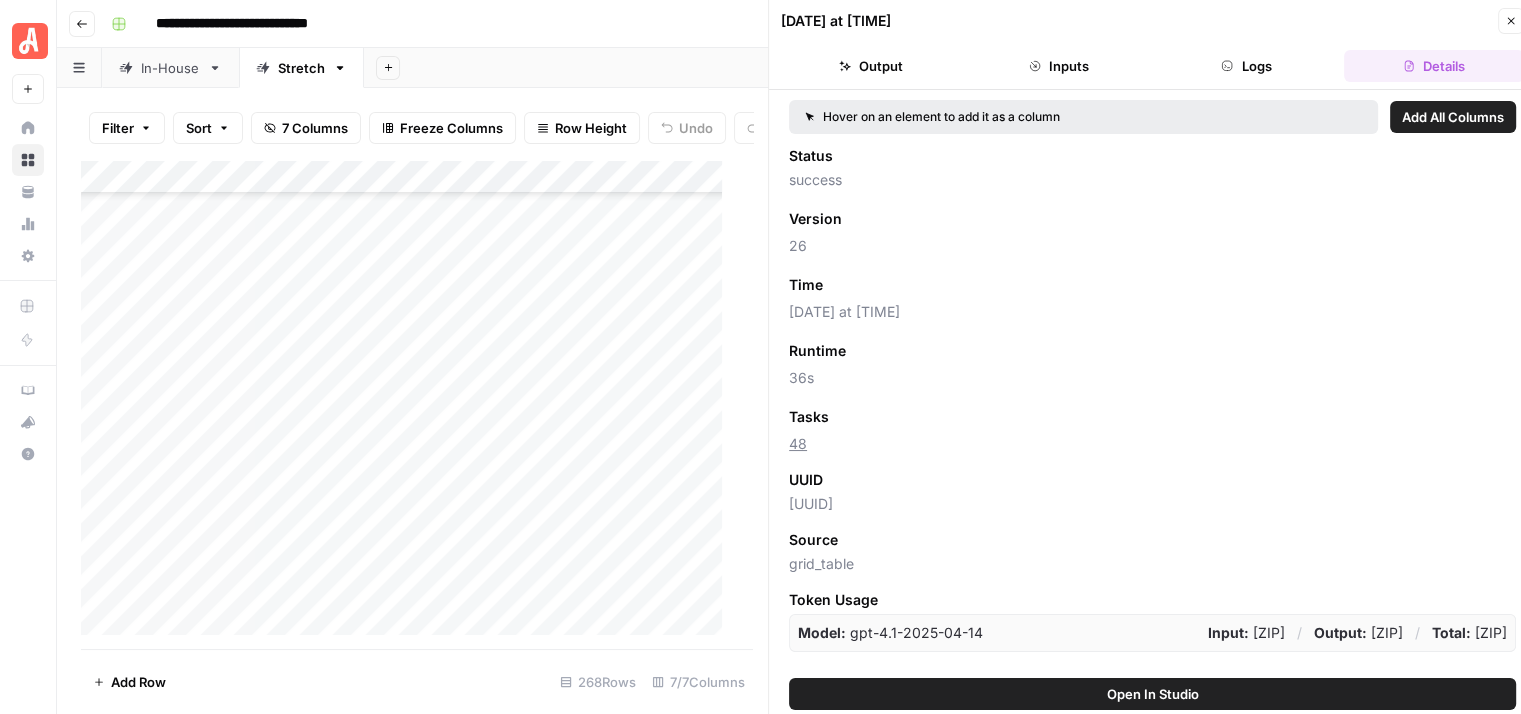 click 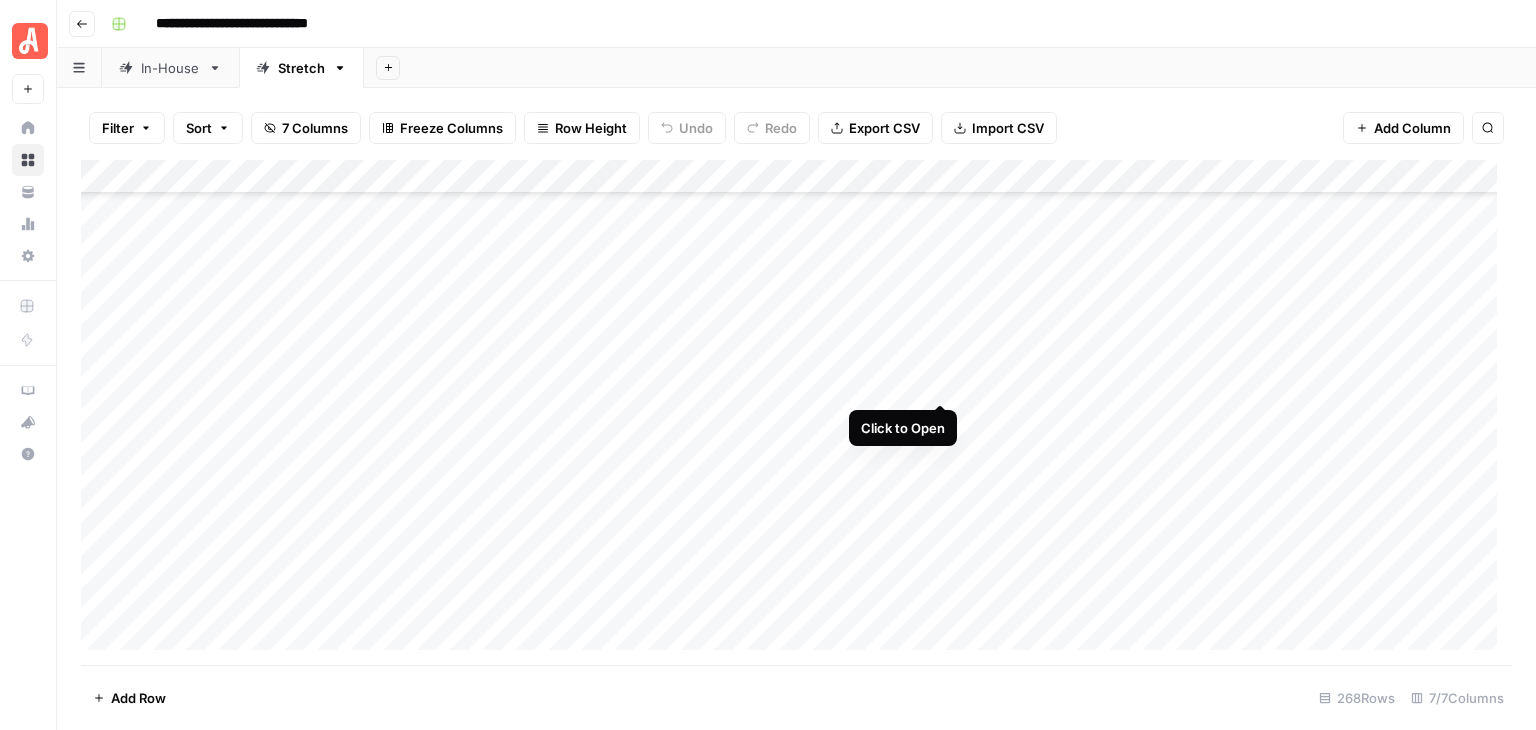 click on "Add Column" at bounding box center (796, 412) 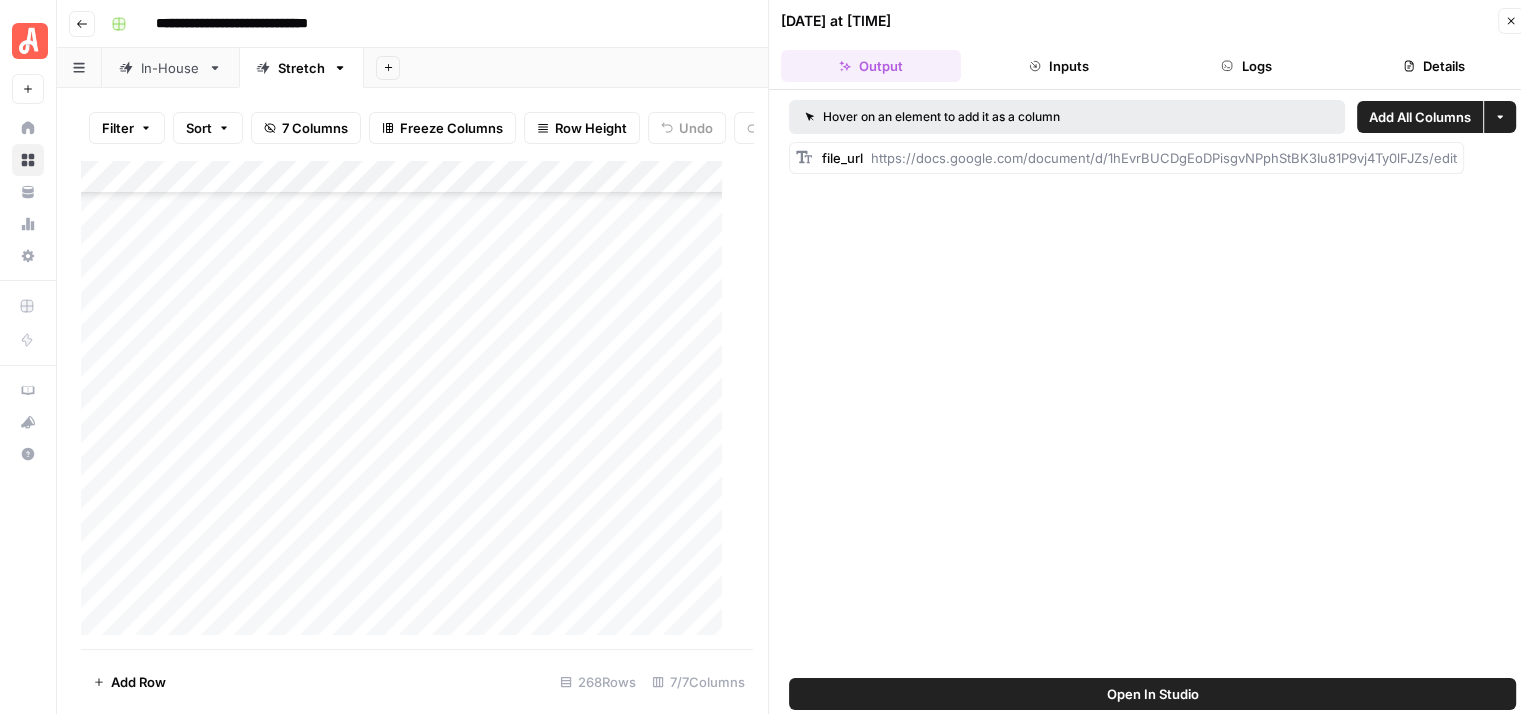 click on "Details" at bounding box center [1434, 66] 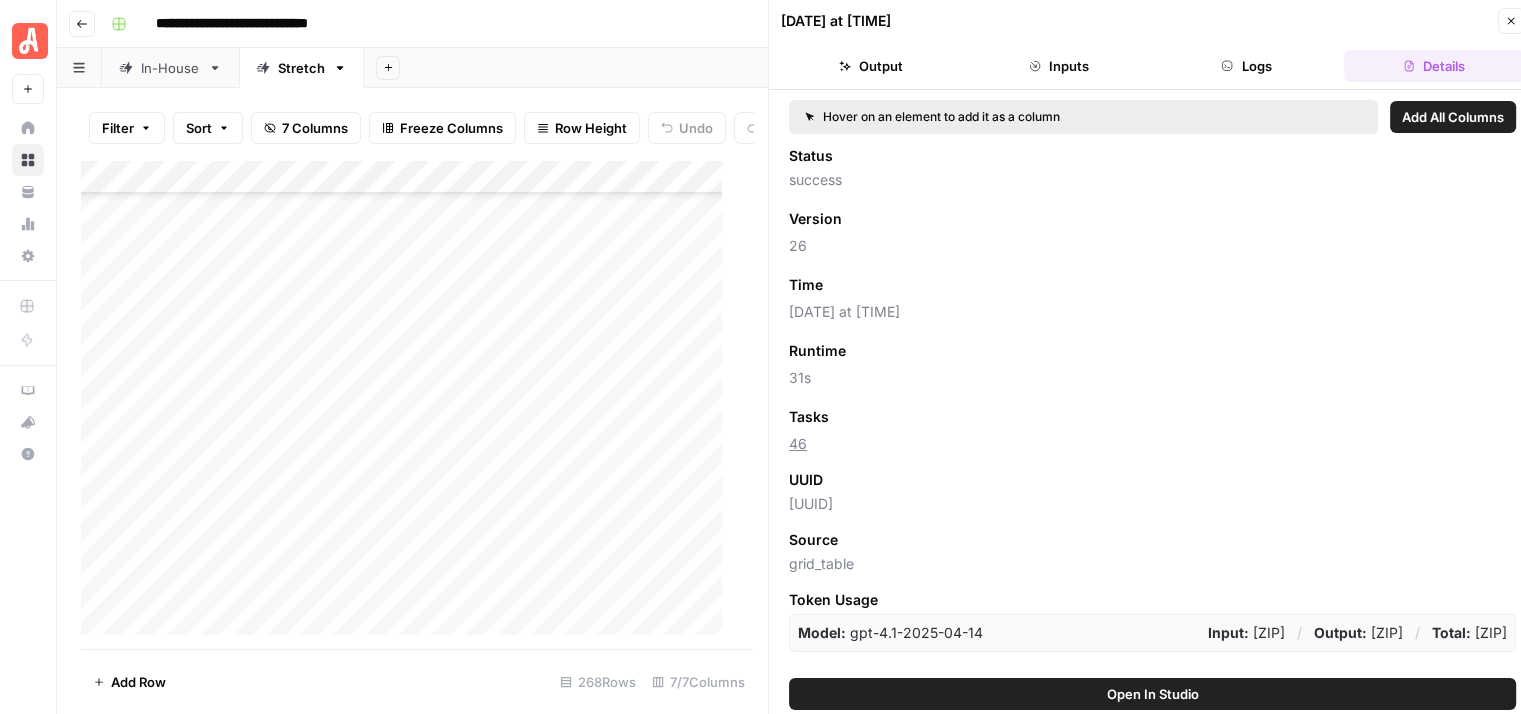 click 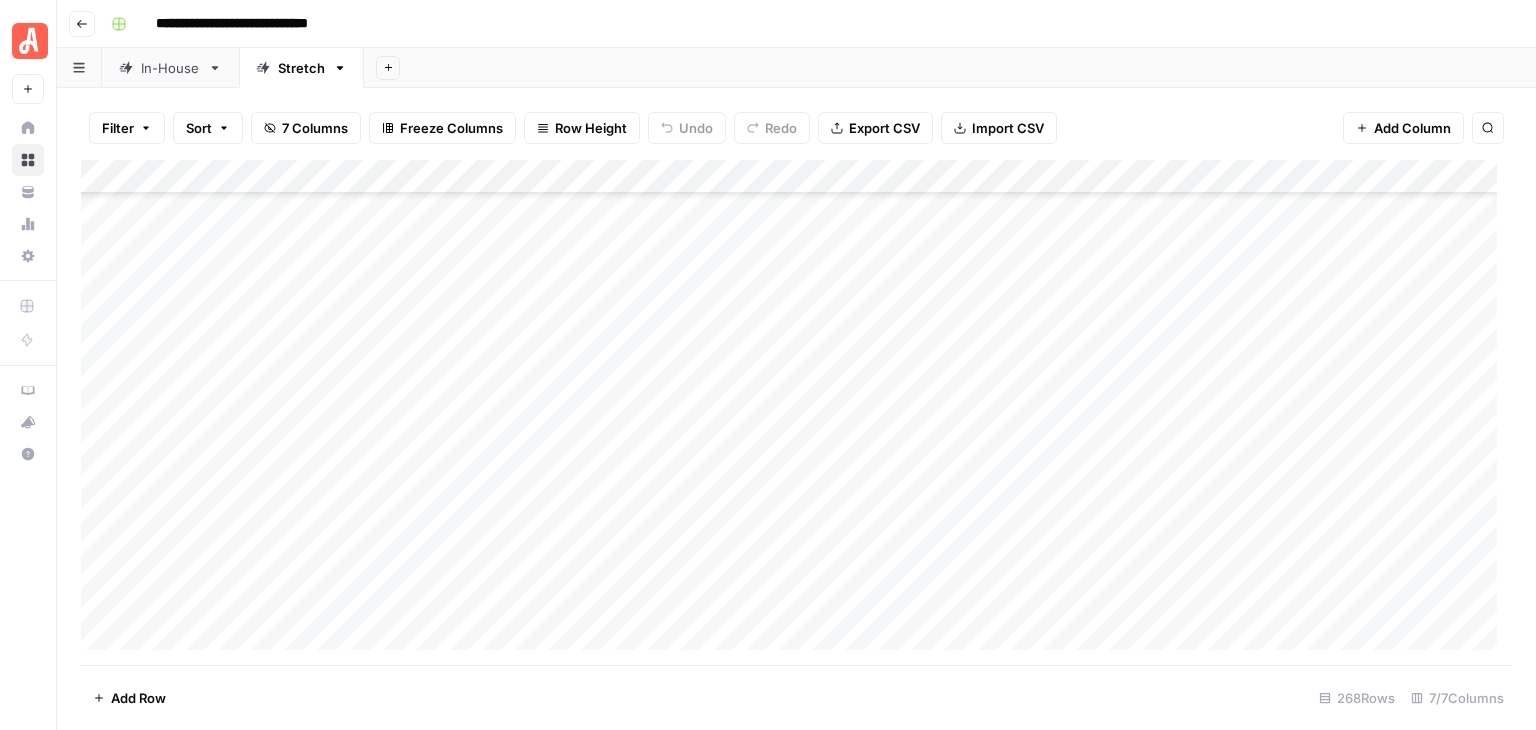 click on "Add Column" at bounding box center [796, 412] 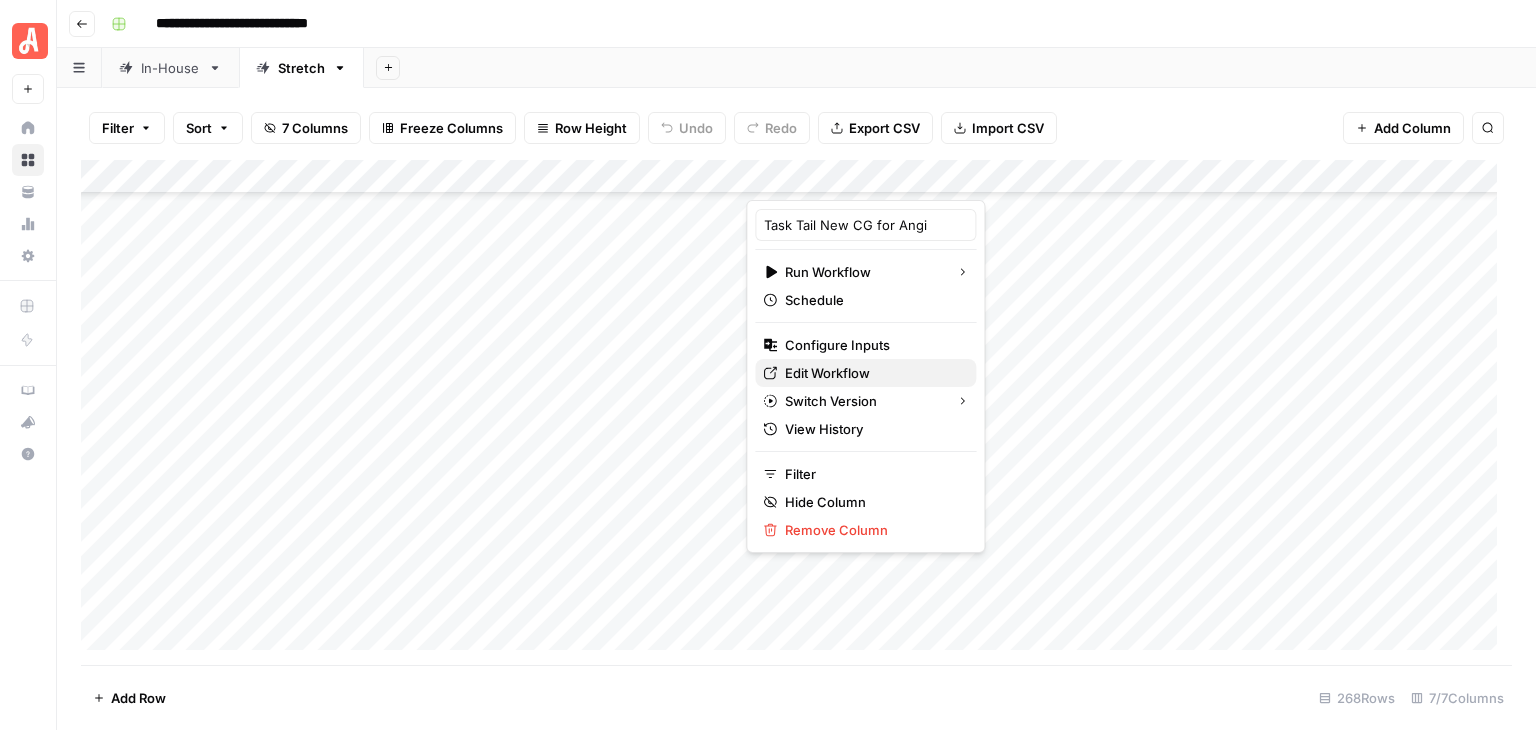 click on "Edit Workflow" at bounding box center [872, 373] 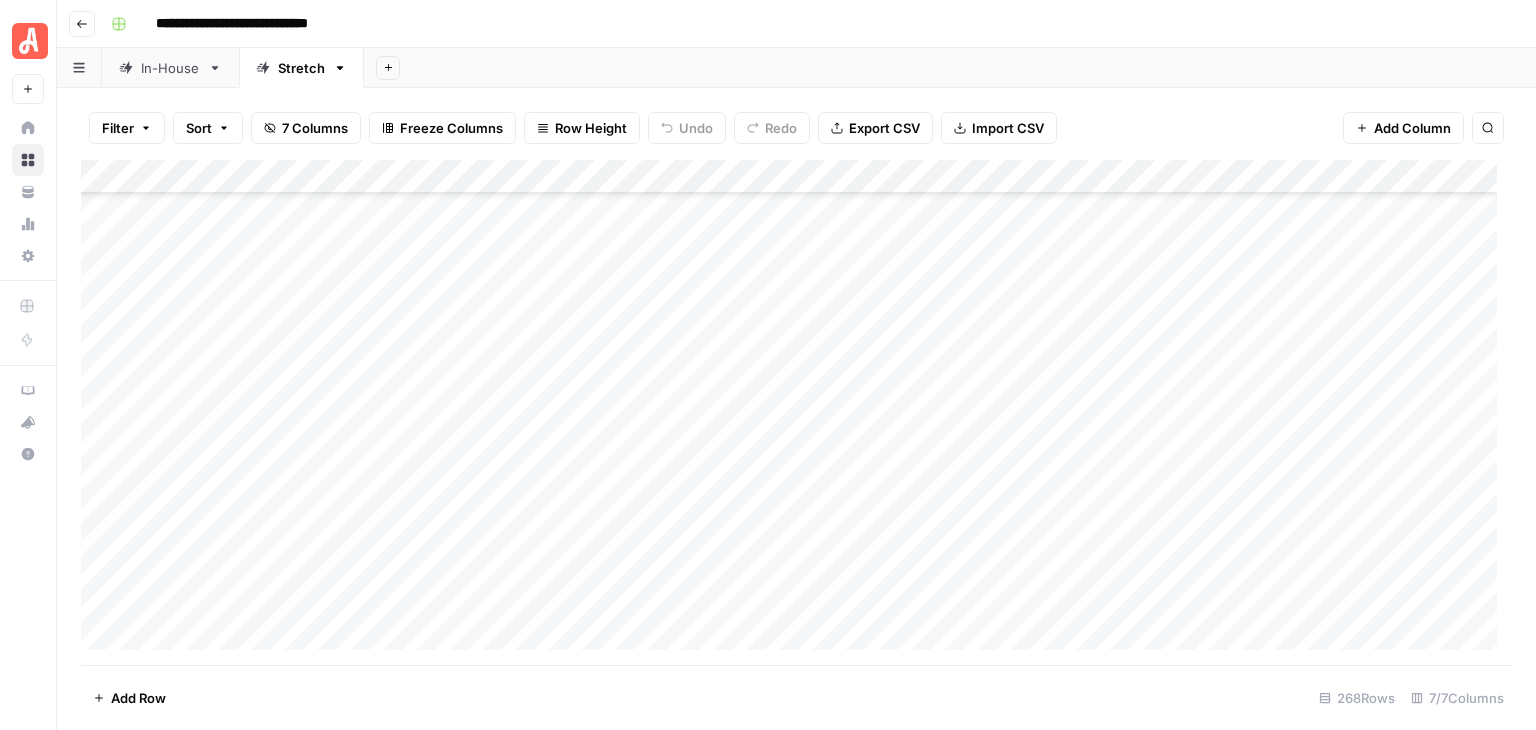 click on "**********" at bounding box center [809, 24] 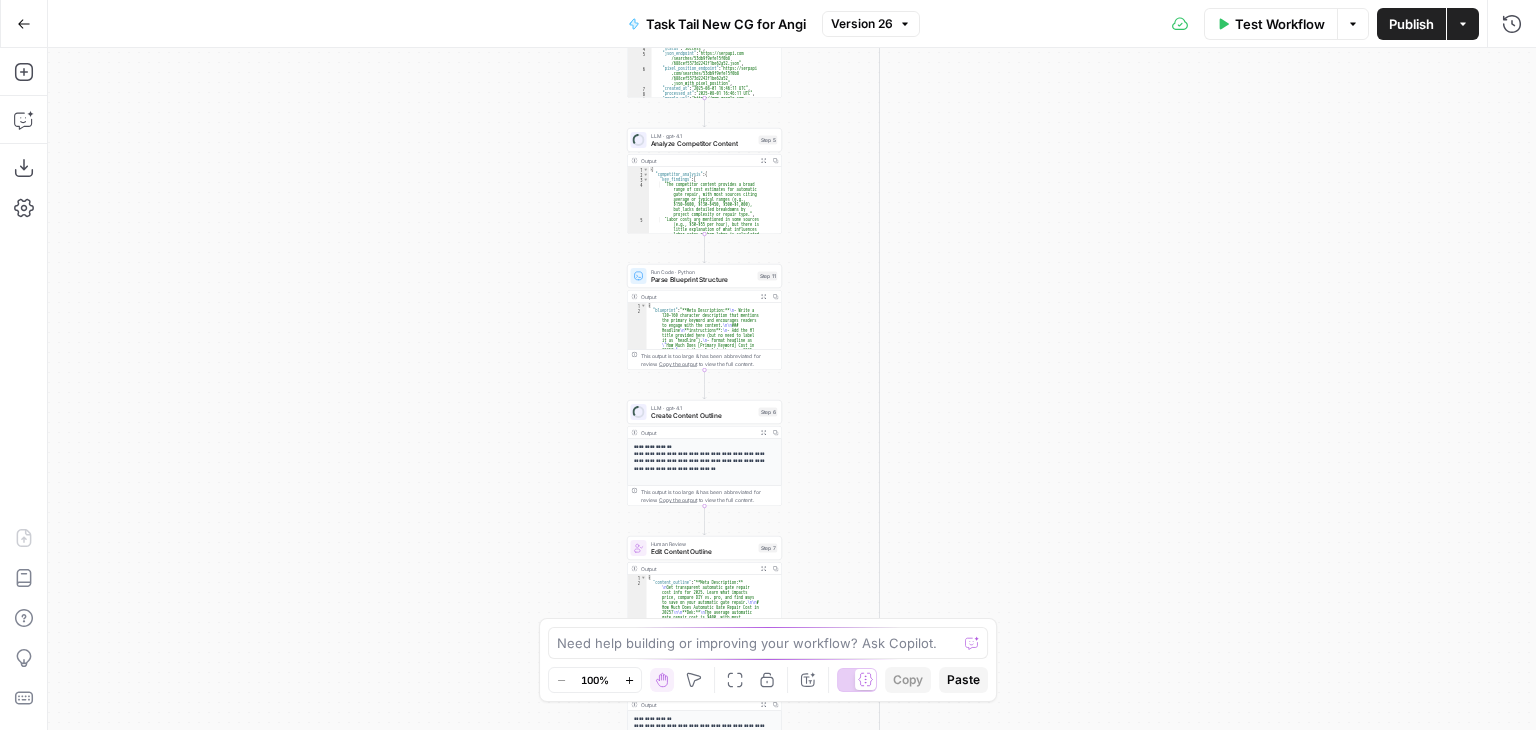 scroll, scrollTop: 0, scrollLeft: 0, axis: both 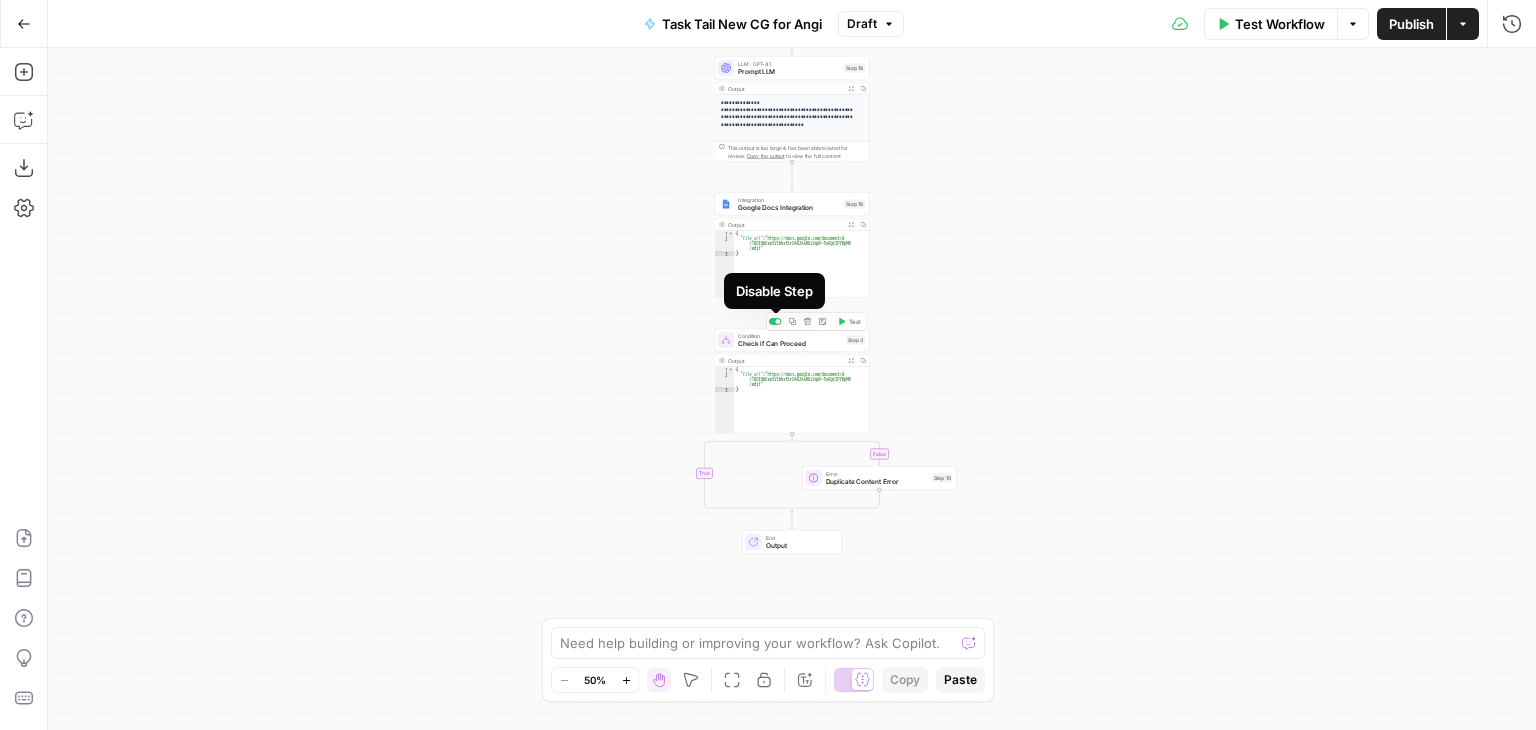 click at bounding box center [778, 321] 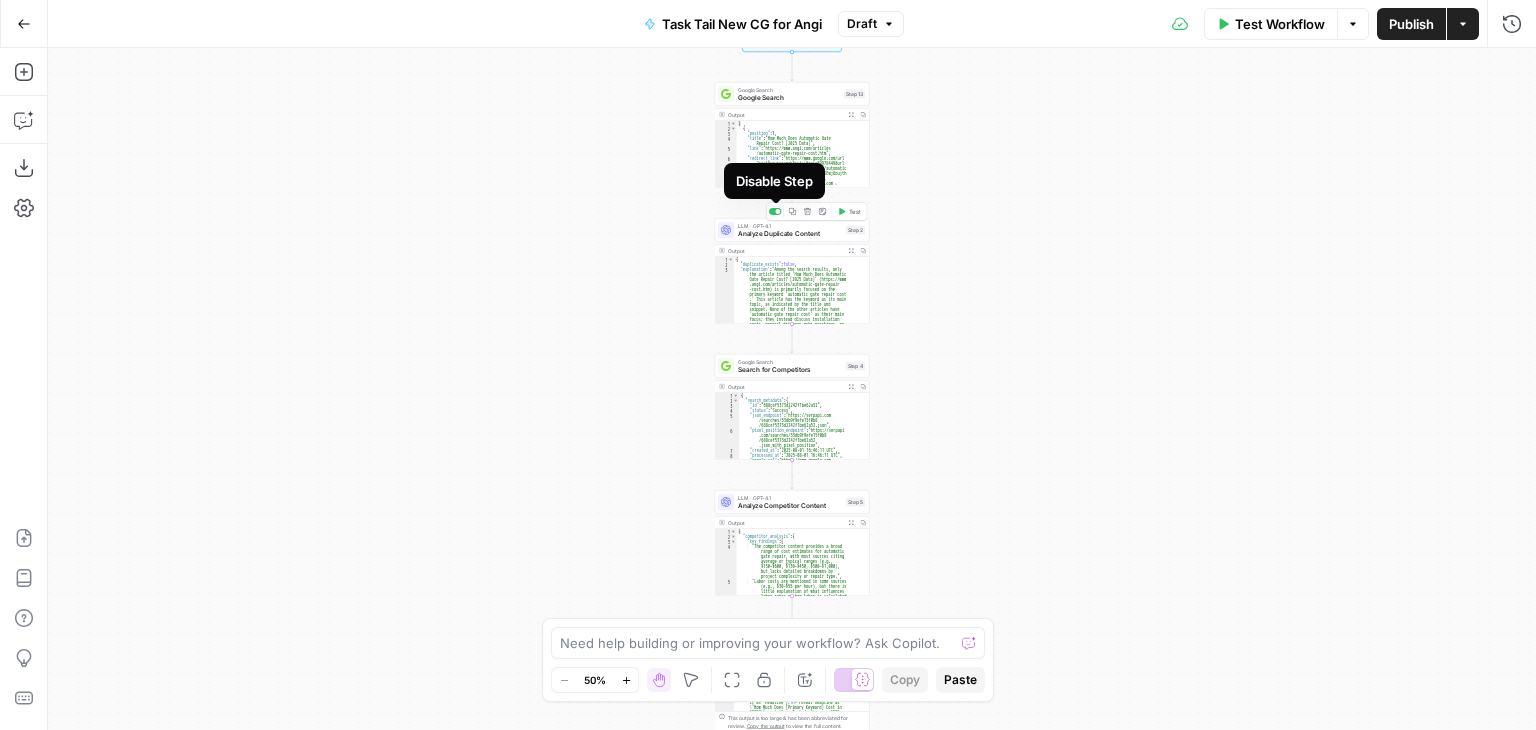 click at bounding box center (778, 211) 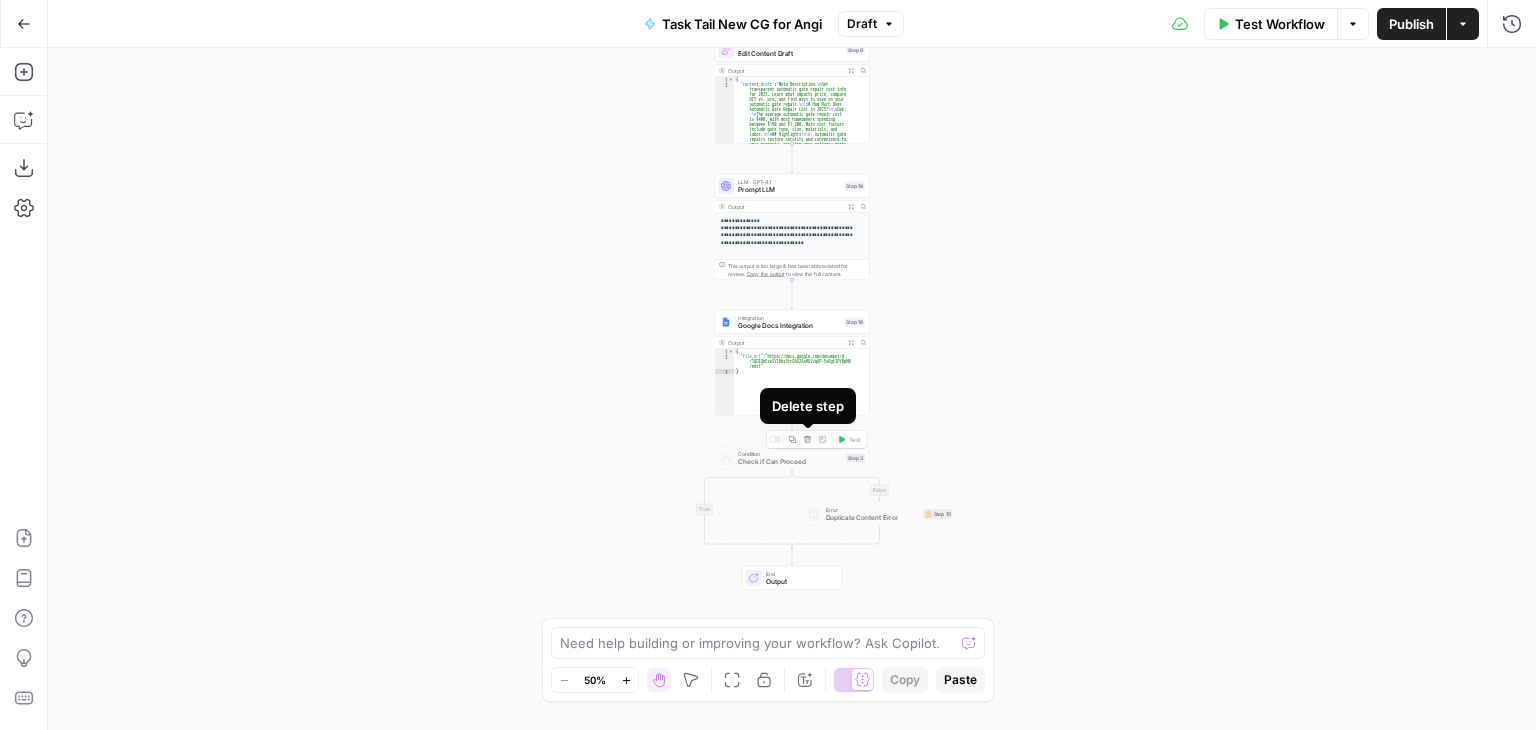 click 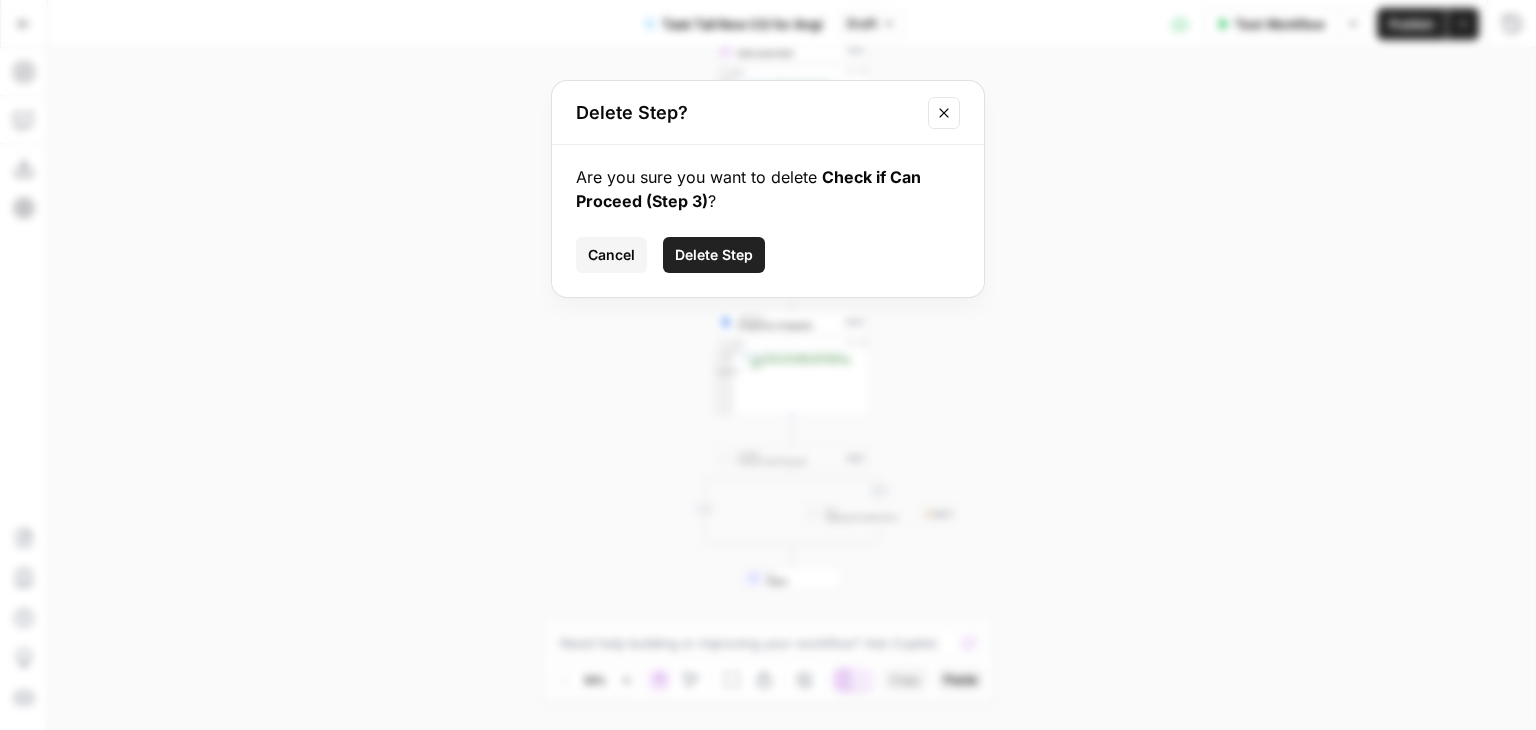 click on "Delete Step" at bounding box center (714, 255) 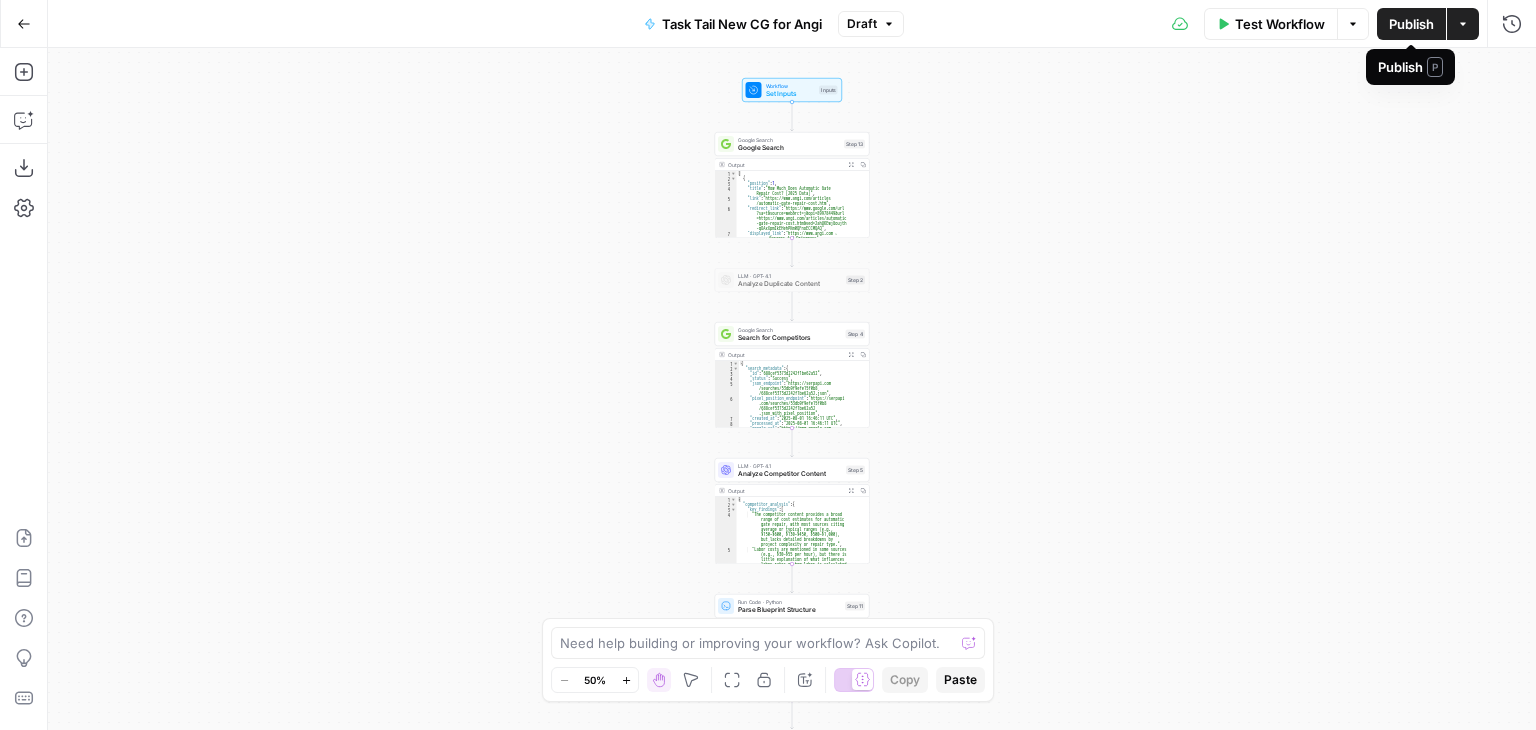 click on "Publish" at bounding box center [1411, 24] 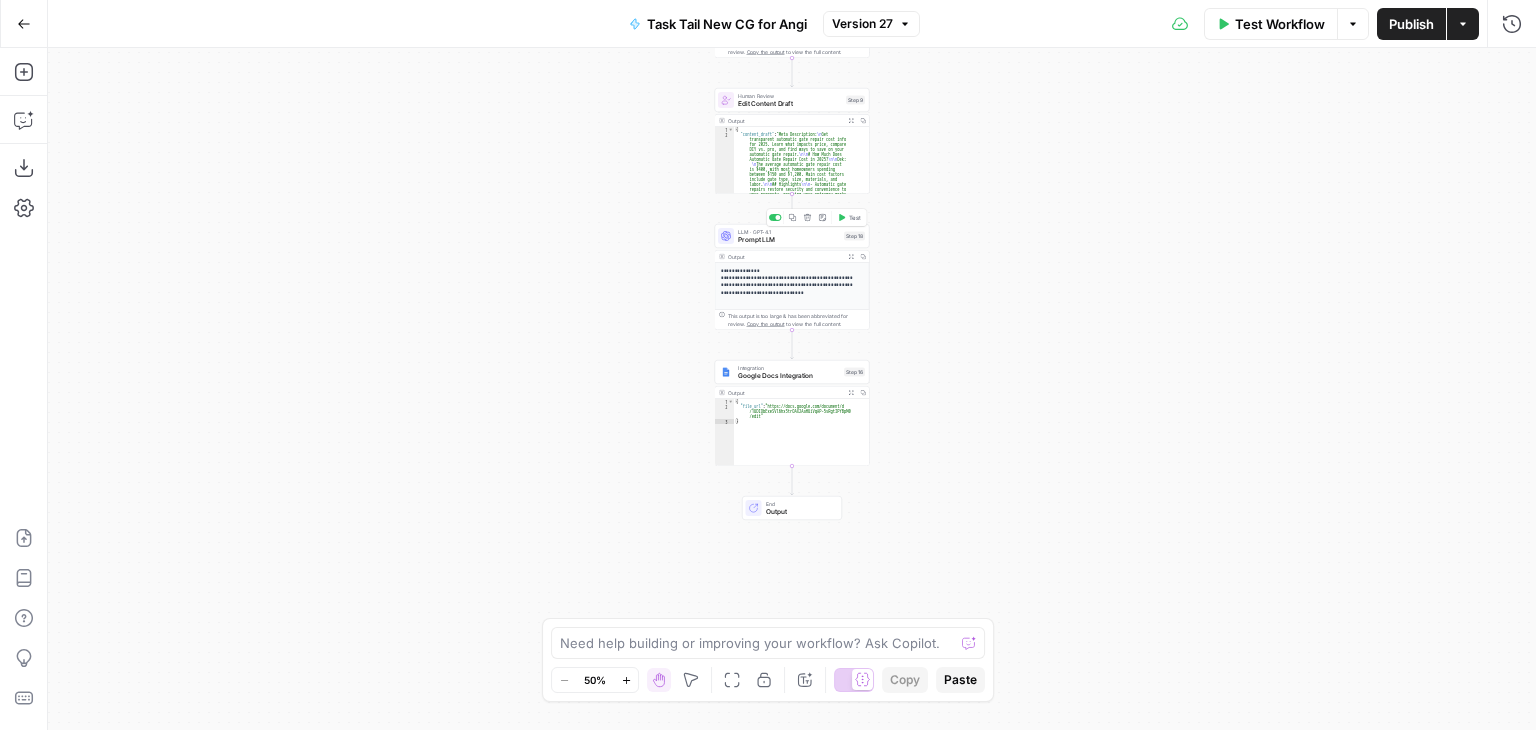 click on "Prompt LLM" at bounding box center (789, 240) 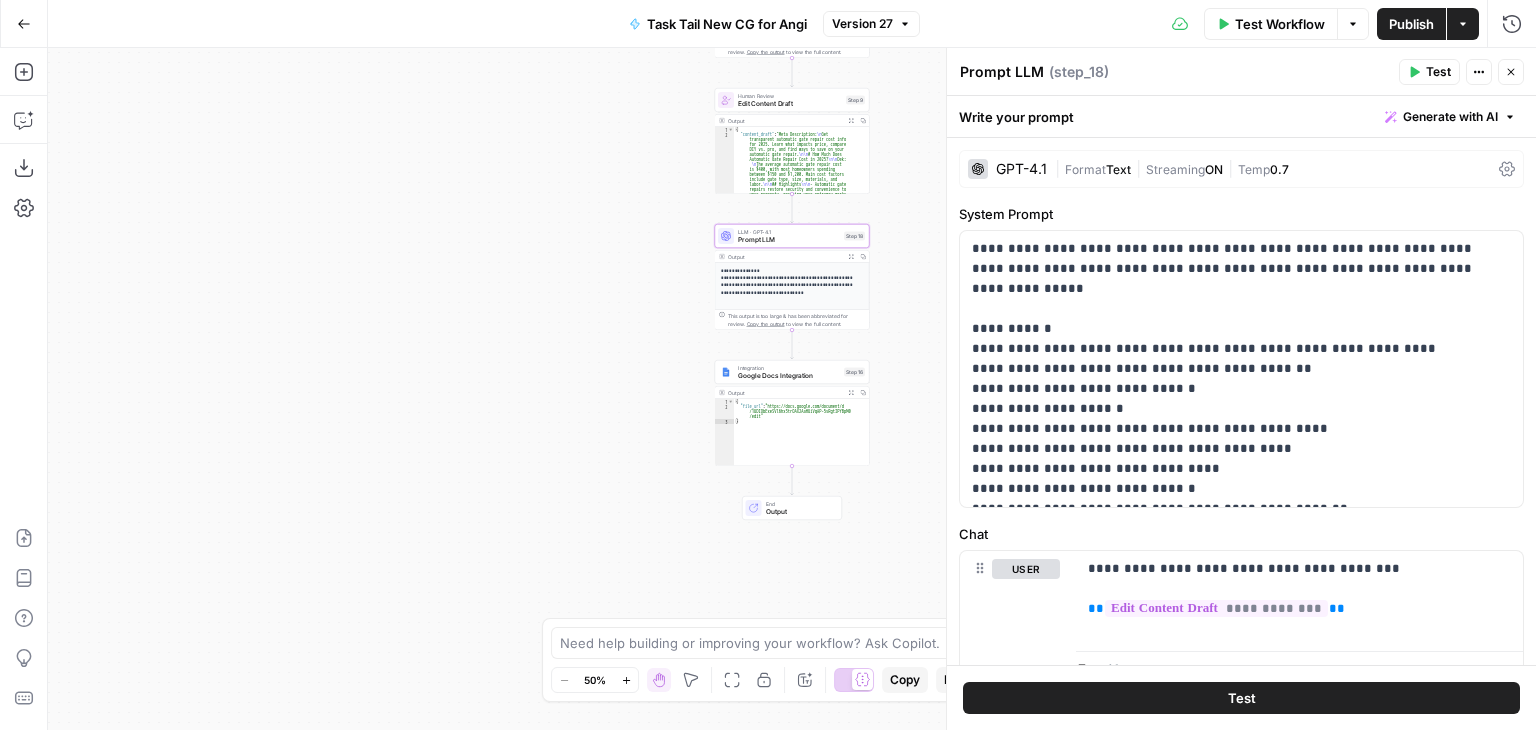 click on "Prompt LLM" at bounding box center [1002, 72] 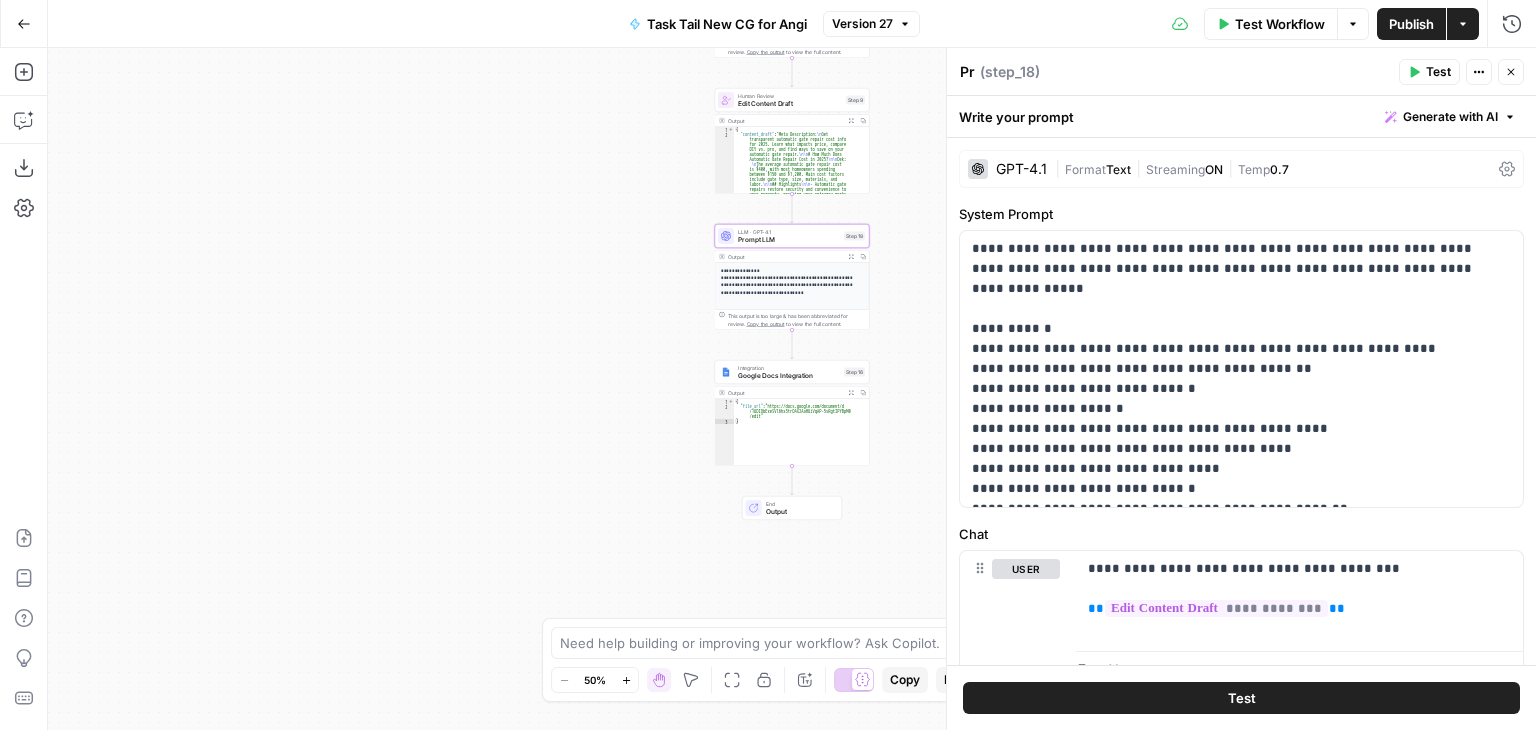 type on "P" 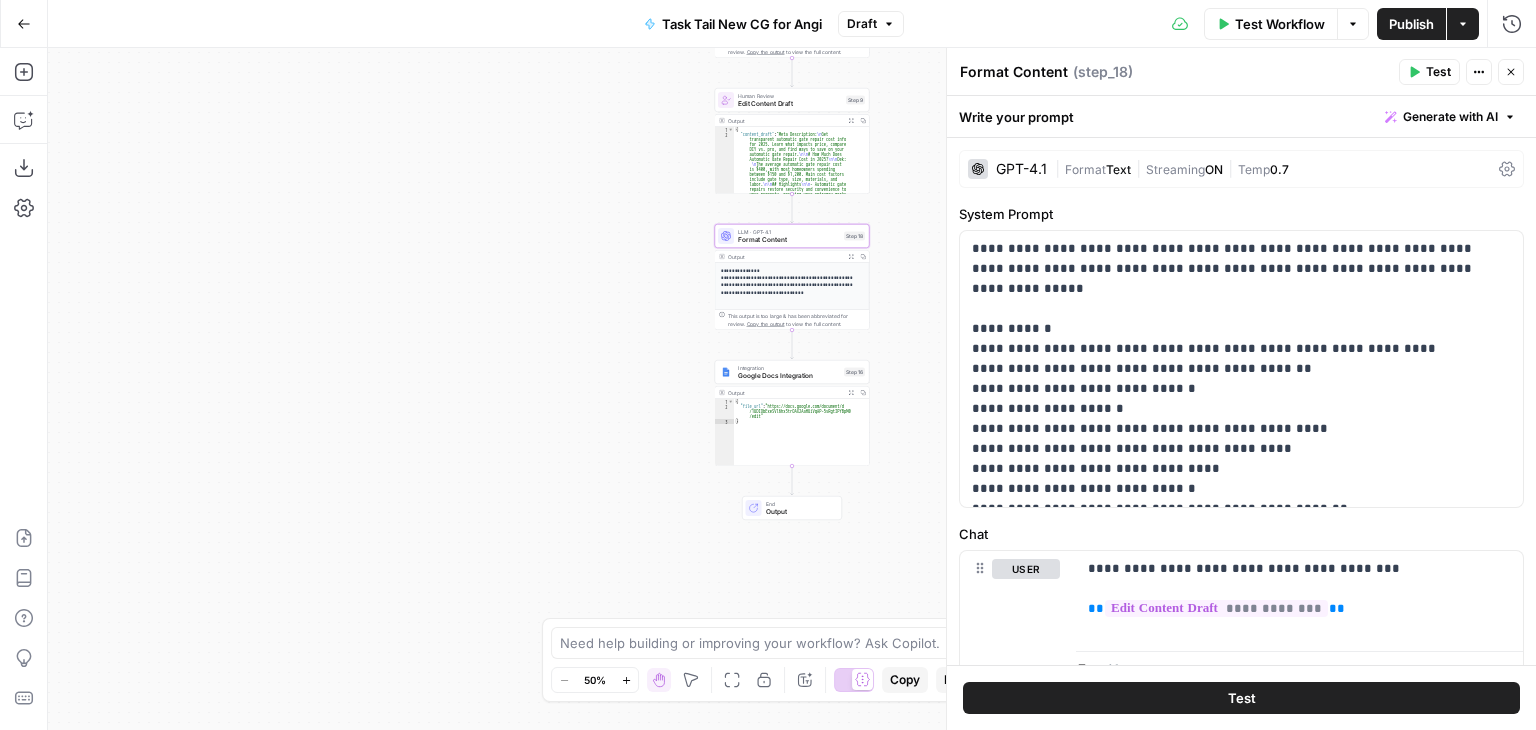 type on "Format Content" 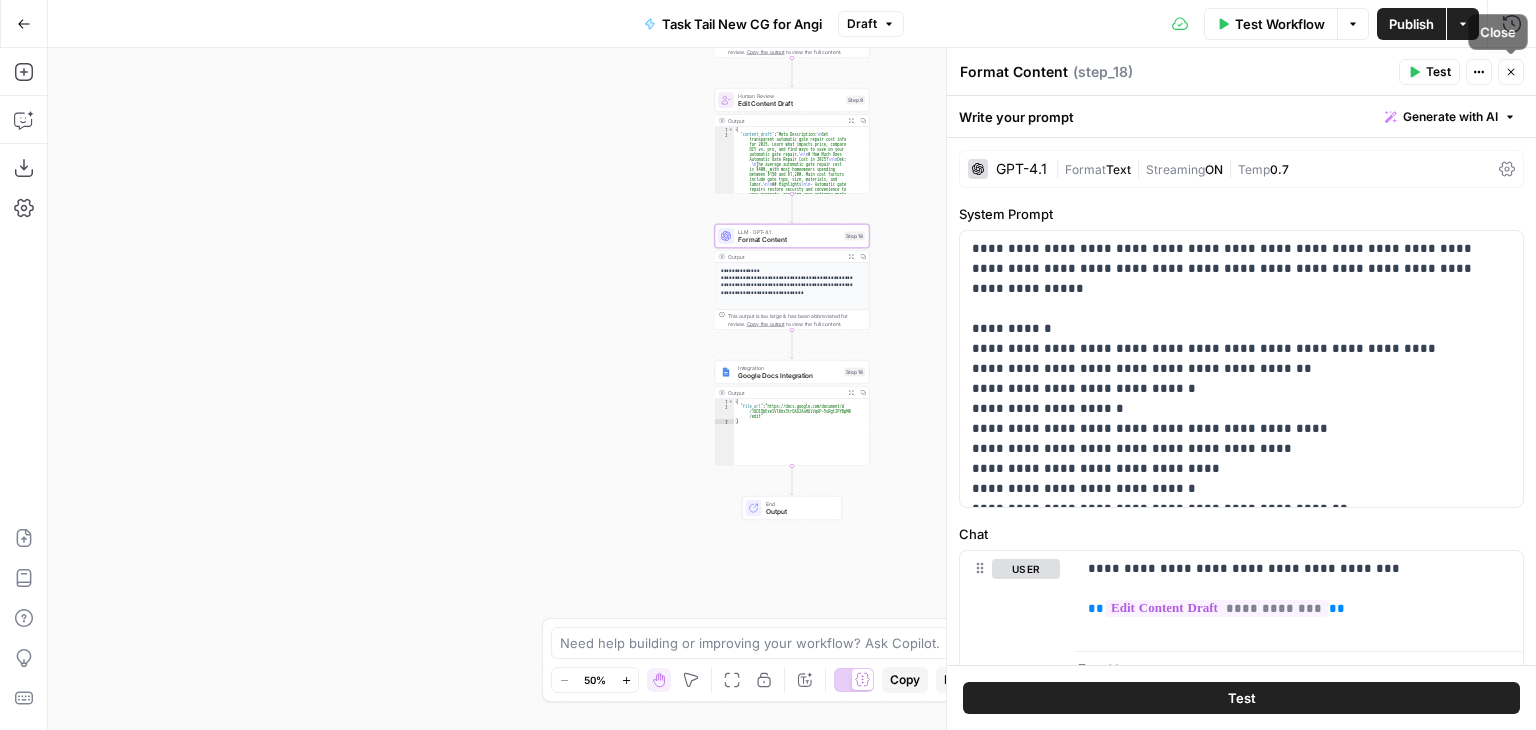drag, startPoint x: 1518, startPoint y: 74, endPoint x: 1433, endPoint y: 85, distance: 85.70881 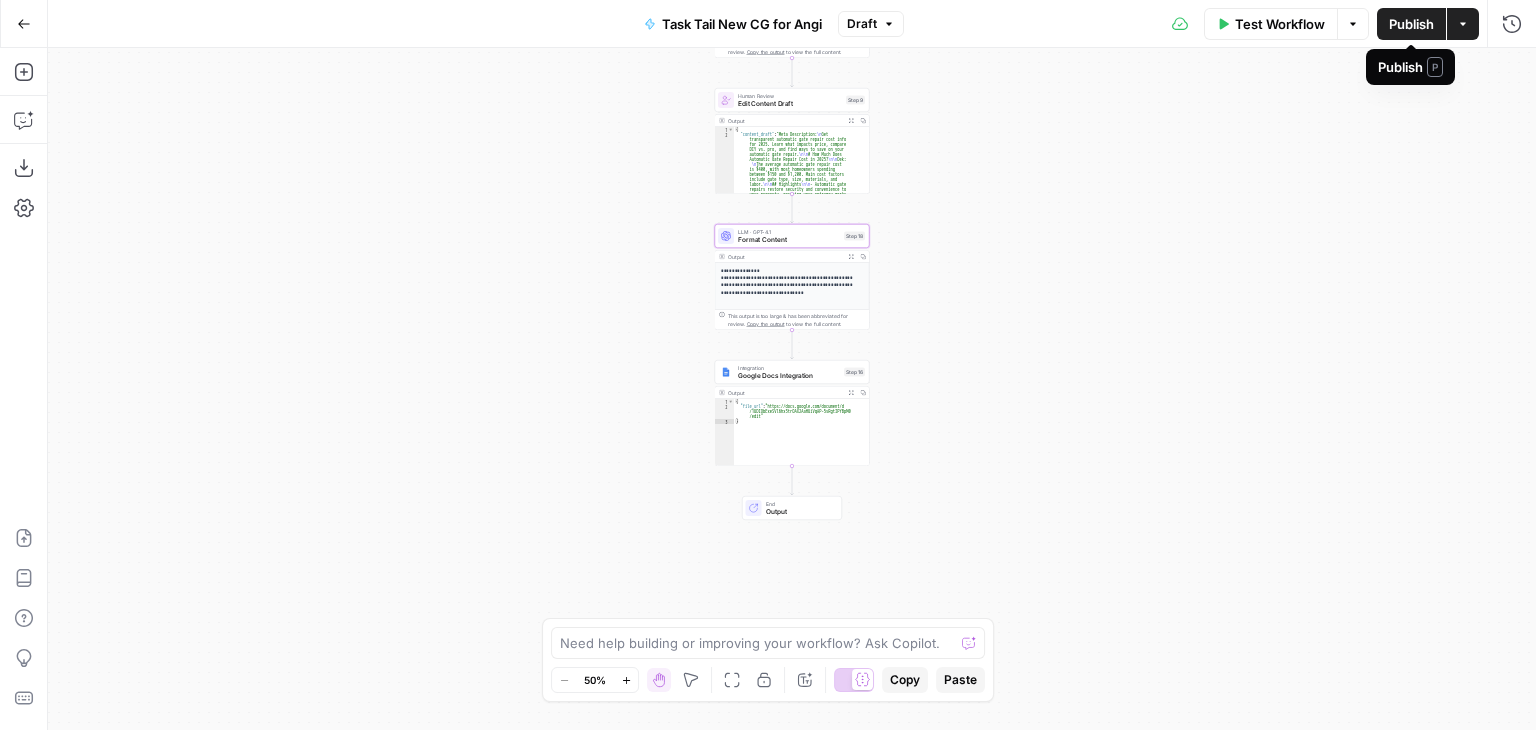 click on "Publish" at bounding box center (1411, 24) 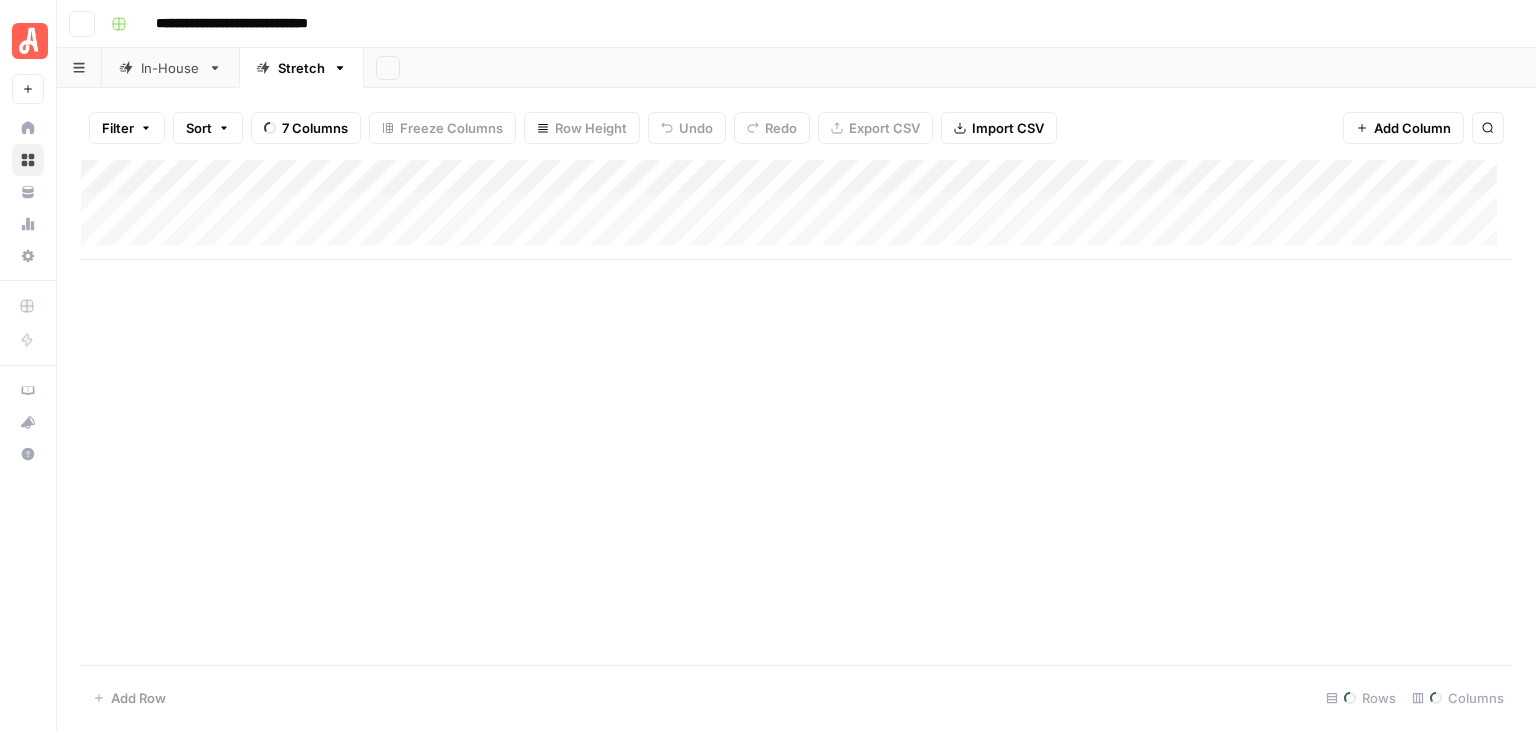 scroll, scrollTop: 0, scrollLeft: 0, axis: both 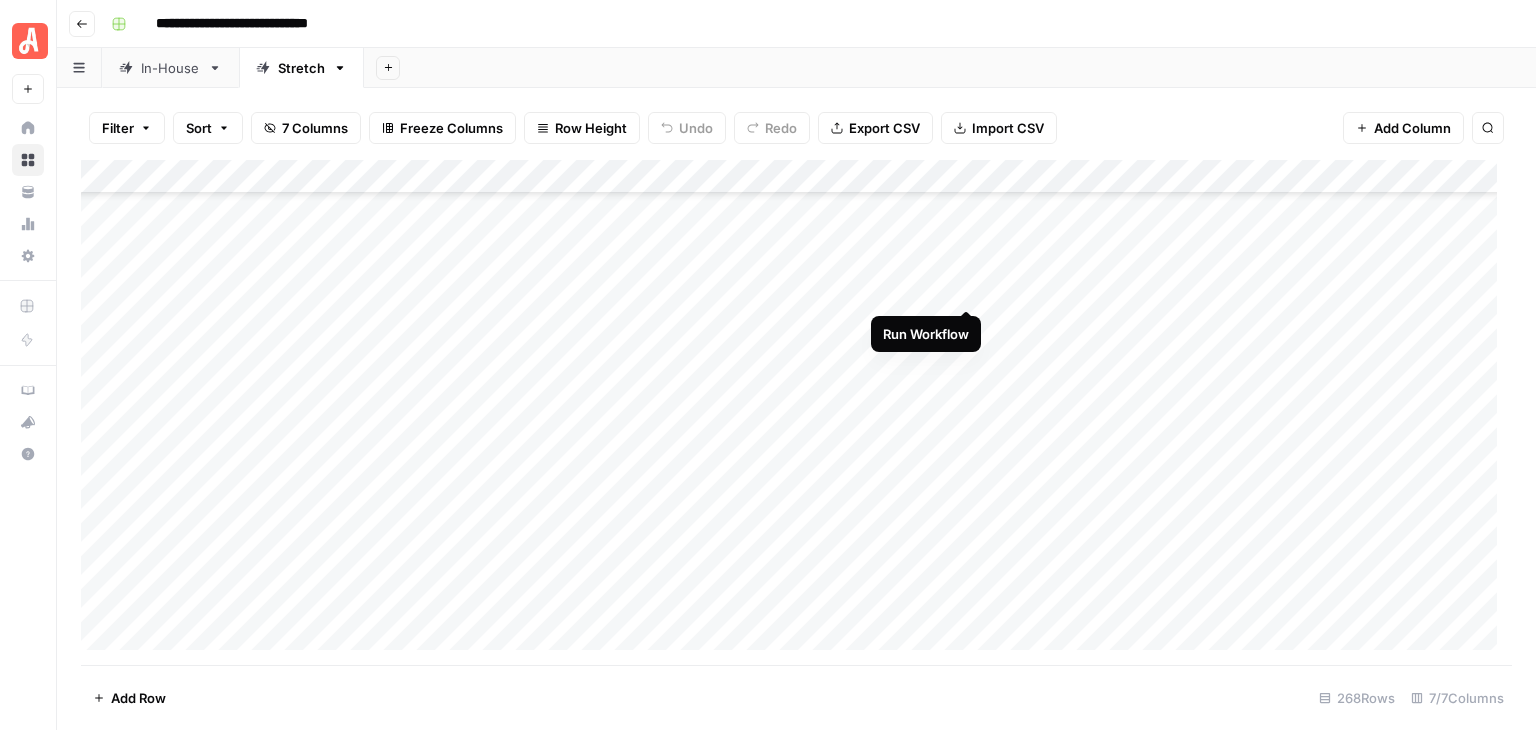 click on "Add Column" at bounding box center [796, 412] 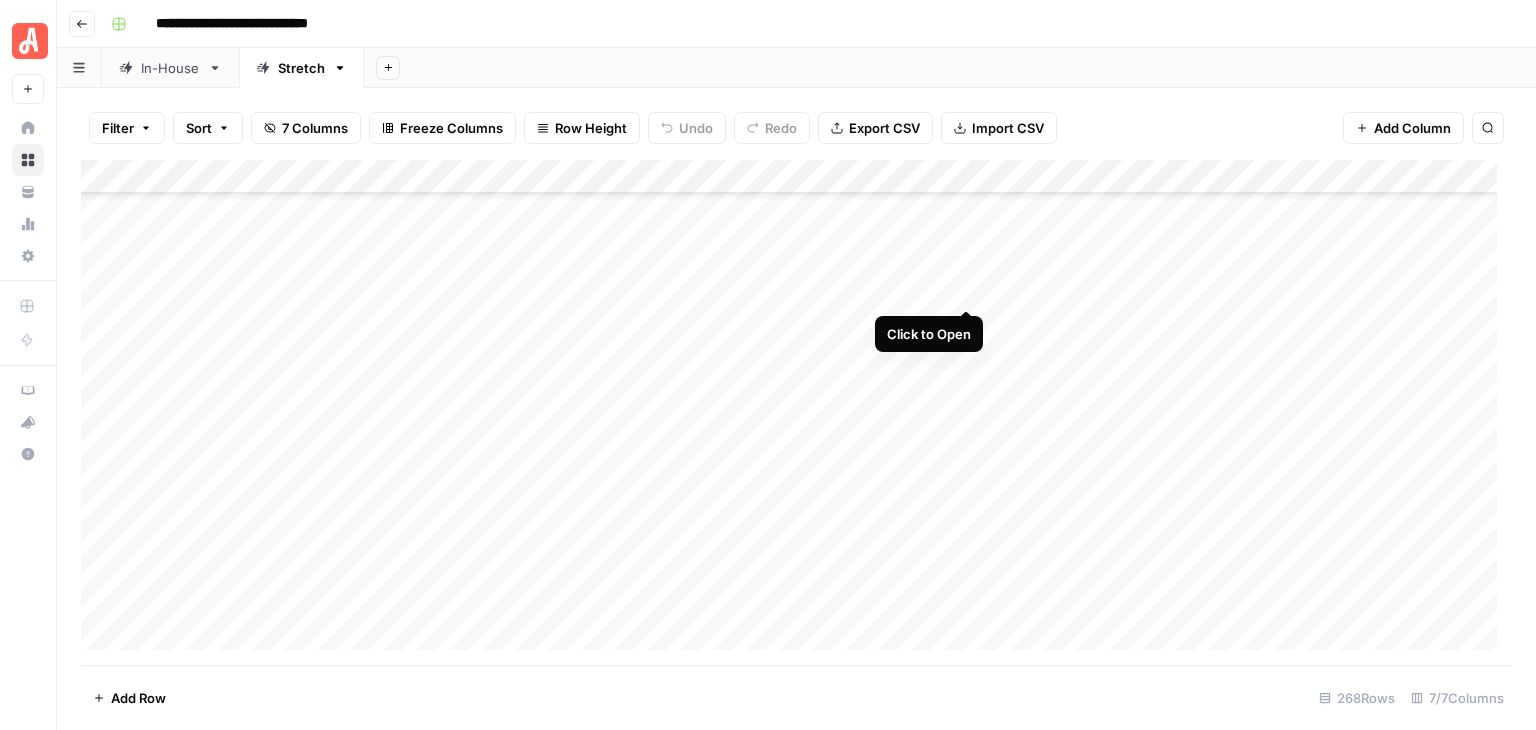 click on "Add Column" at bounding box center (796, 412) 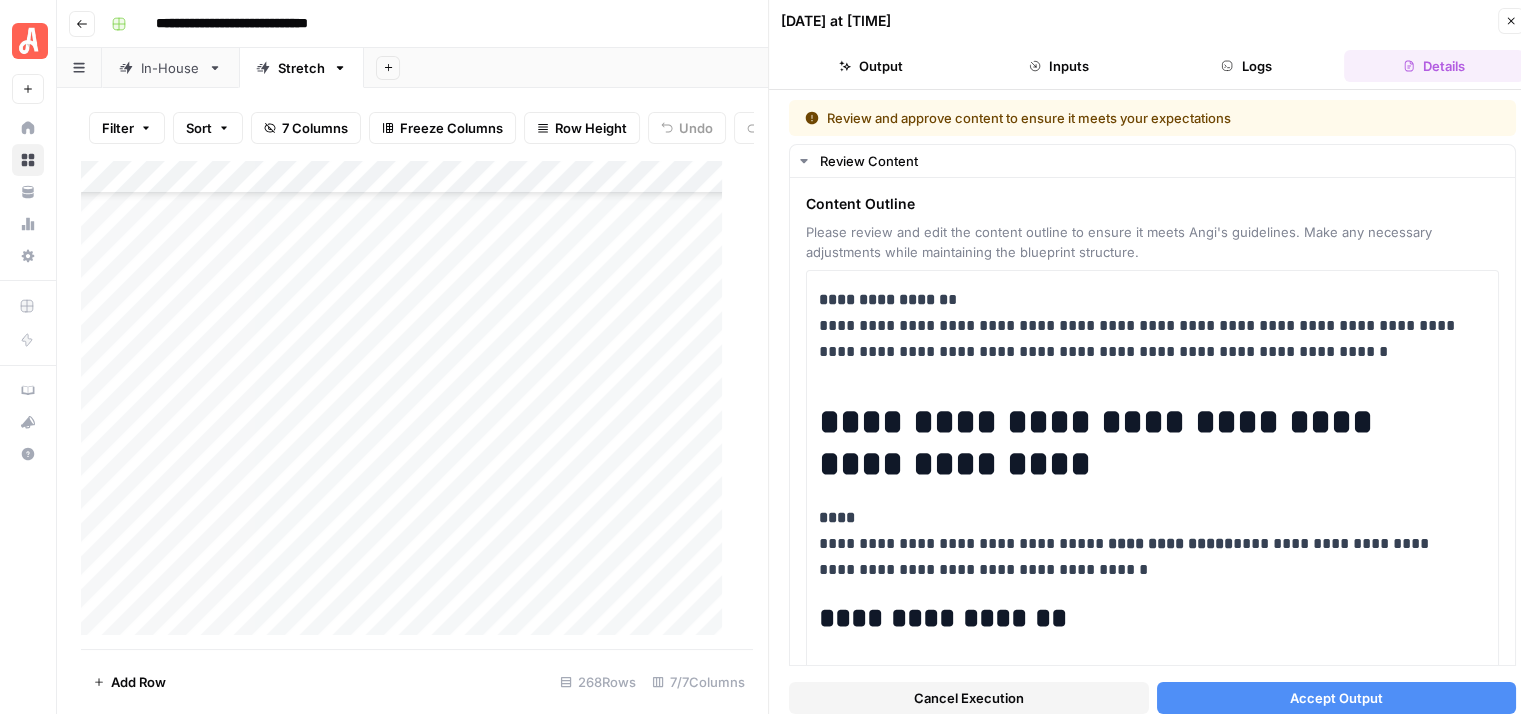 click on "Accept Output" at bounding box center (1336, 698) 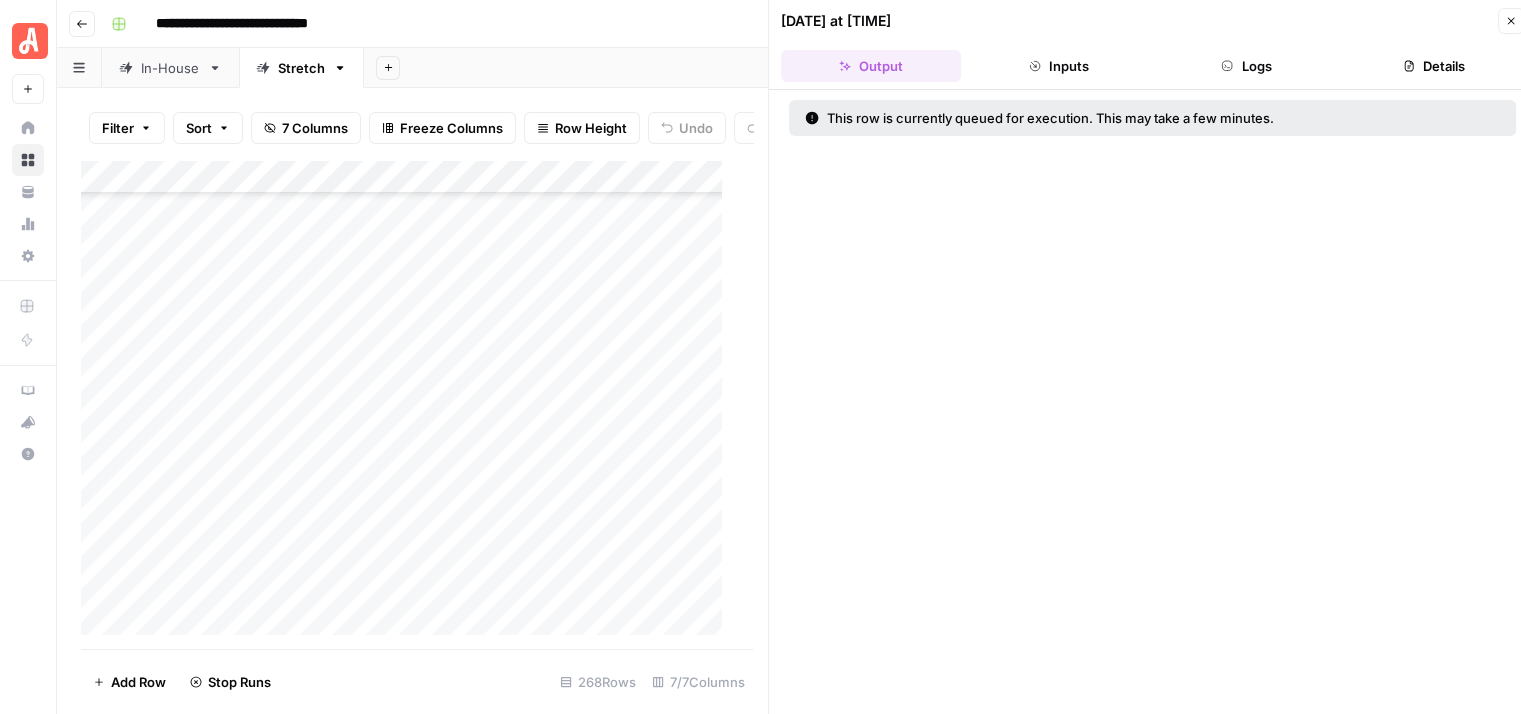 click on "Close" at bounding box center [1511, 21] 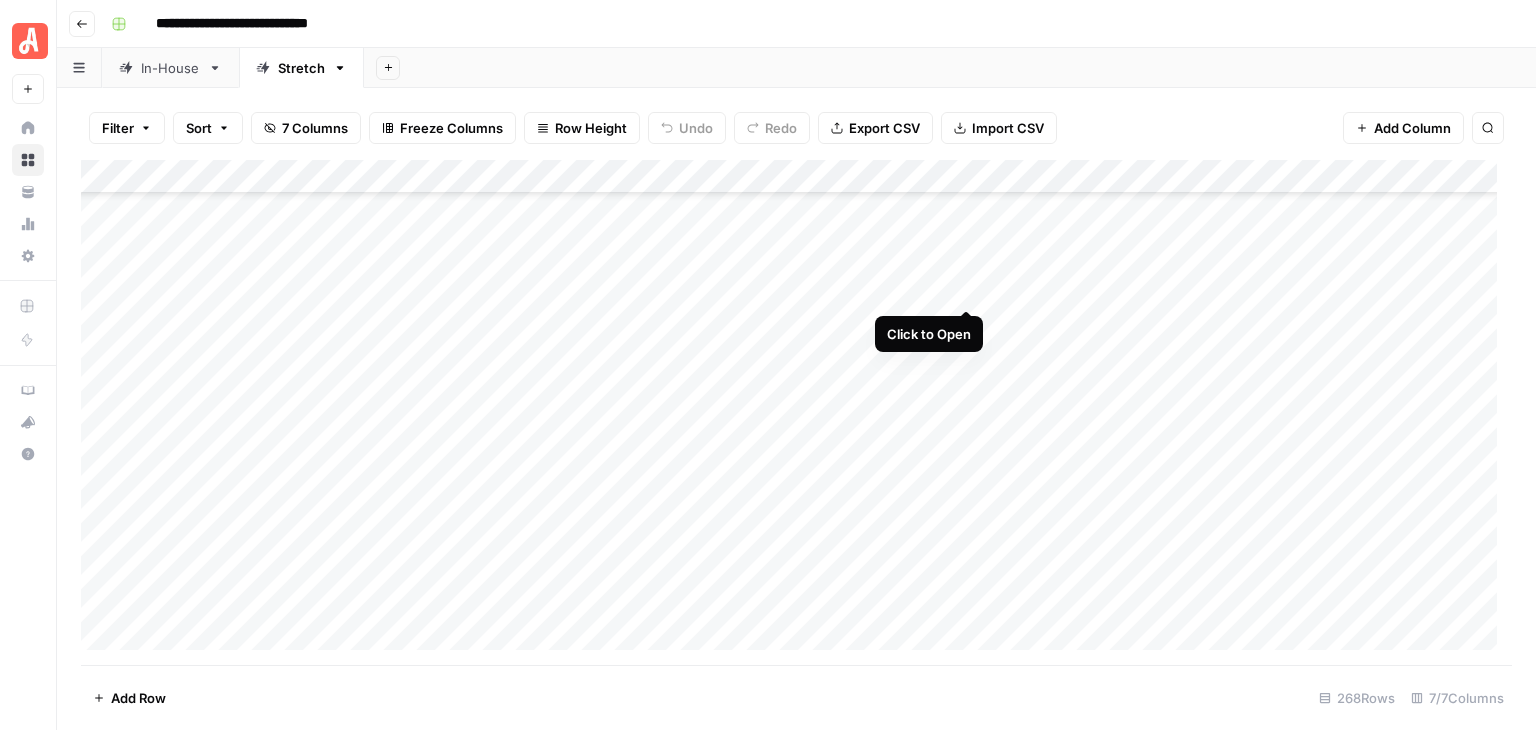 click on "Add Column" at bounding box center (796, 412) 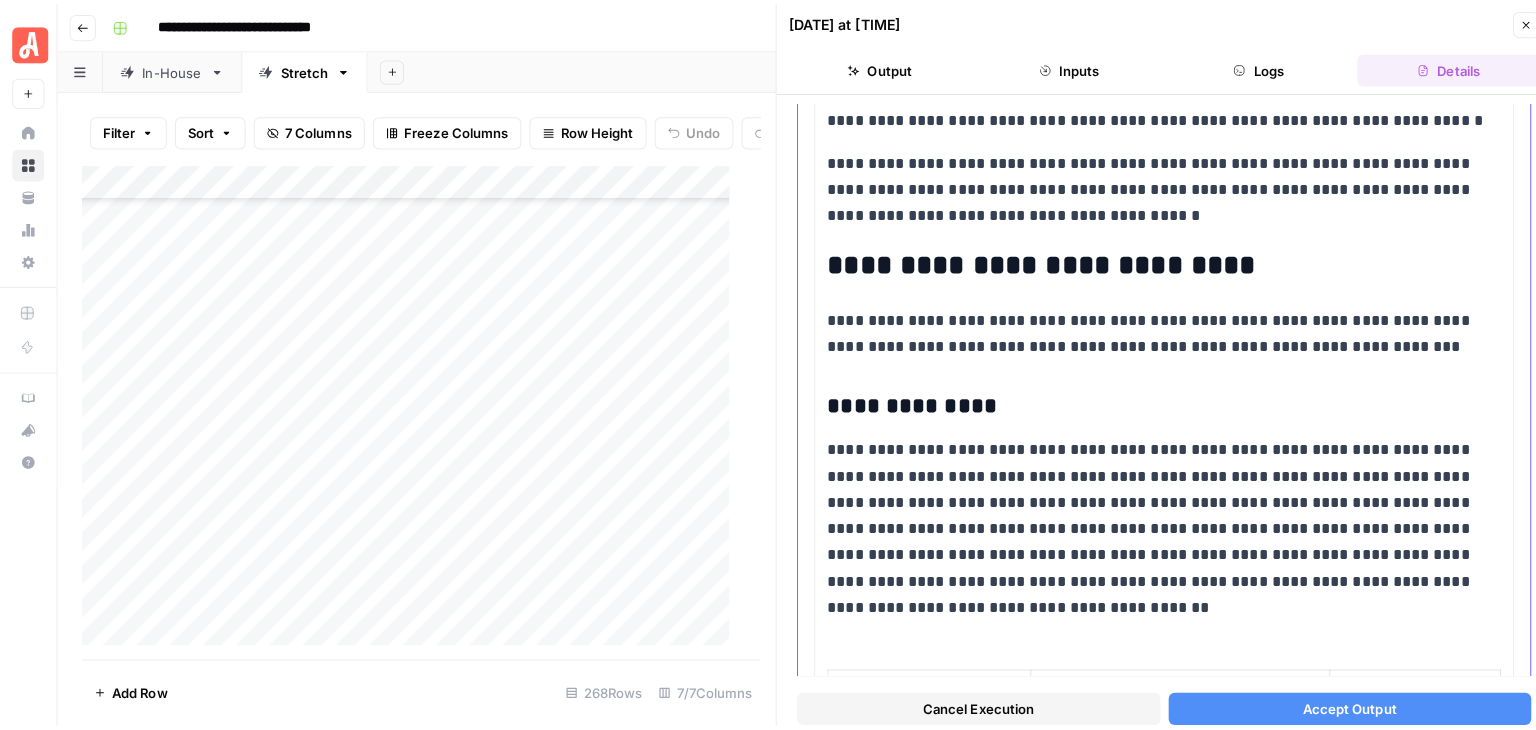 scroll, scrollTop: 1400, scrollLeft: 0, axis: vertical 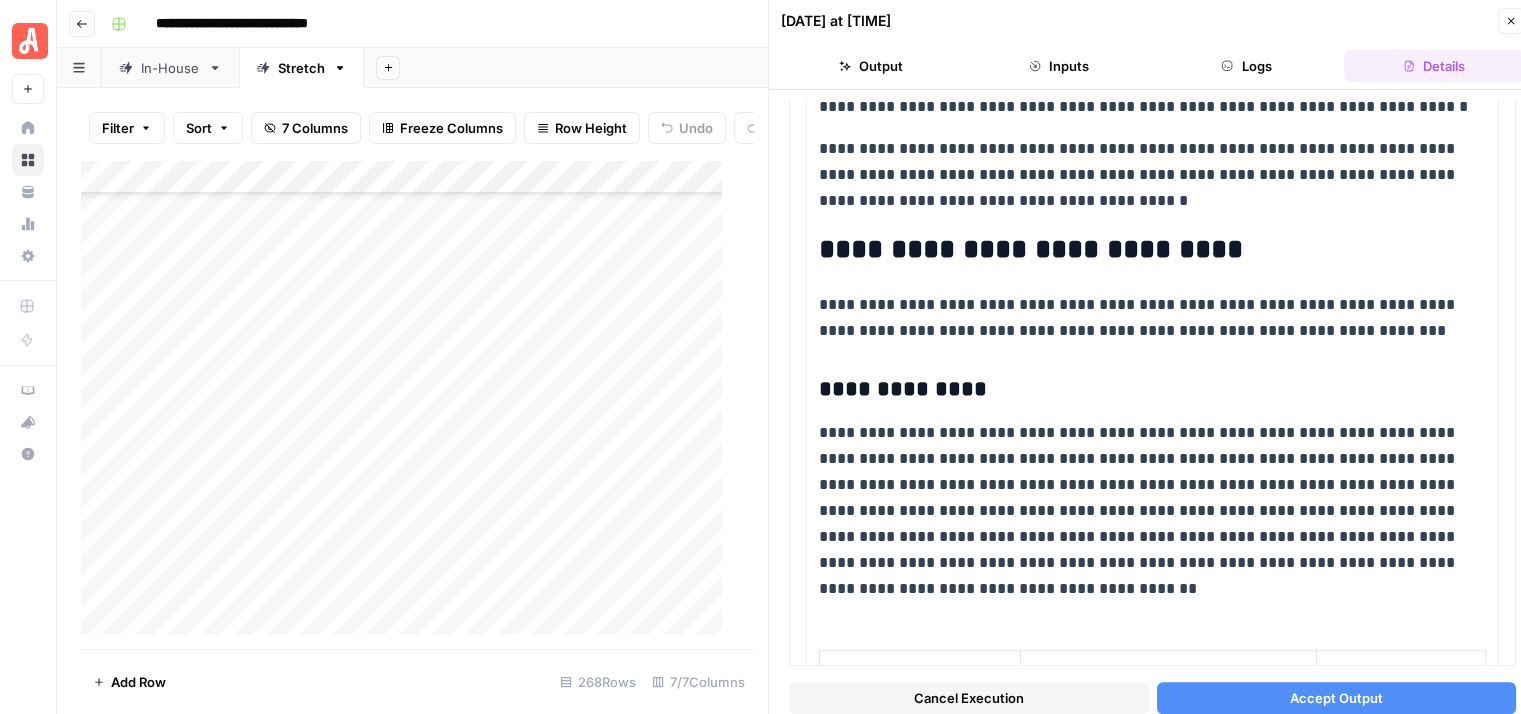 click on "Accept Output" at bounding box center (1336, 698) 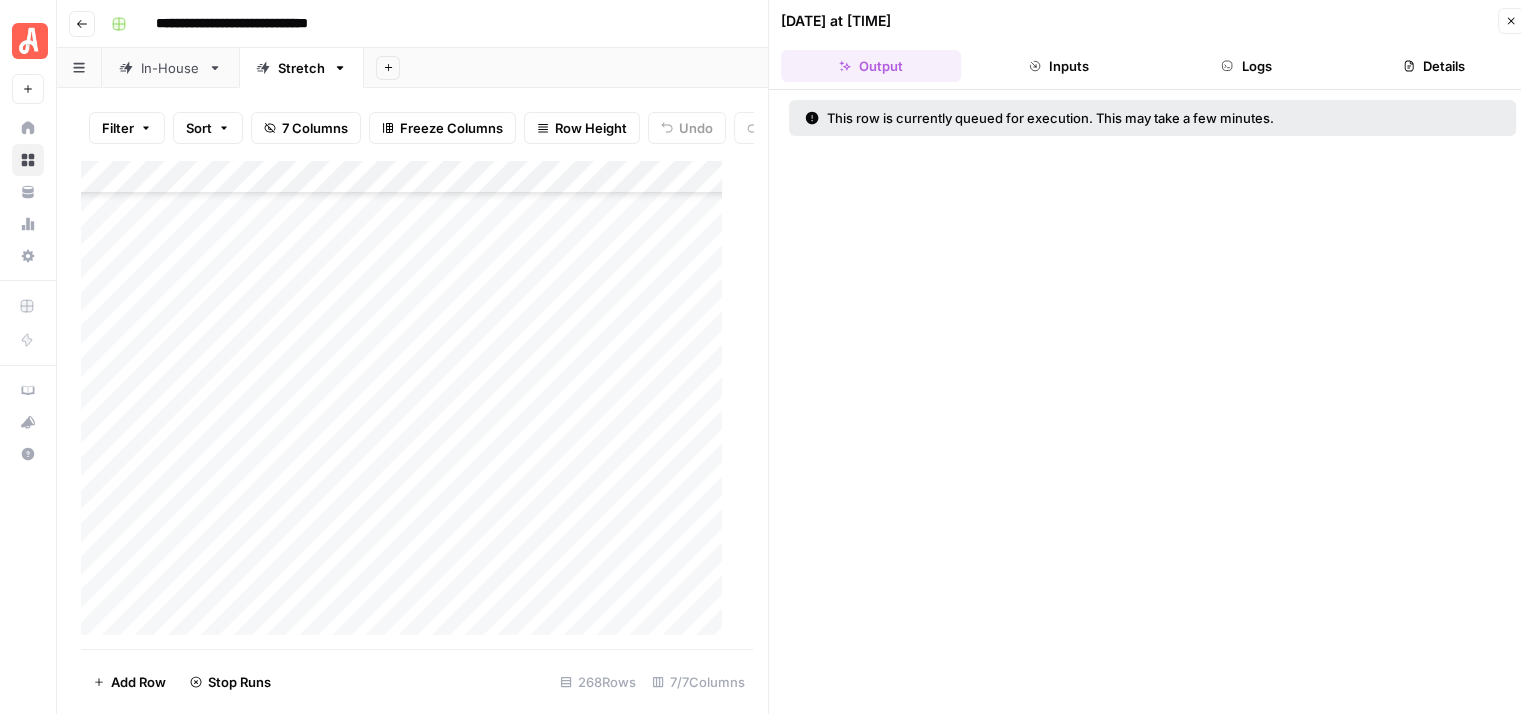 click 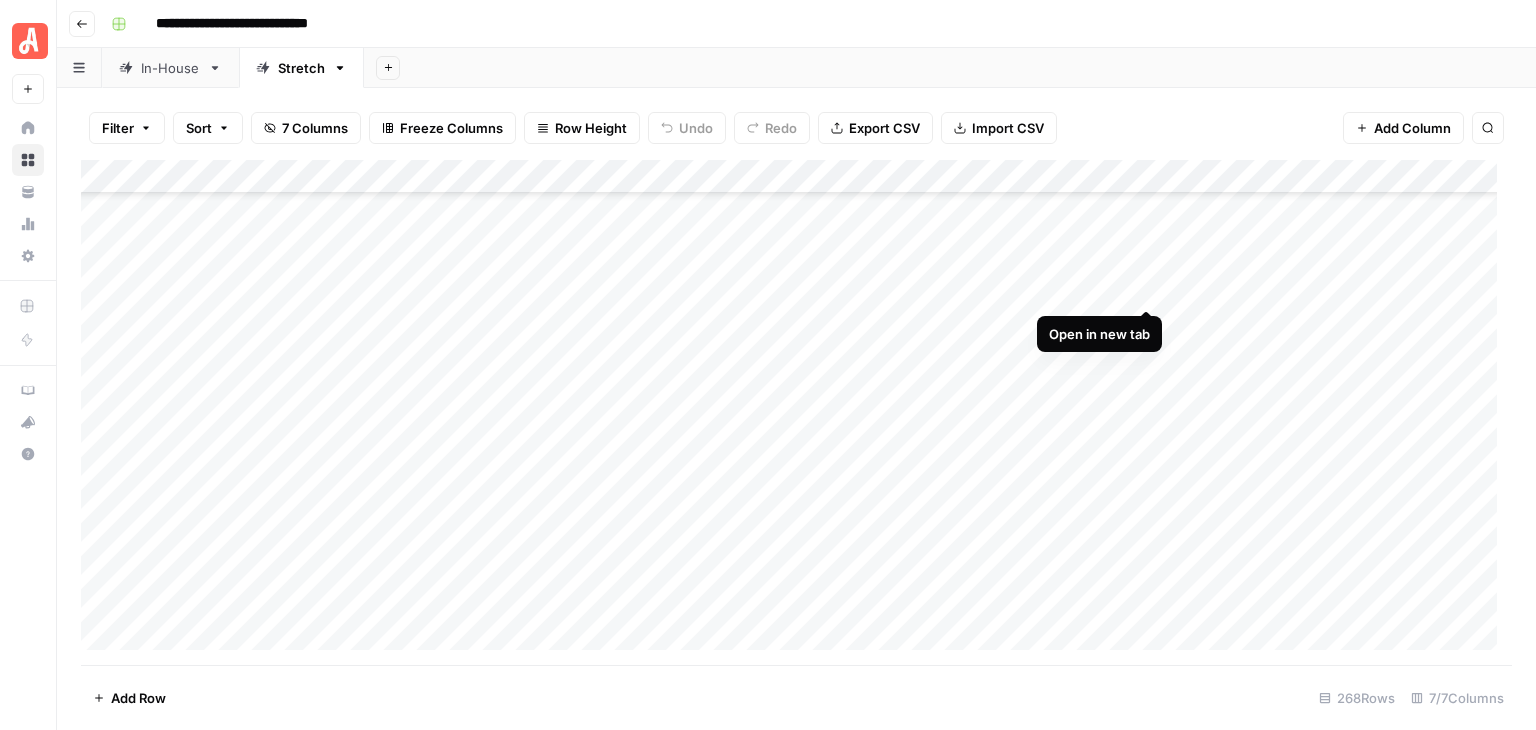 click on "Add Column" at bounding box center (796, 412) 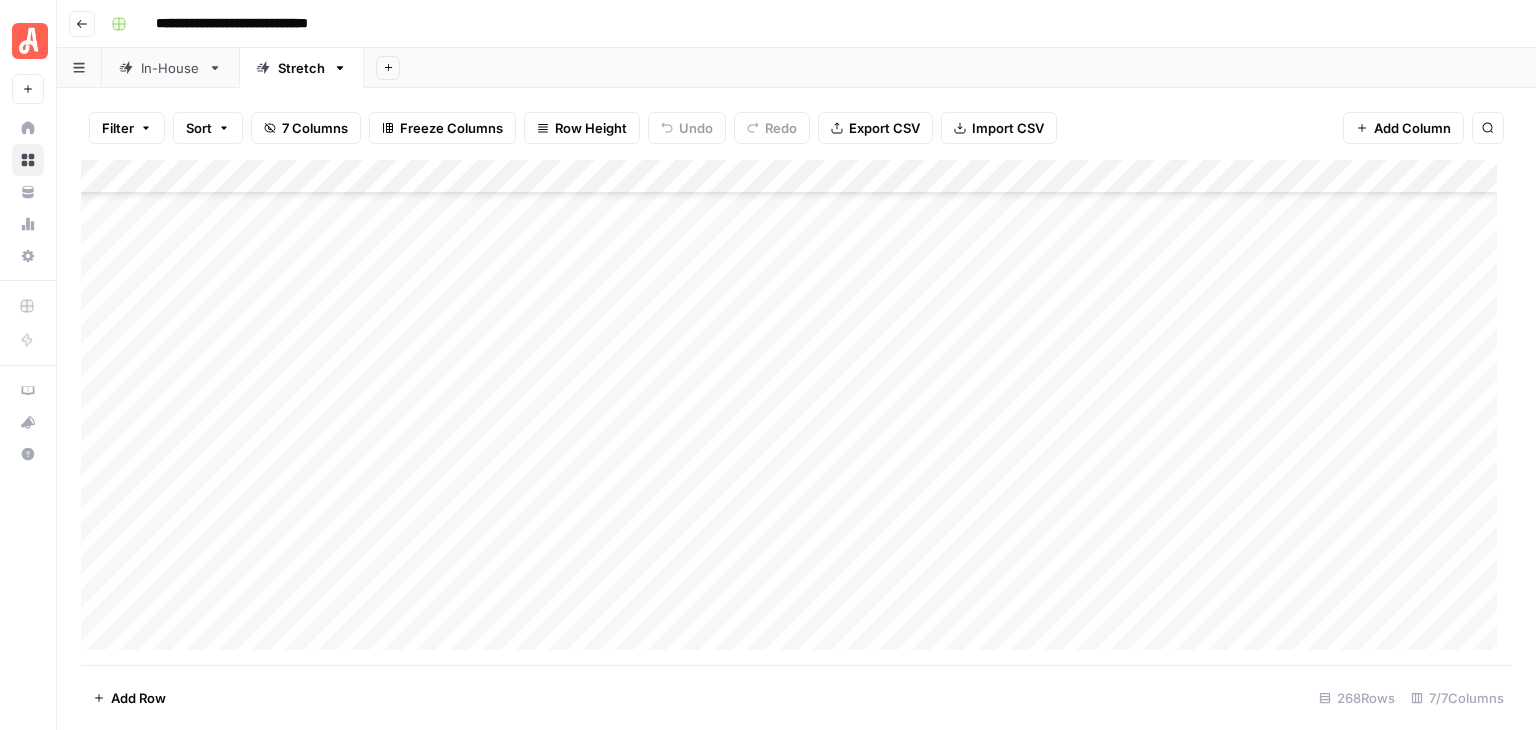 click on "**********" at bounding box center (796, 24) 